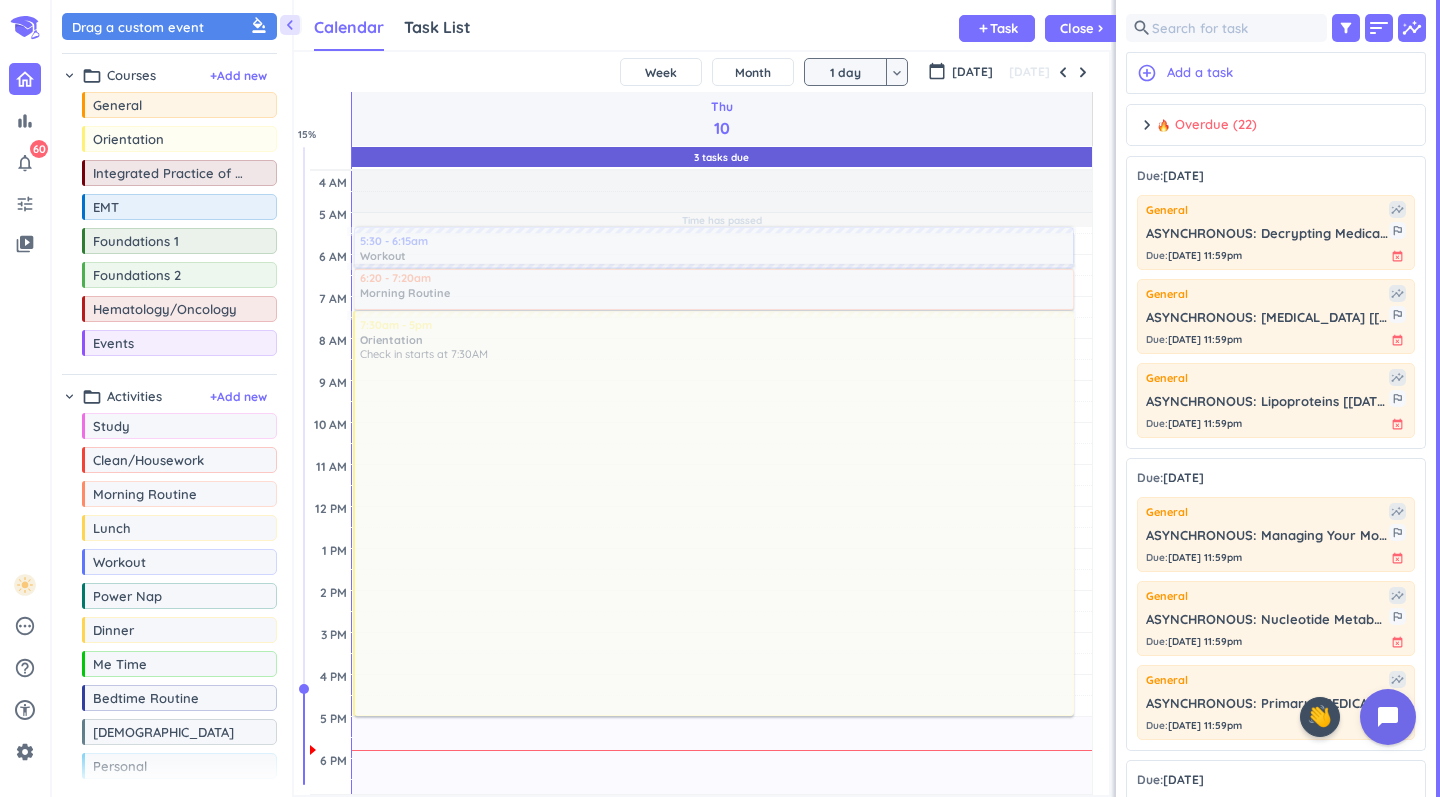 scroll, scrollTop: 0, scrollLeft: 0, axis: both 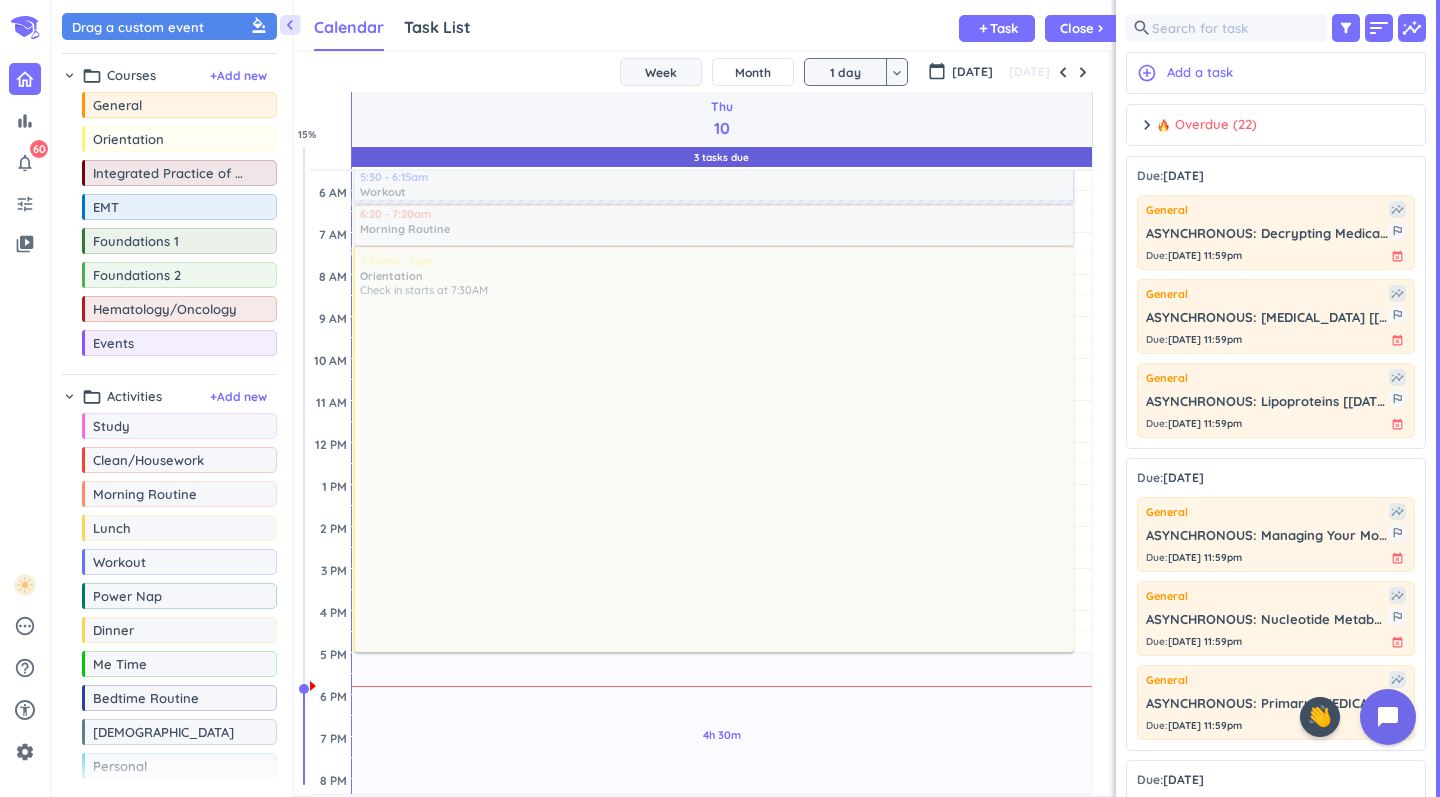click on "Week" at bounding box center (661, 72) 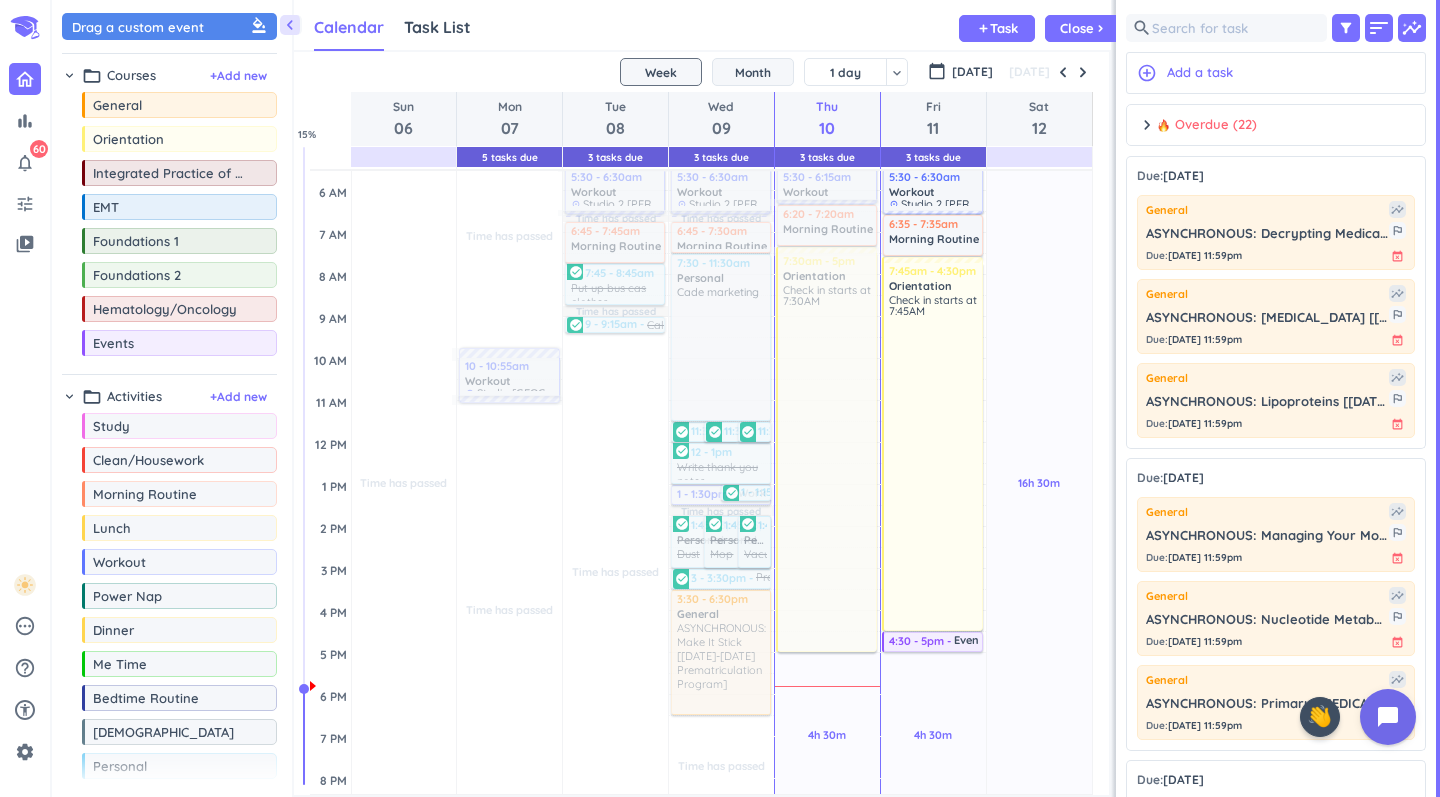 click on "Month" at bounding box center (753, 72) 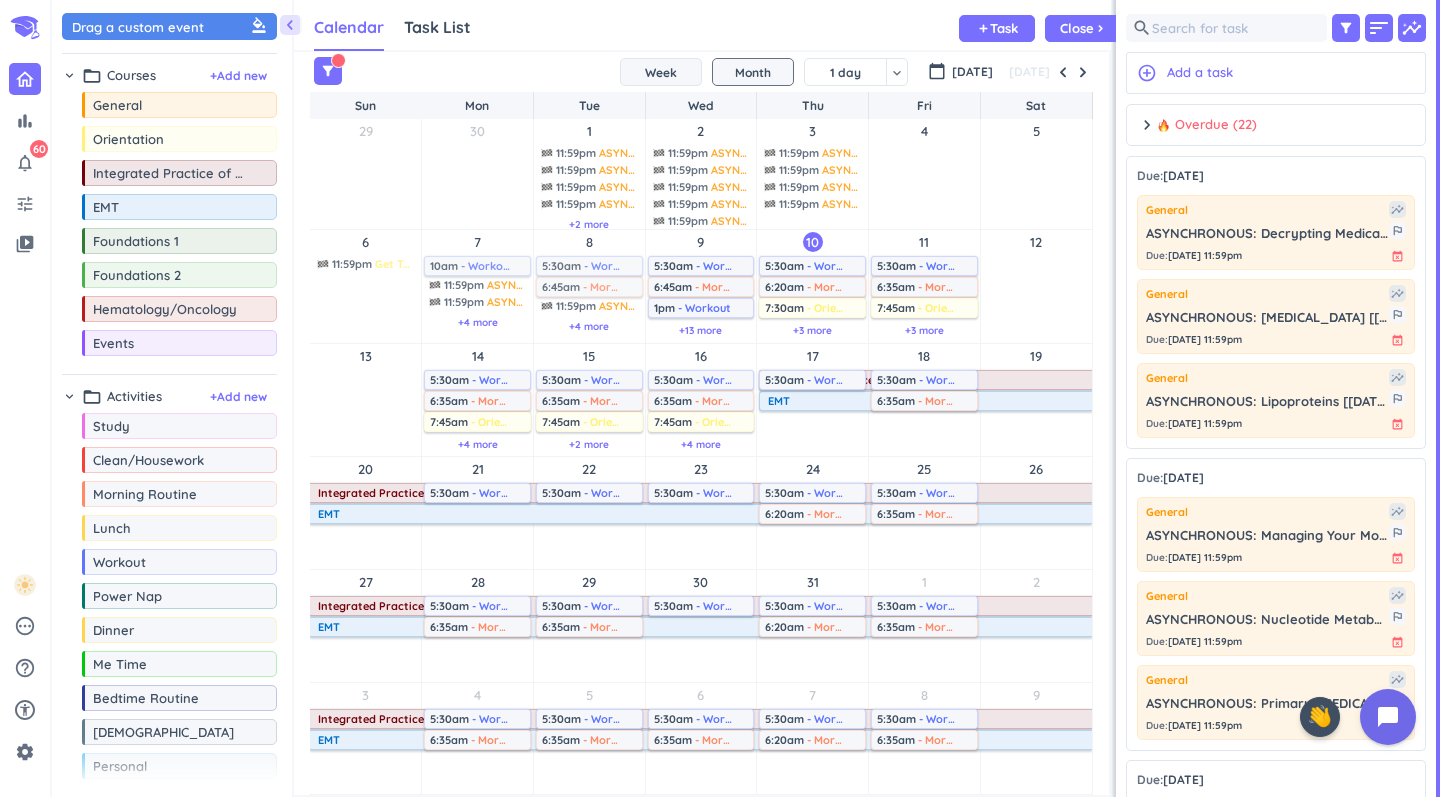 click on "Week" at bounding box center [661, 72] 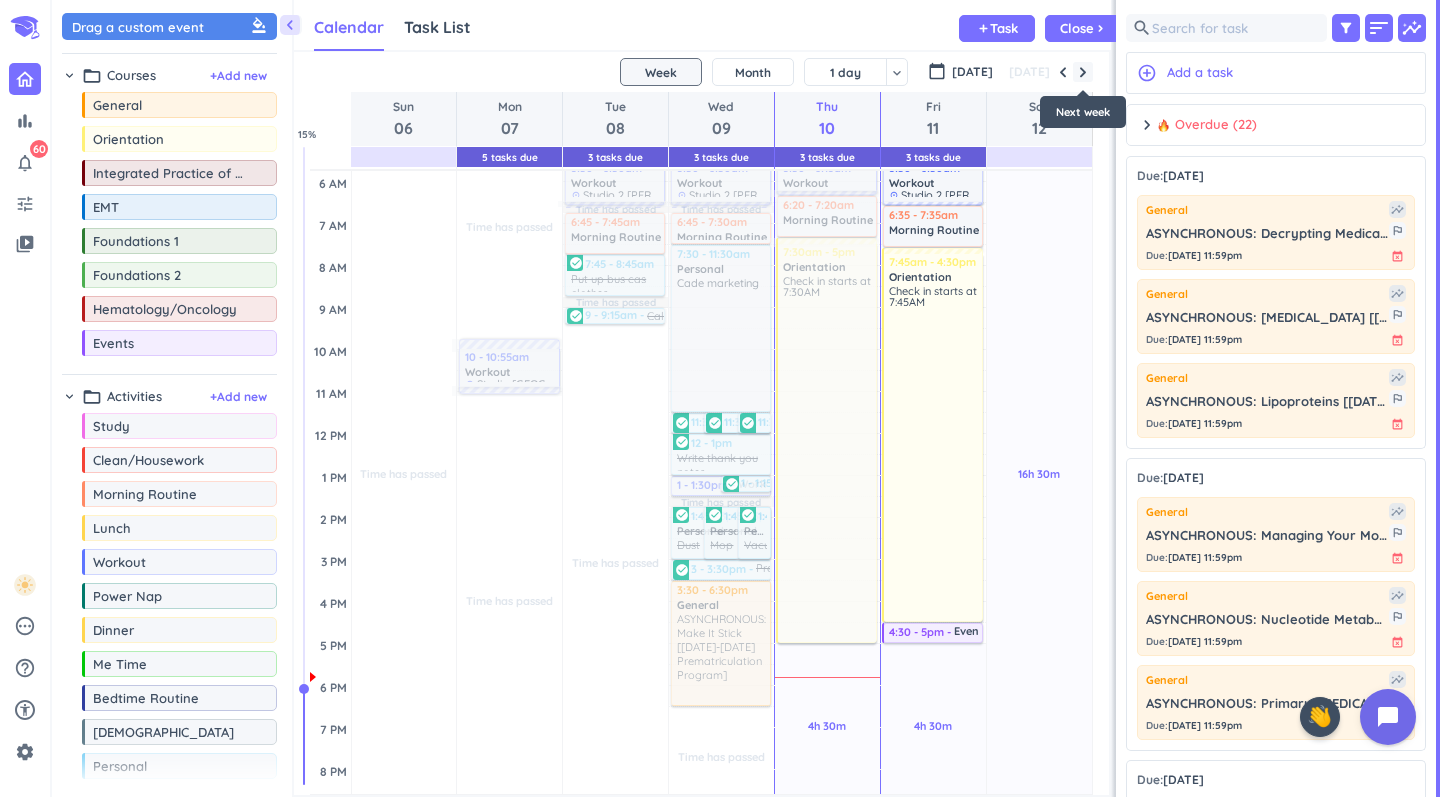 click at bounding box center (1083, 72) 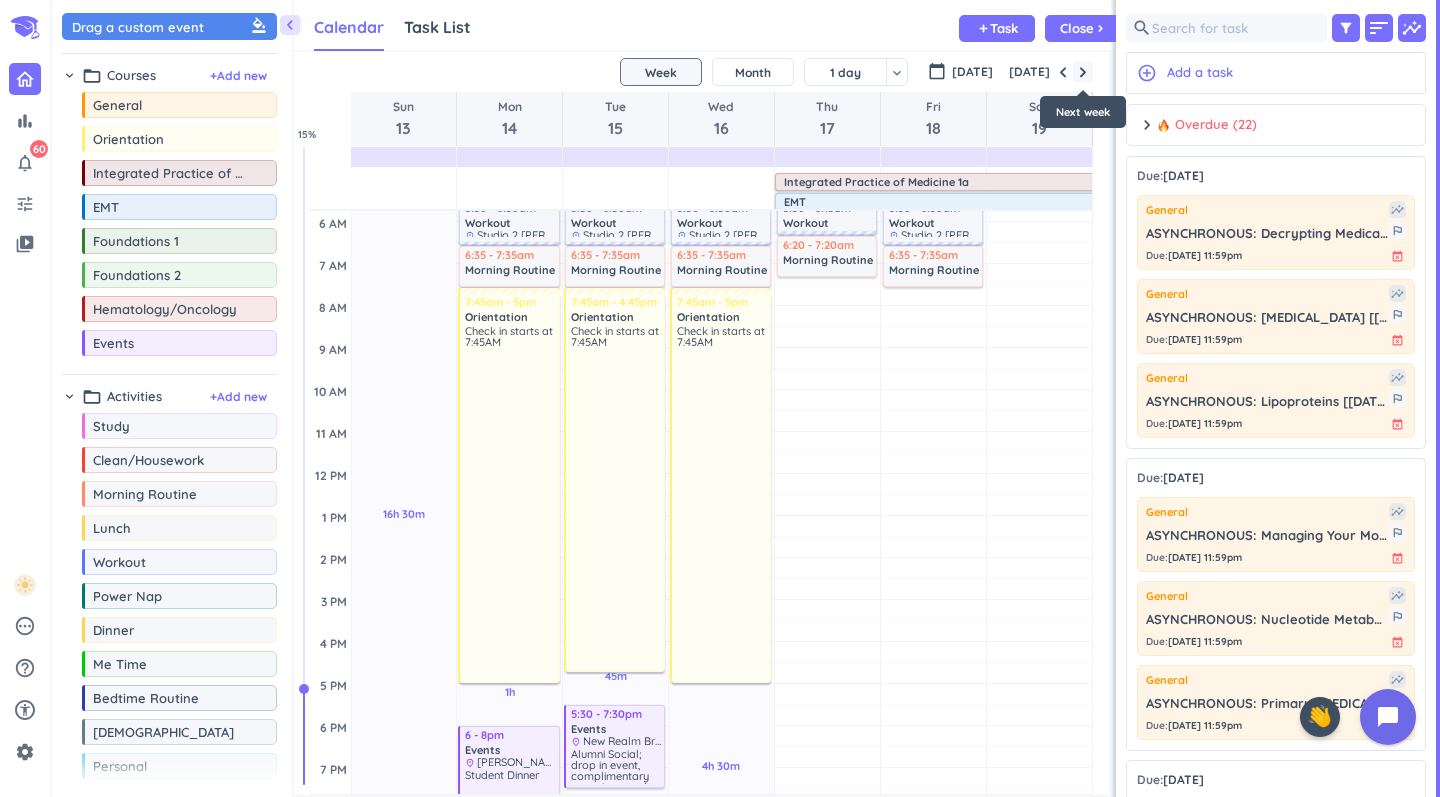 scroll, scrollTop: 64, scrollLeft: 0, axis: vertical 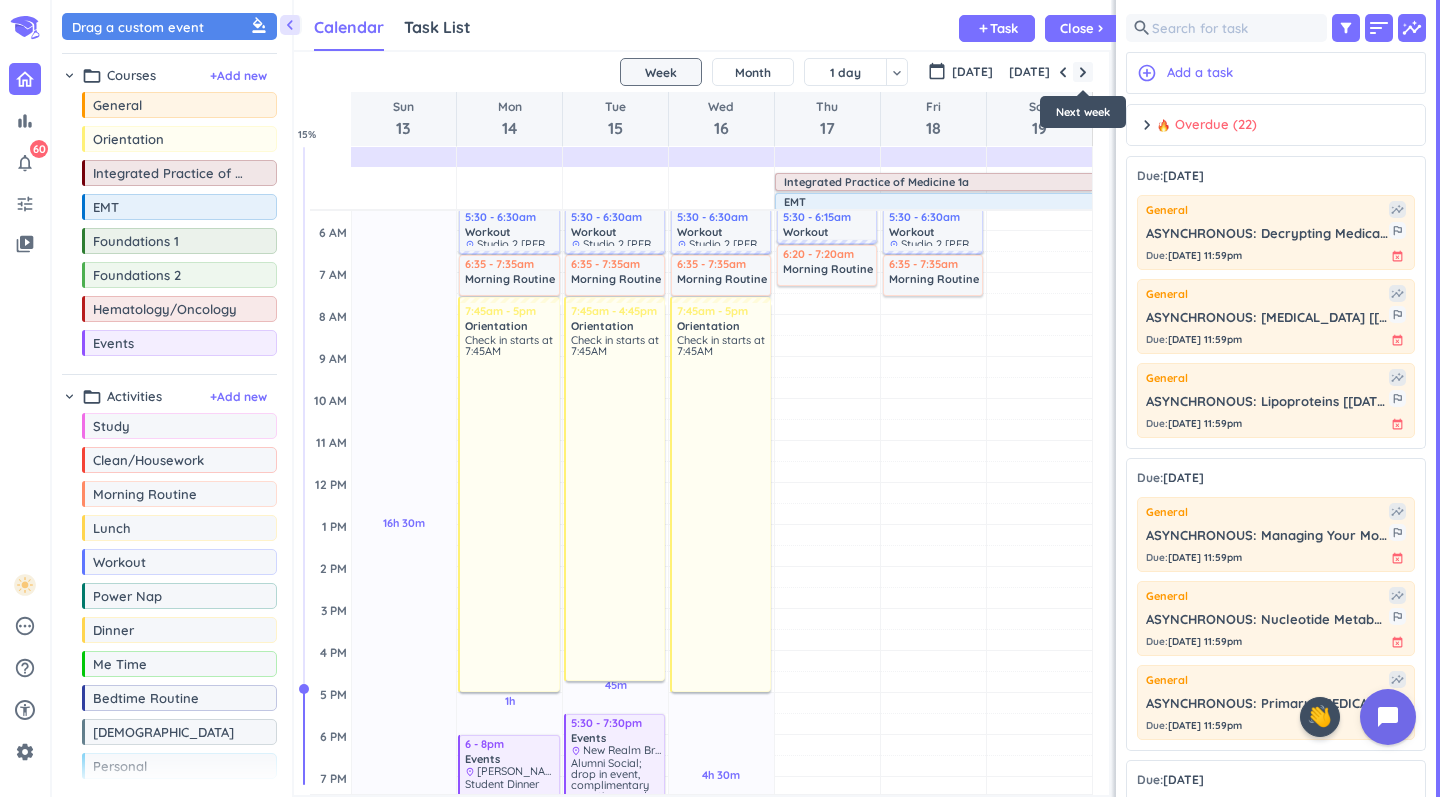 click at bounding box center [1083, 72] 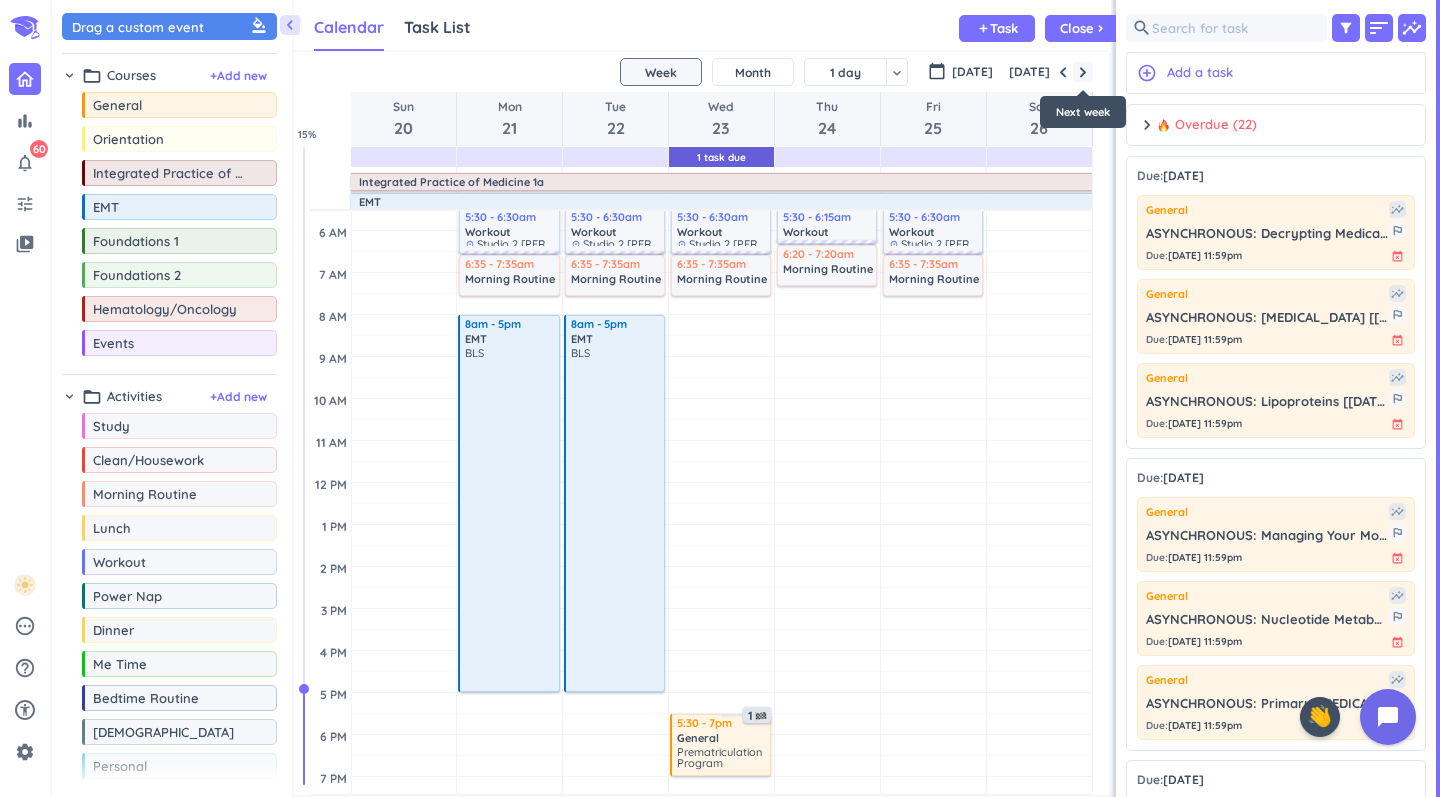 click at bounding box center (1083, 72) 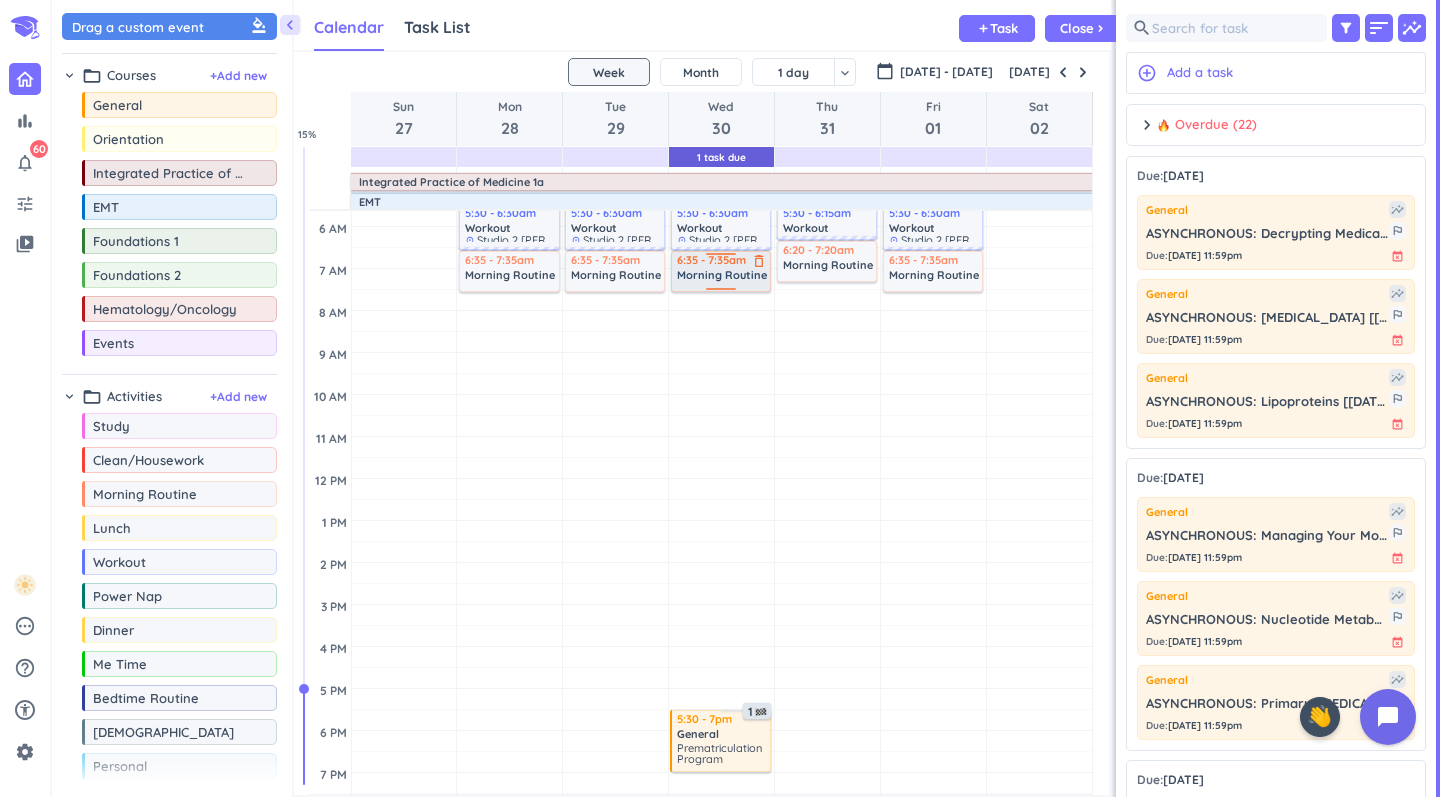 scroll, scrollTop: 28, scrollLeft: 0, axis: vertical 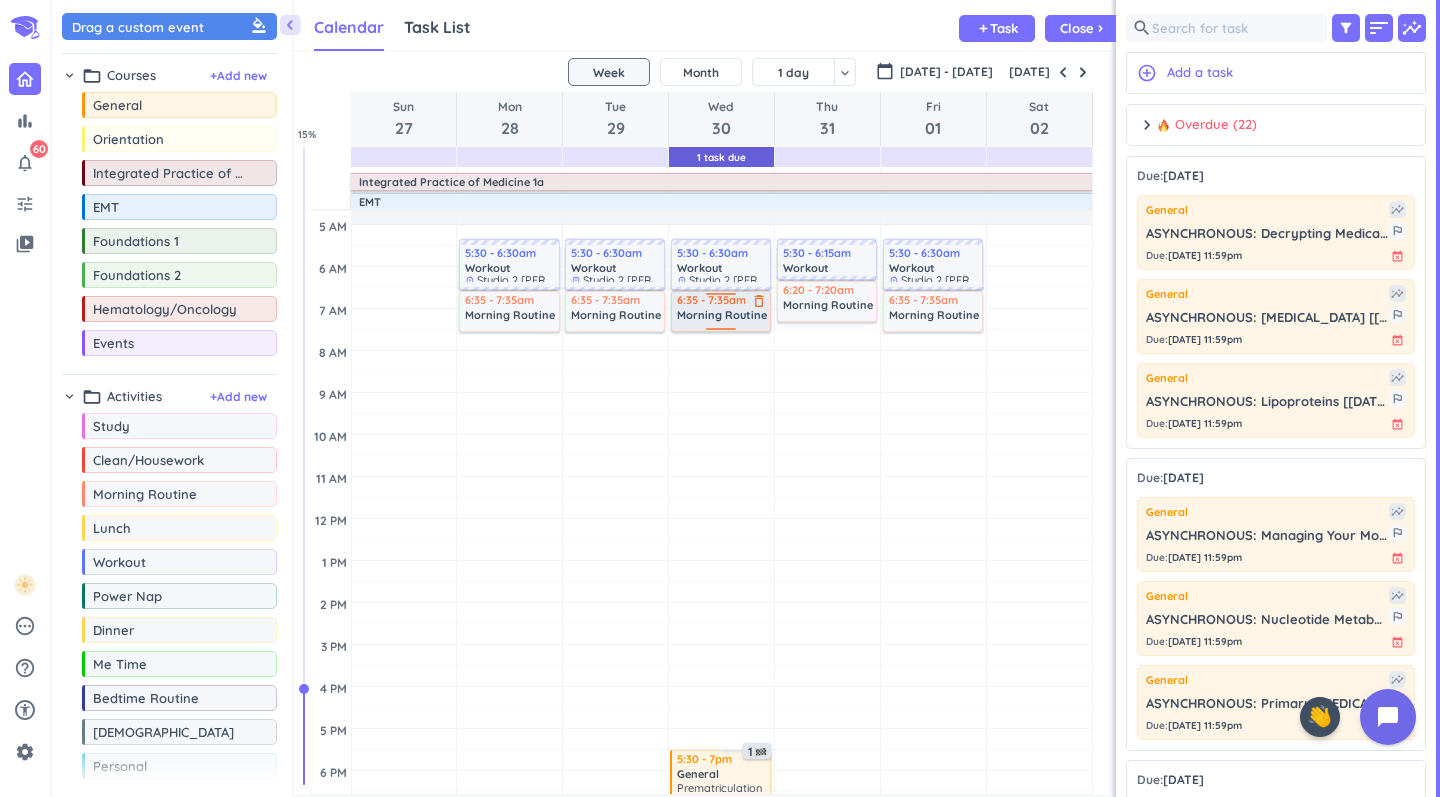 click on "delete_outline" at bounding box center [759, 301] 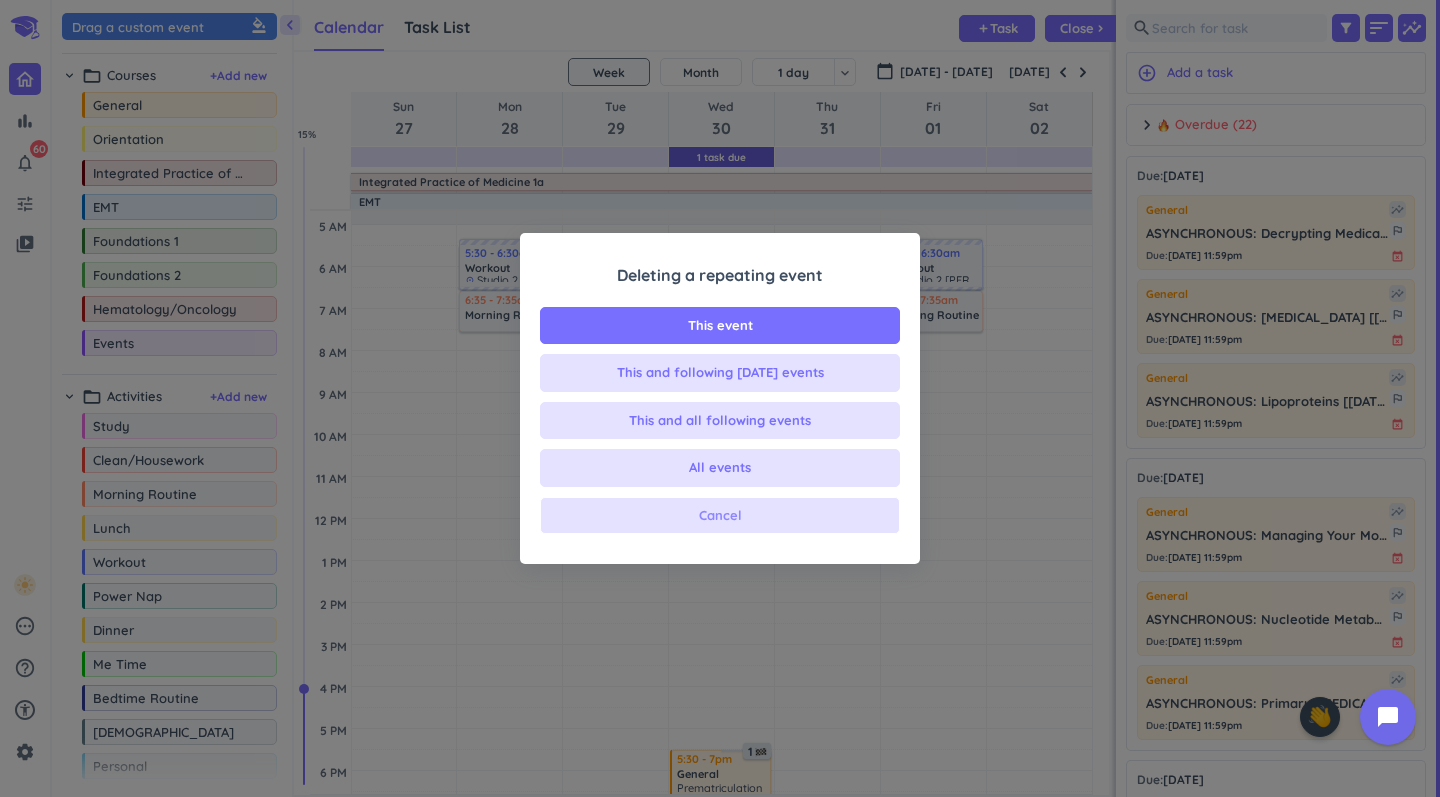 click on "Cancel" at bounding box center (720, 516) 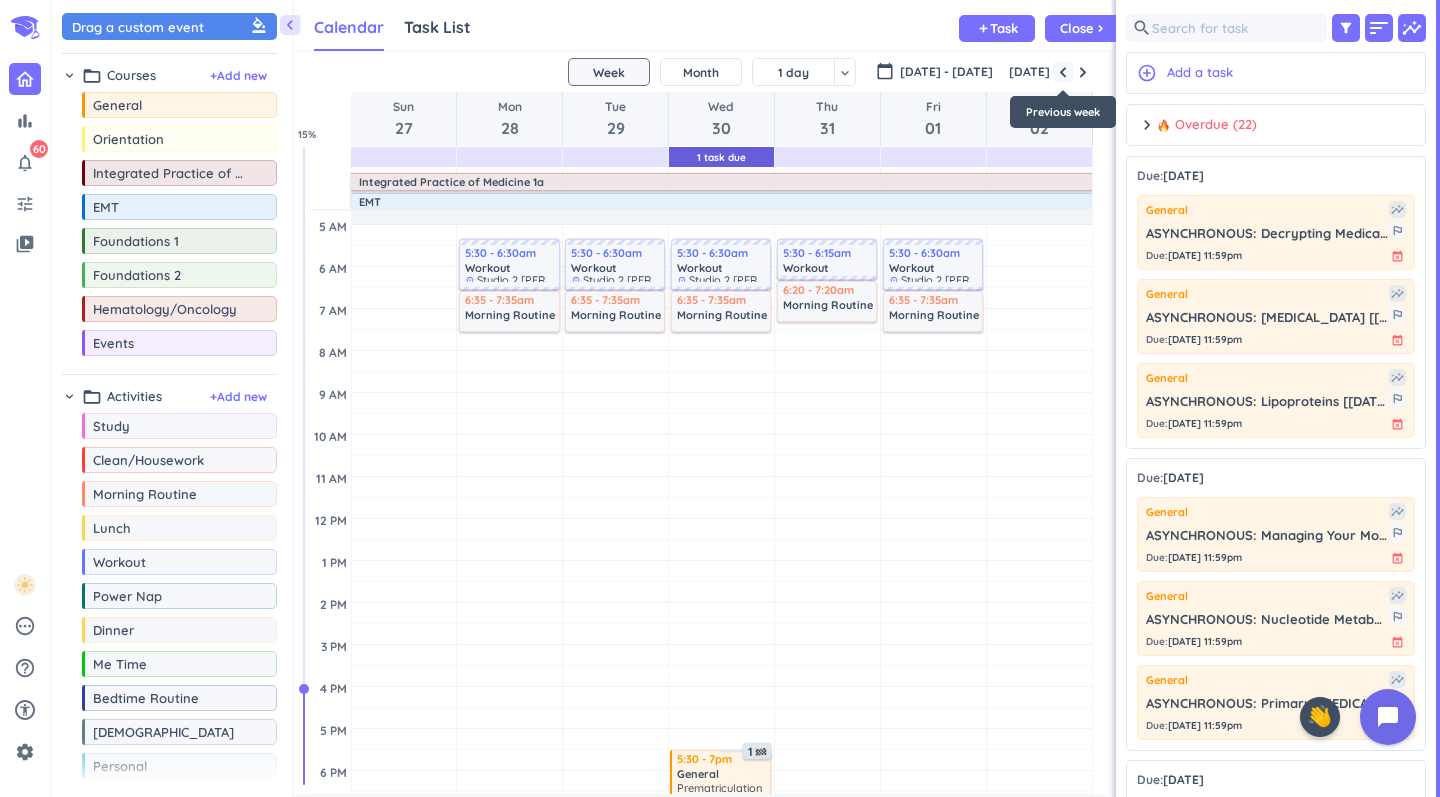 click at bounding box center [1063, 72] 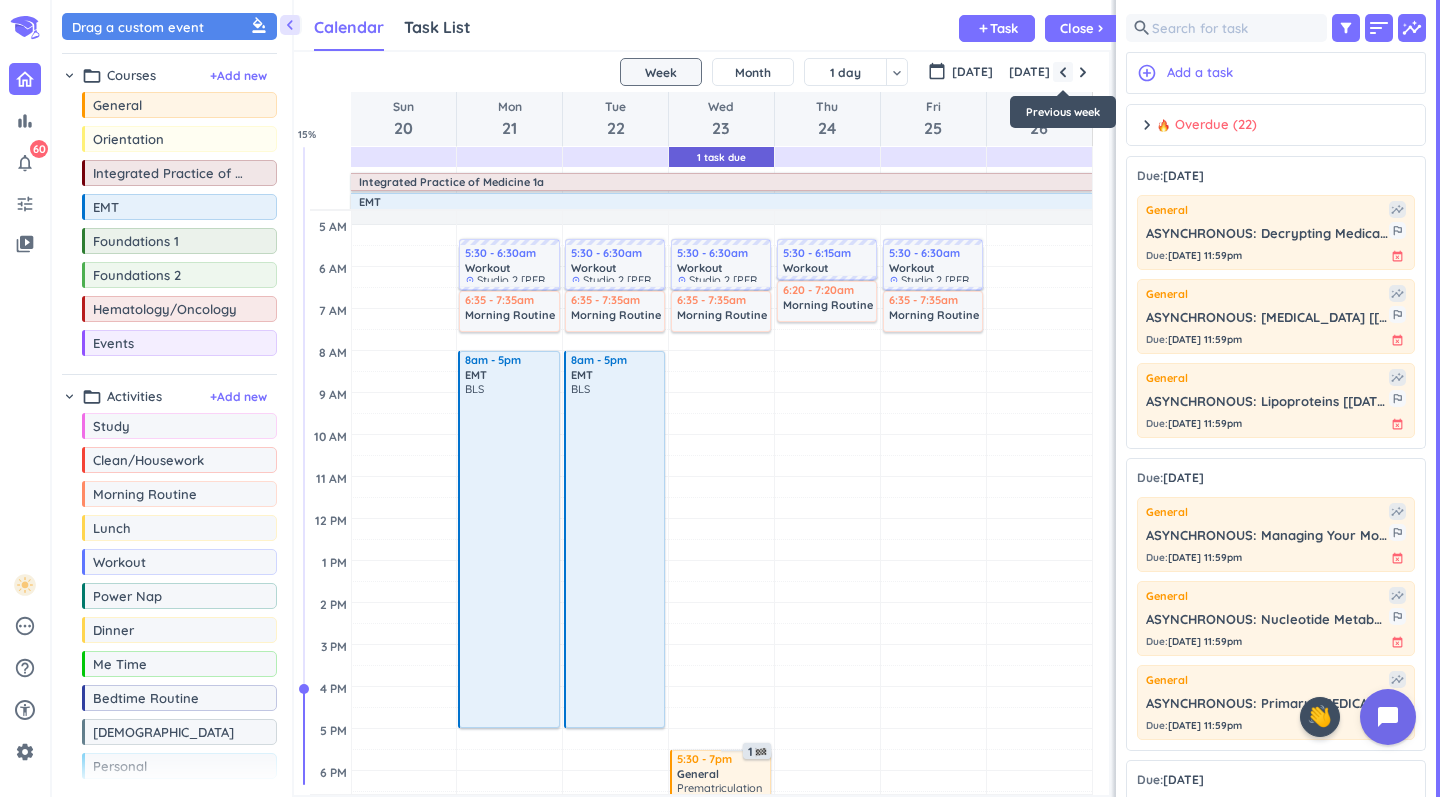 scroll, scrollTop: 64, scrollLeft: 0, axis: vertical 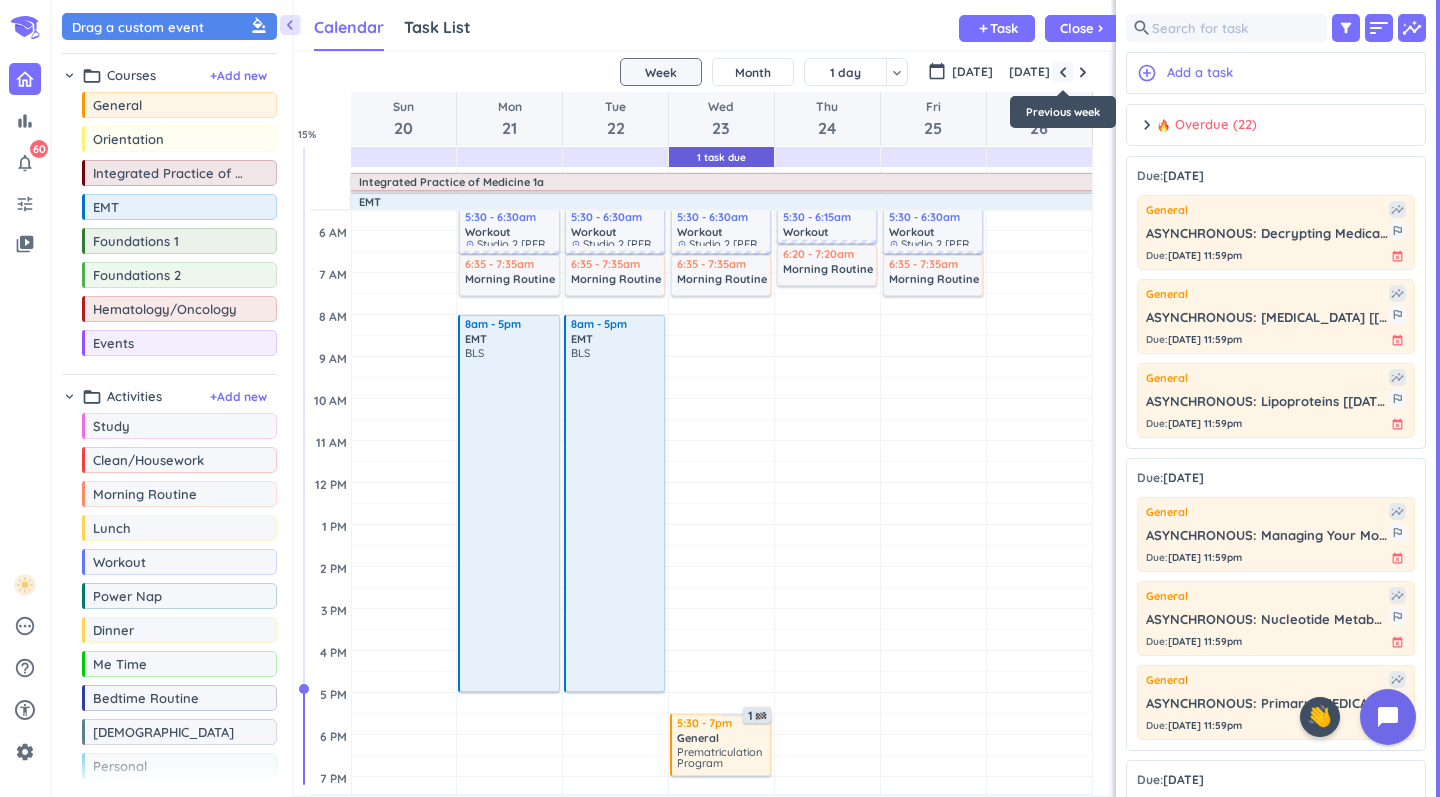 click at bounding box center (1063, 72) 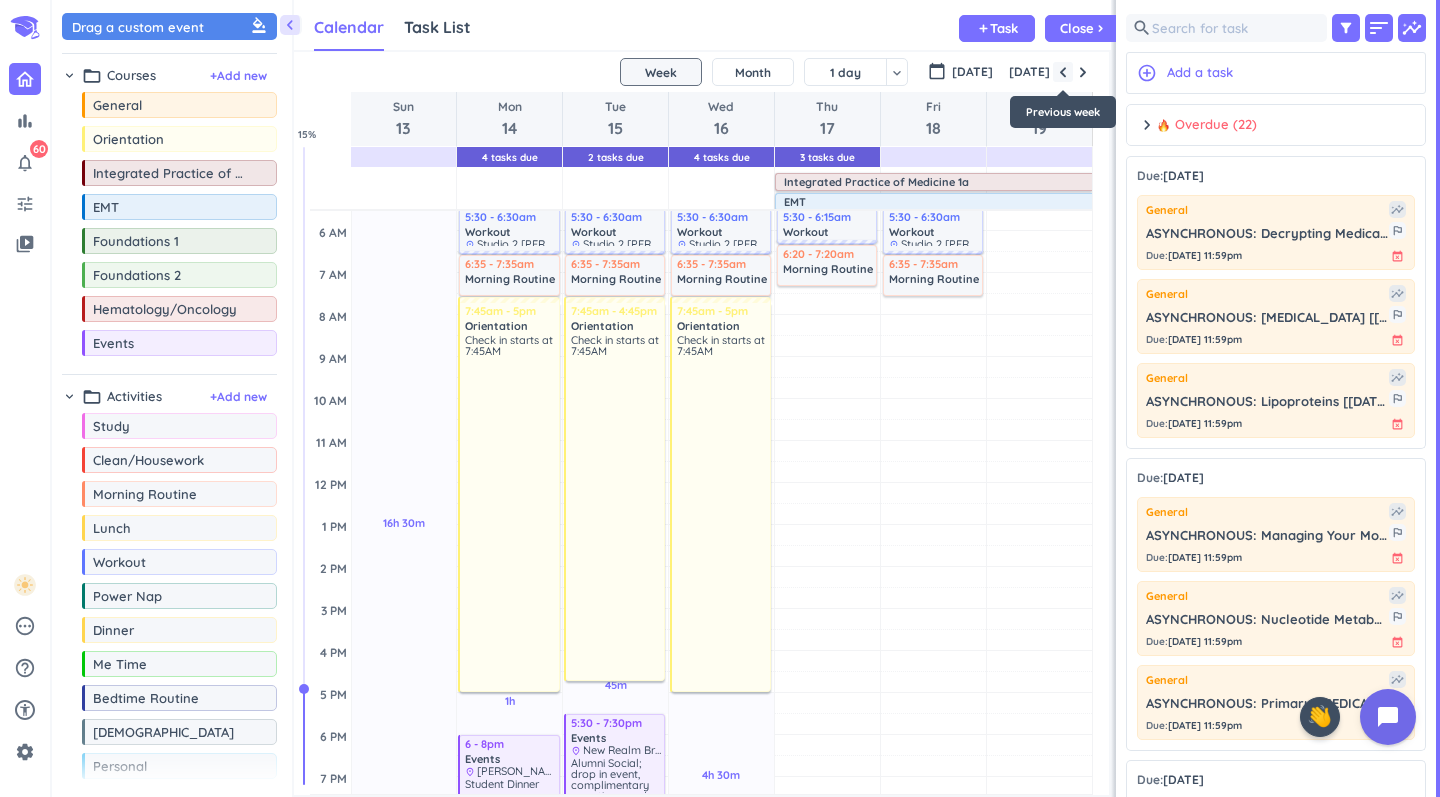 click at bounding box center (1063, 72) 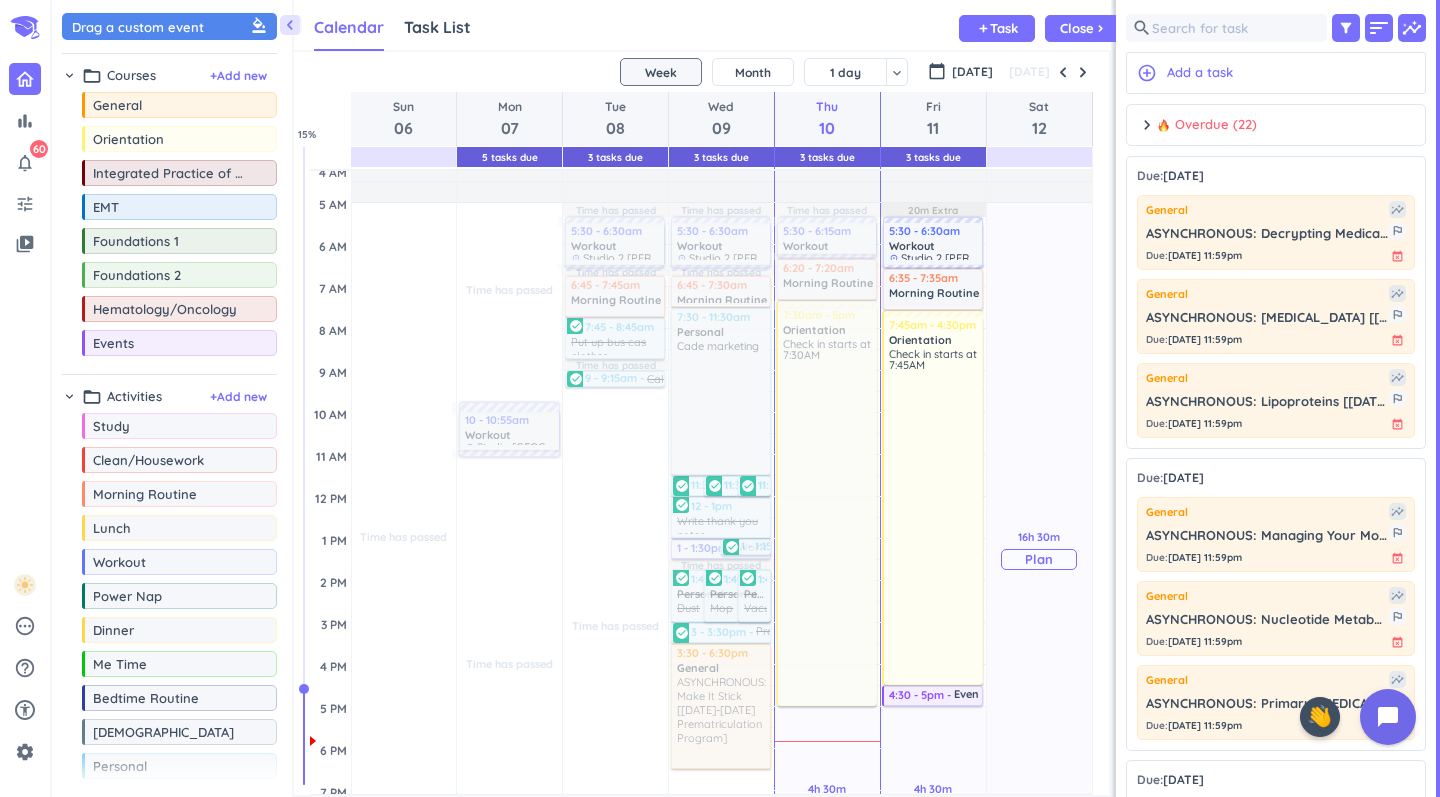 scroll, scrollTop: 0, scrollLeft: 0, axis: both 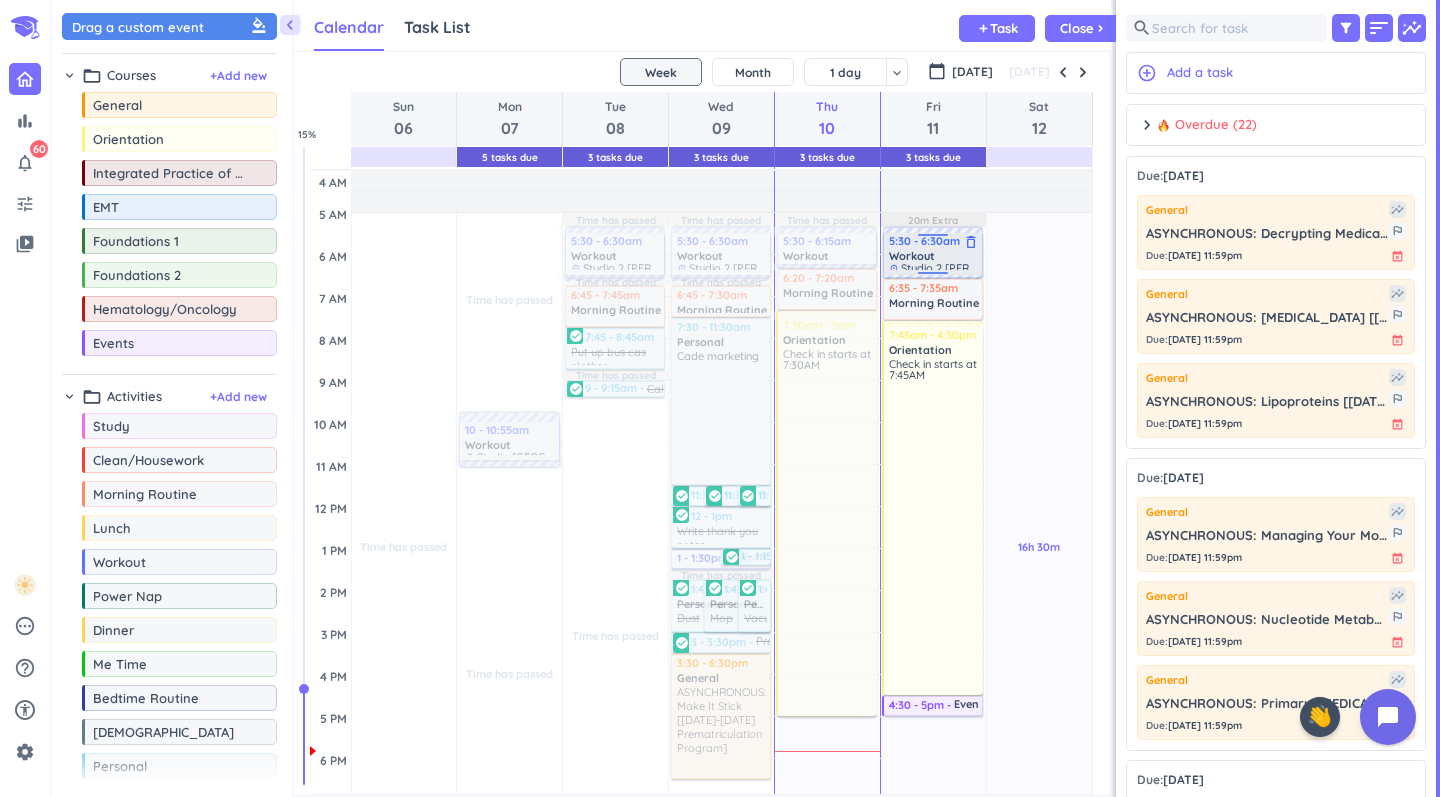 click at bounding box center (933, 238) 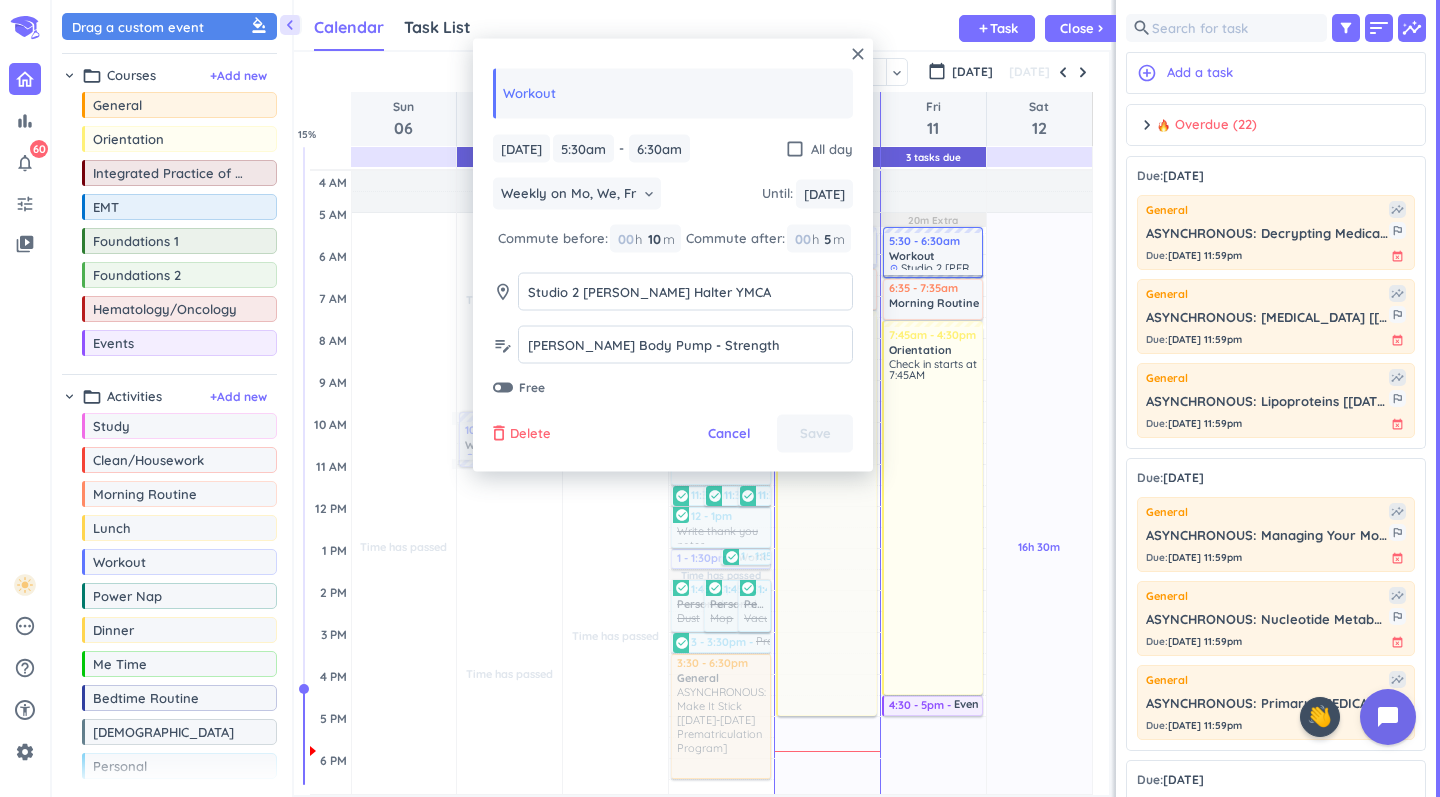 click on "Delete" at bounding box center (530, 434) 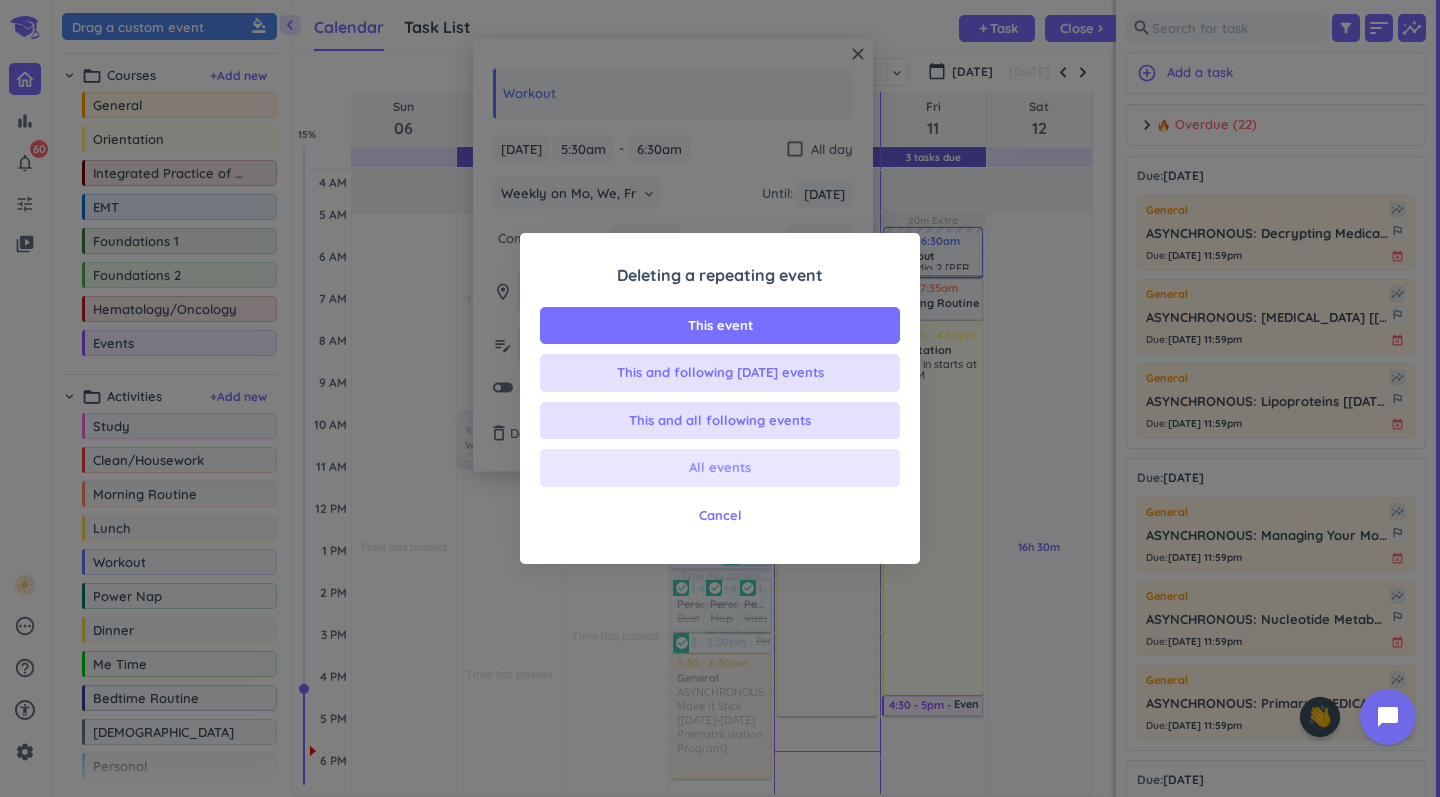 click on "All events" at bounding box center [720, 468] 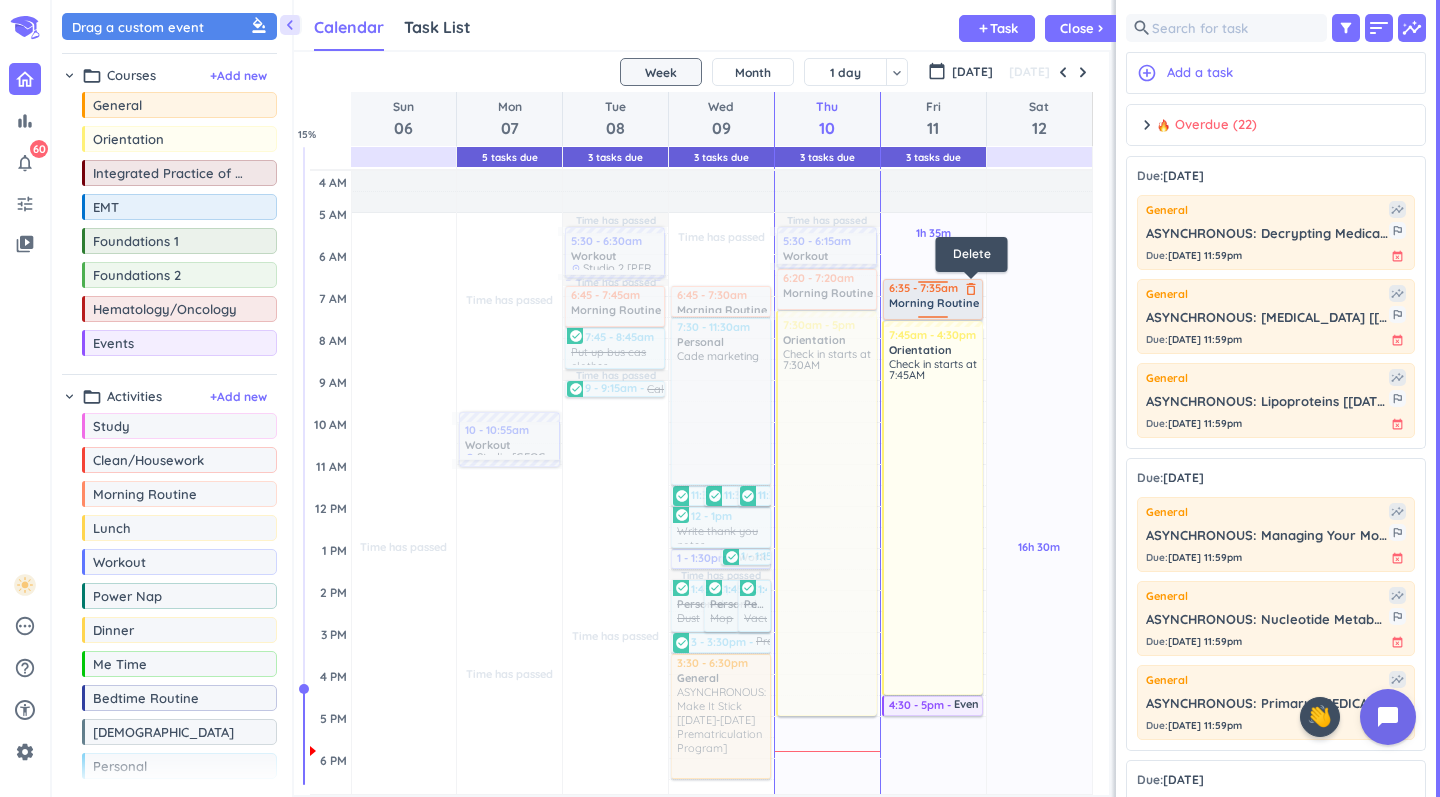 click on "delete_outline" at bounding box center (971, 289) 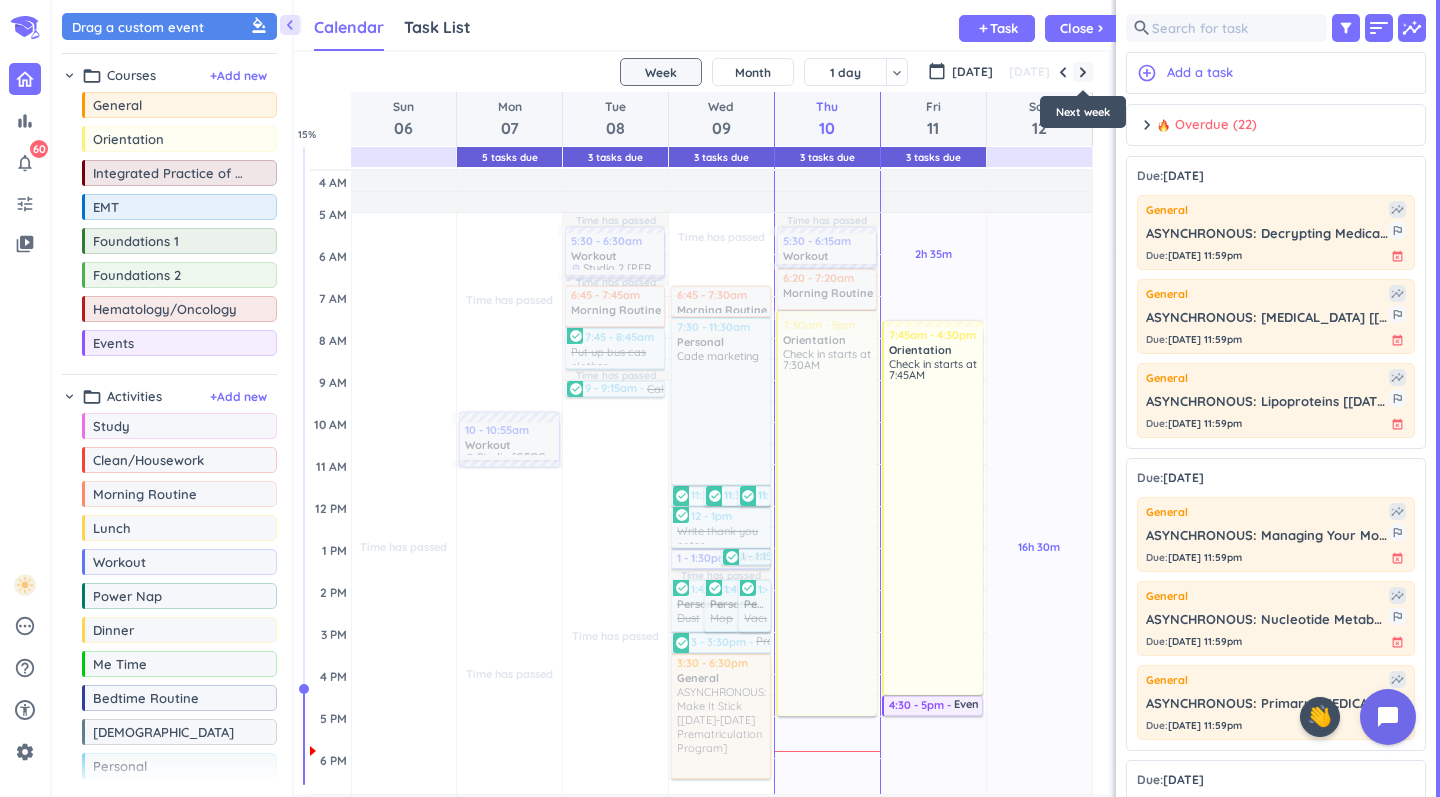 click at bounding box center [1083, 72] 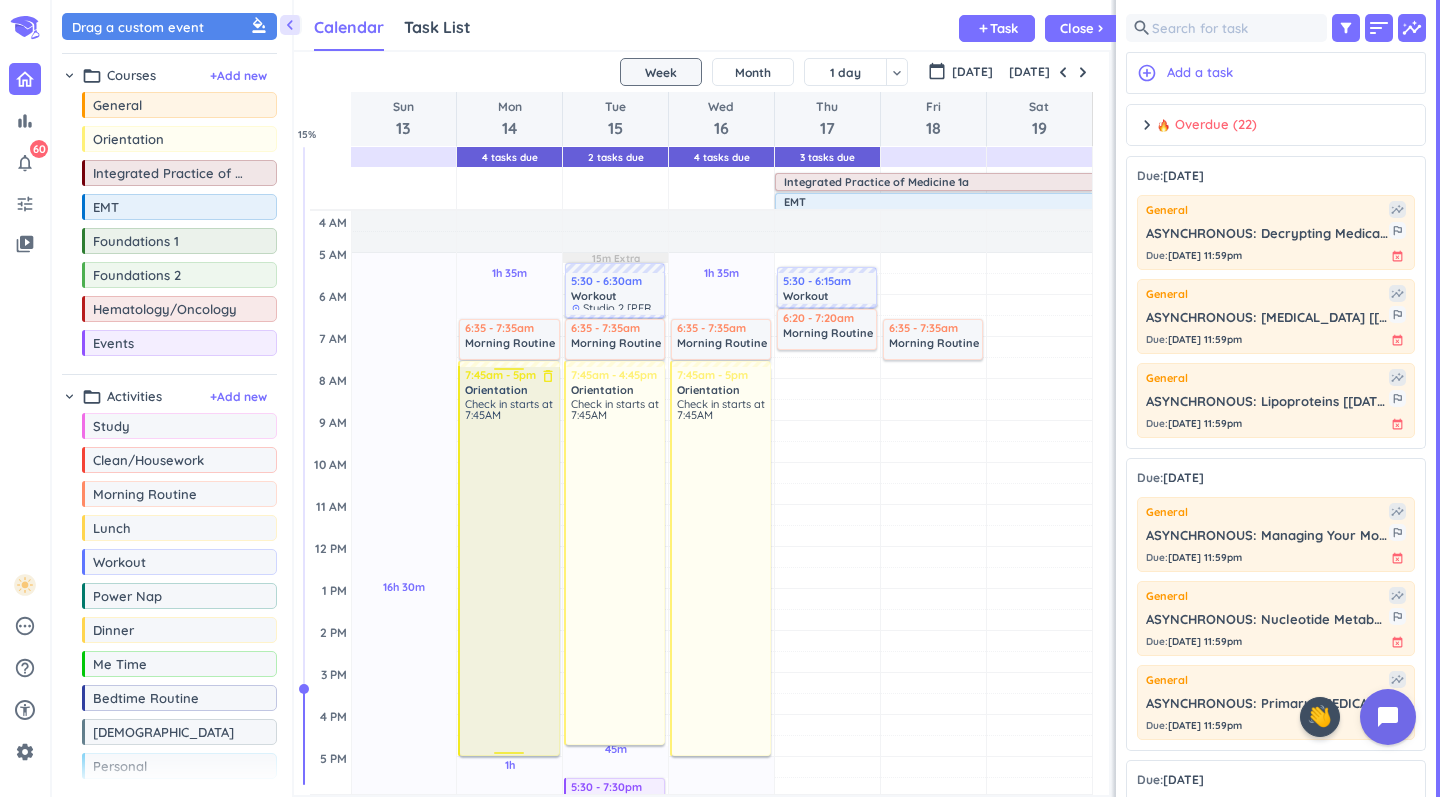 scroll, scrollTop: 64, scrollLeft: 0, axis: vertical 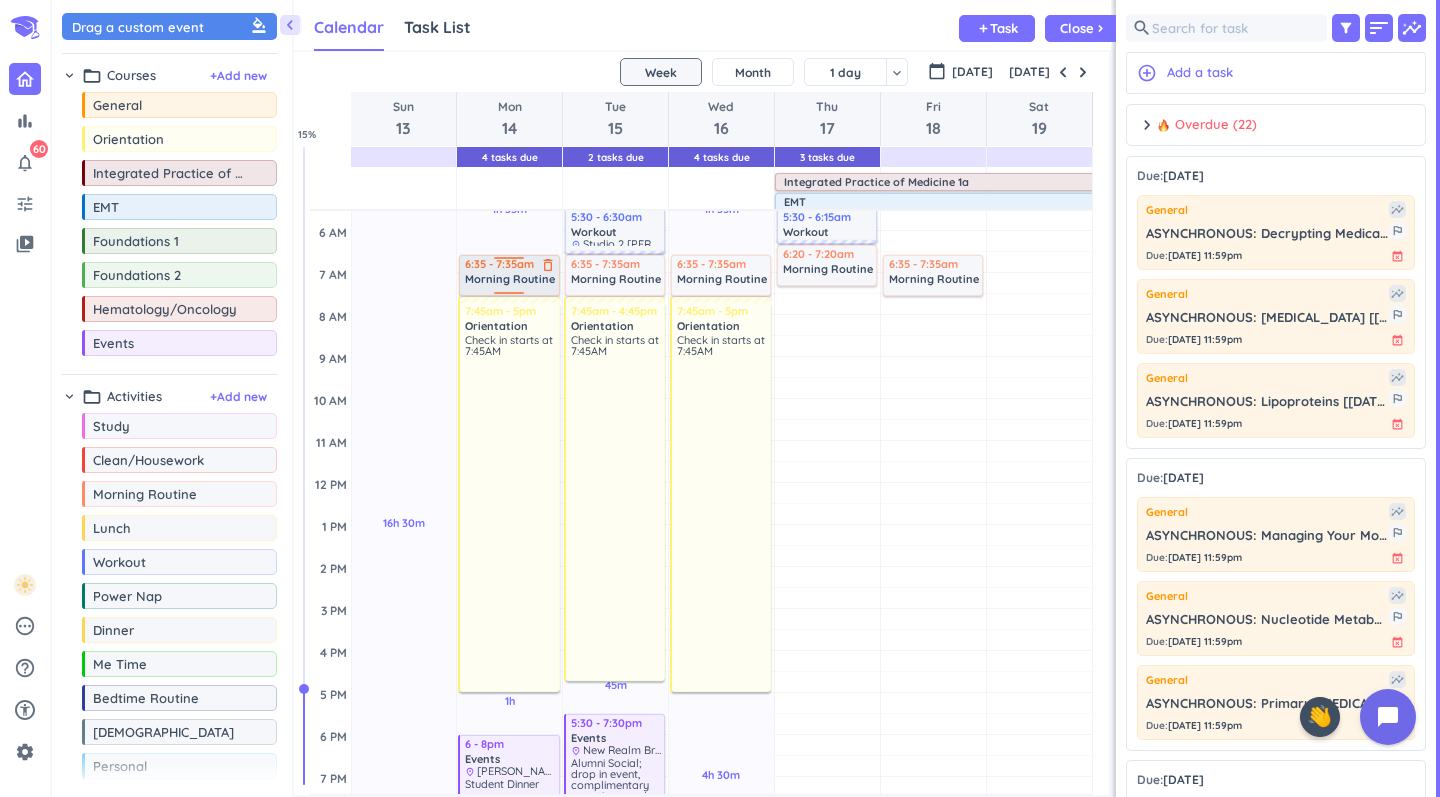 click on "Morning Routine" at bounding box center (510, 279) 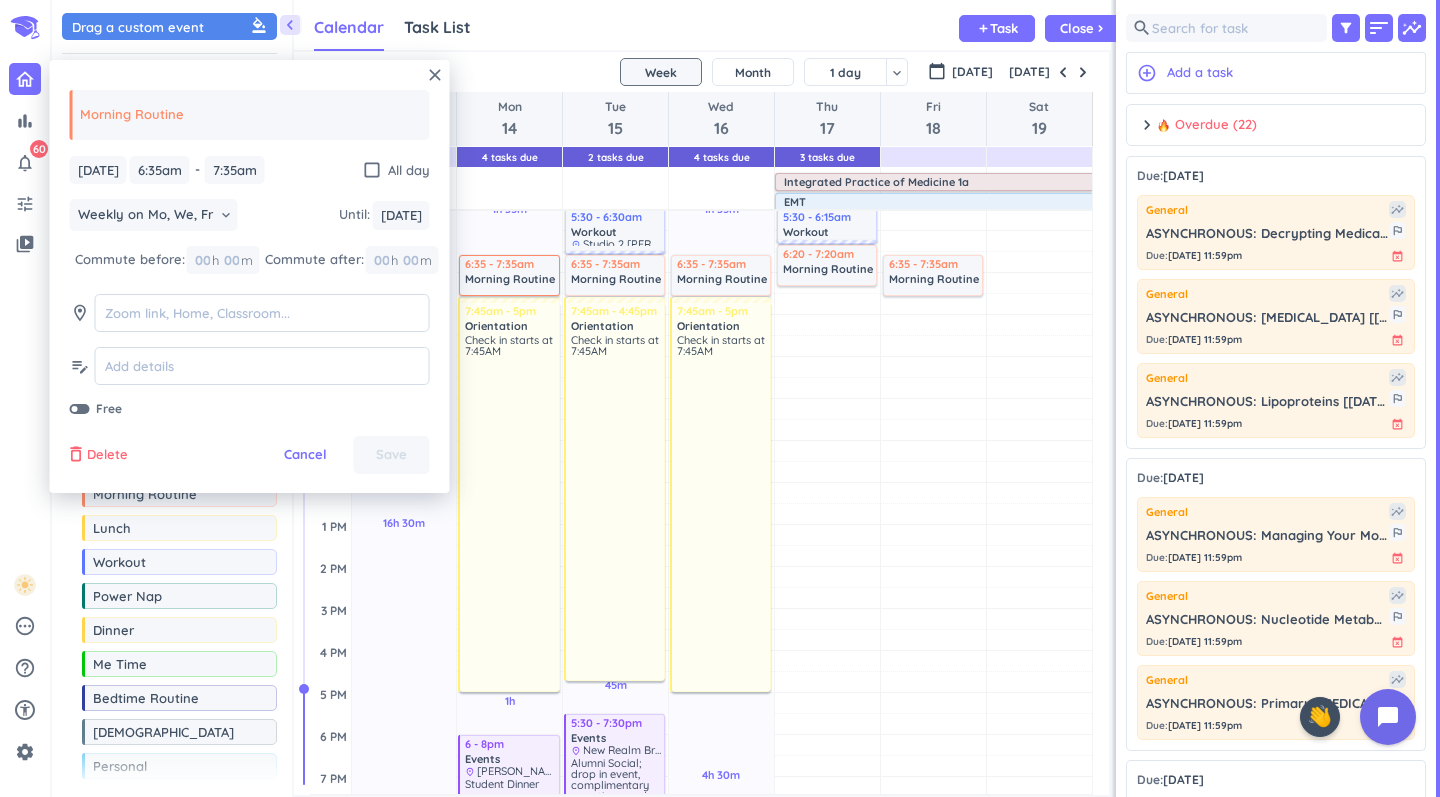 click on "delete_outline" at bounding box center [76, 455] 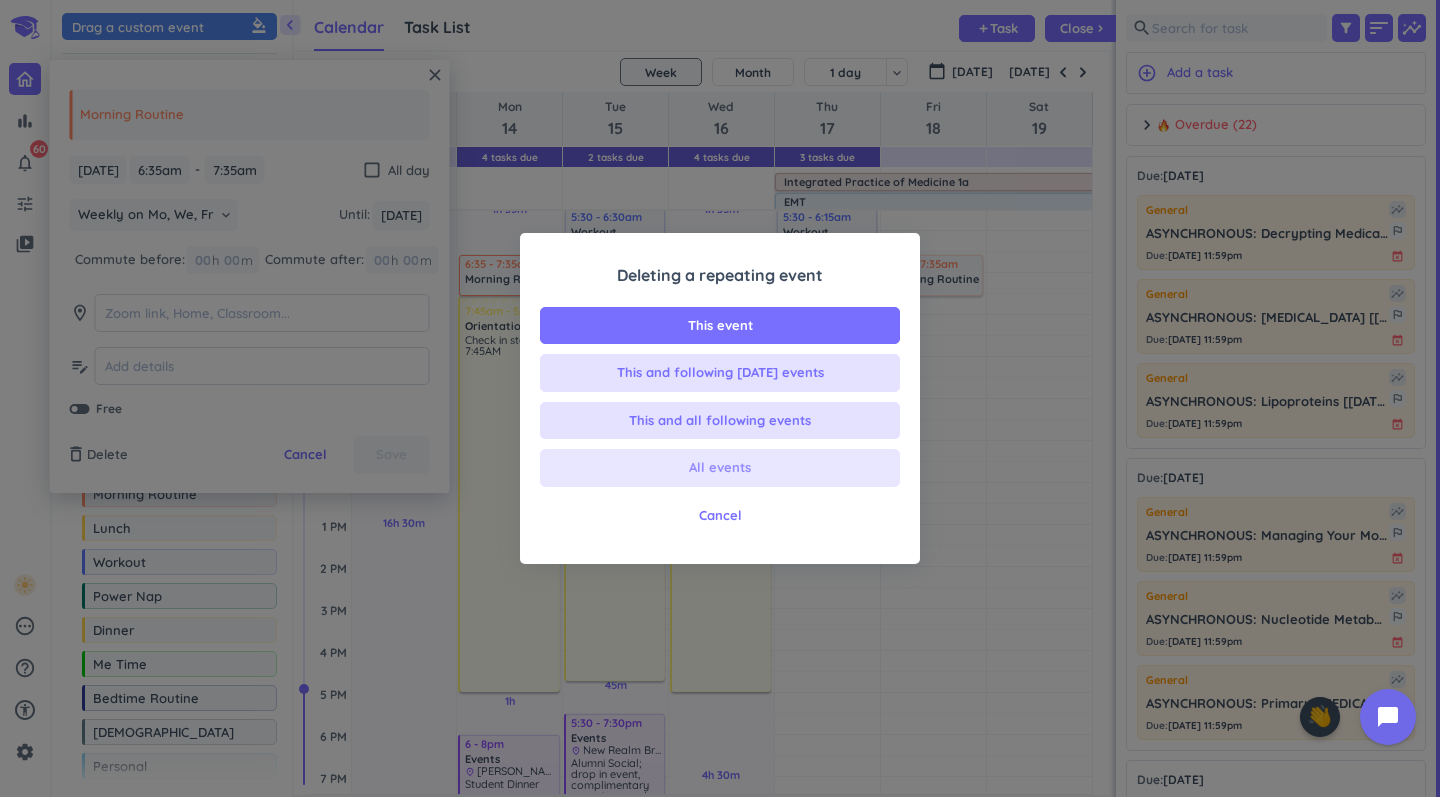 click on "All events" at bounding box center (720, 468) 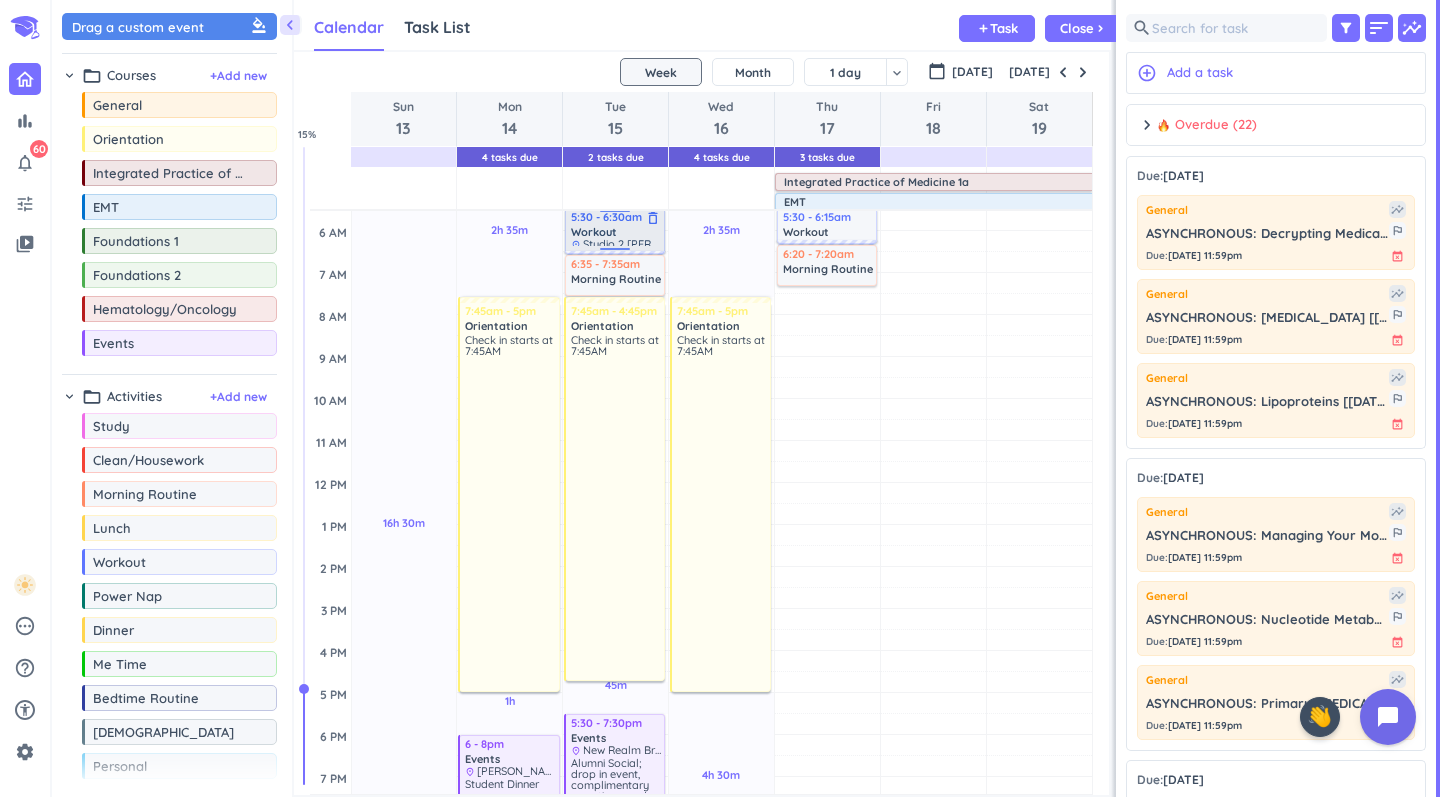 click on "Workout" at bounding box center (594, 232) 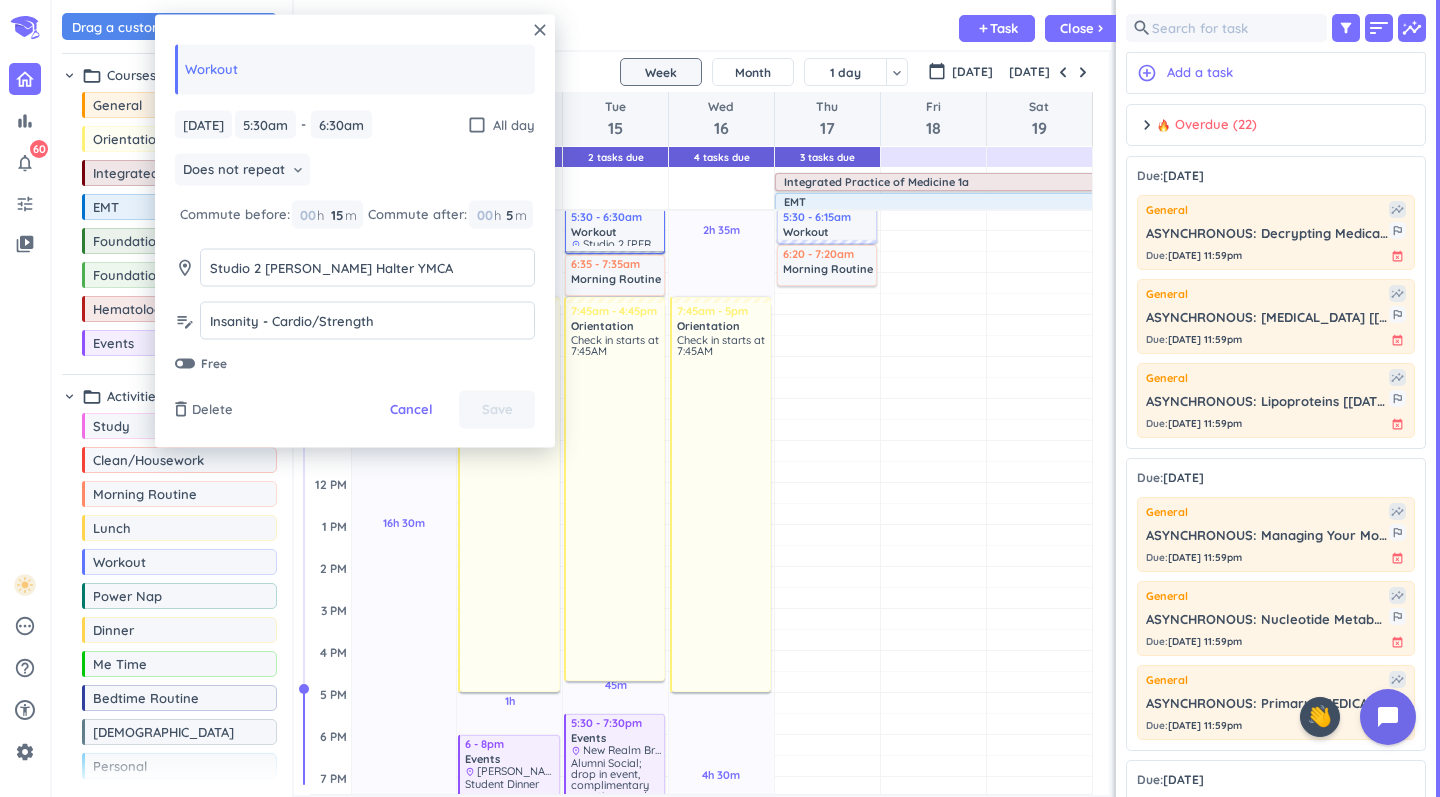 click on "delete_outline Delete Cancel Save" at bounding box center (355, 410) 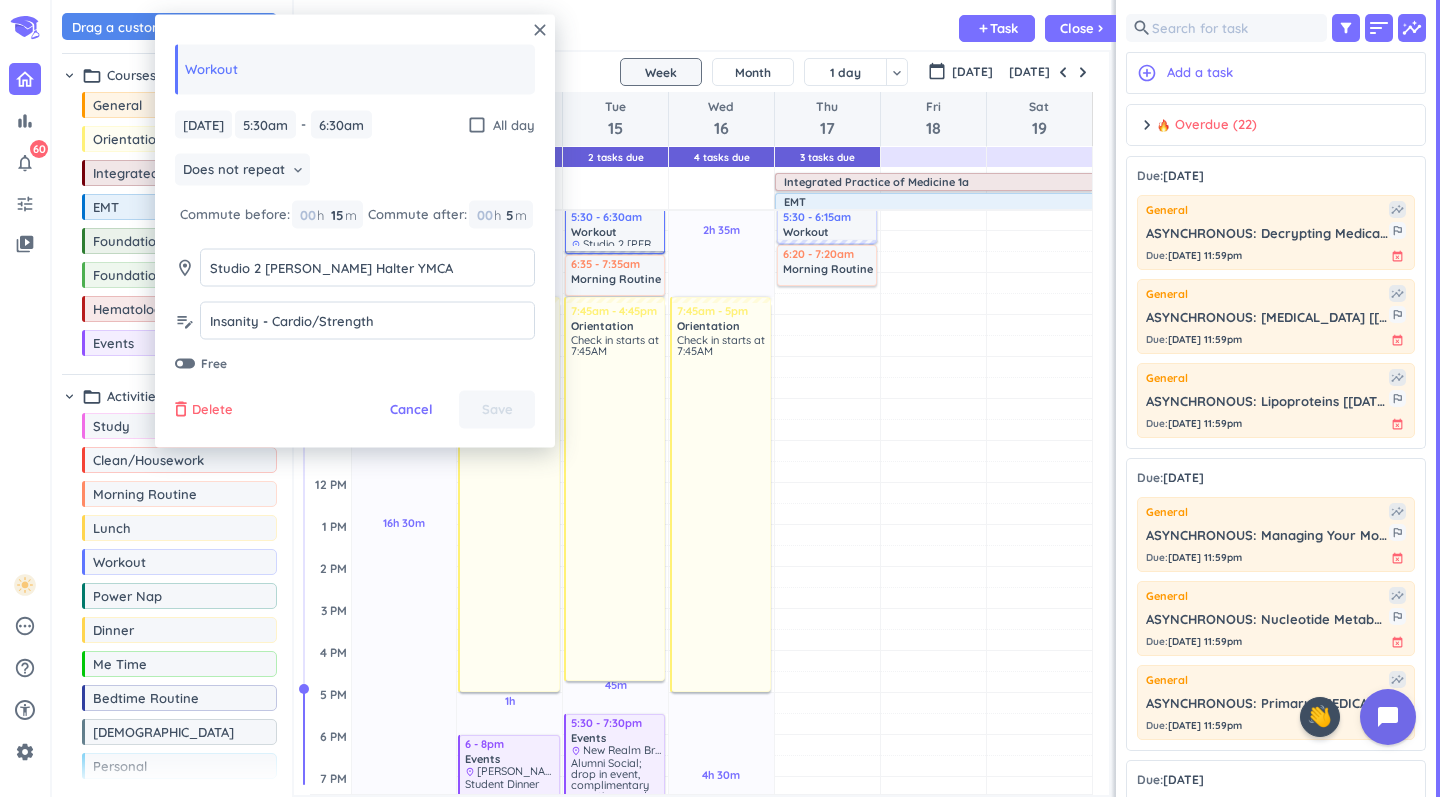 click on "Delete" at bounding box center (212, 410) 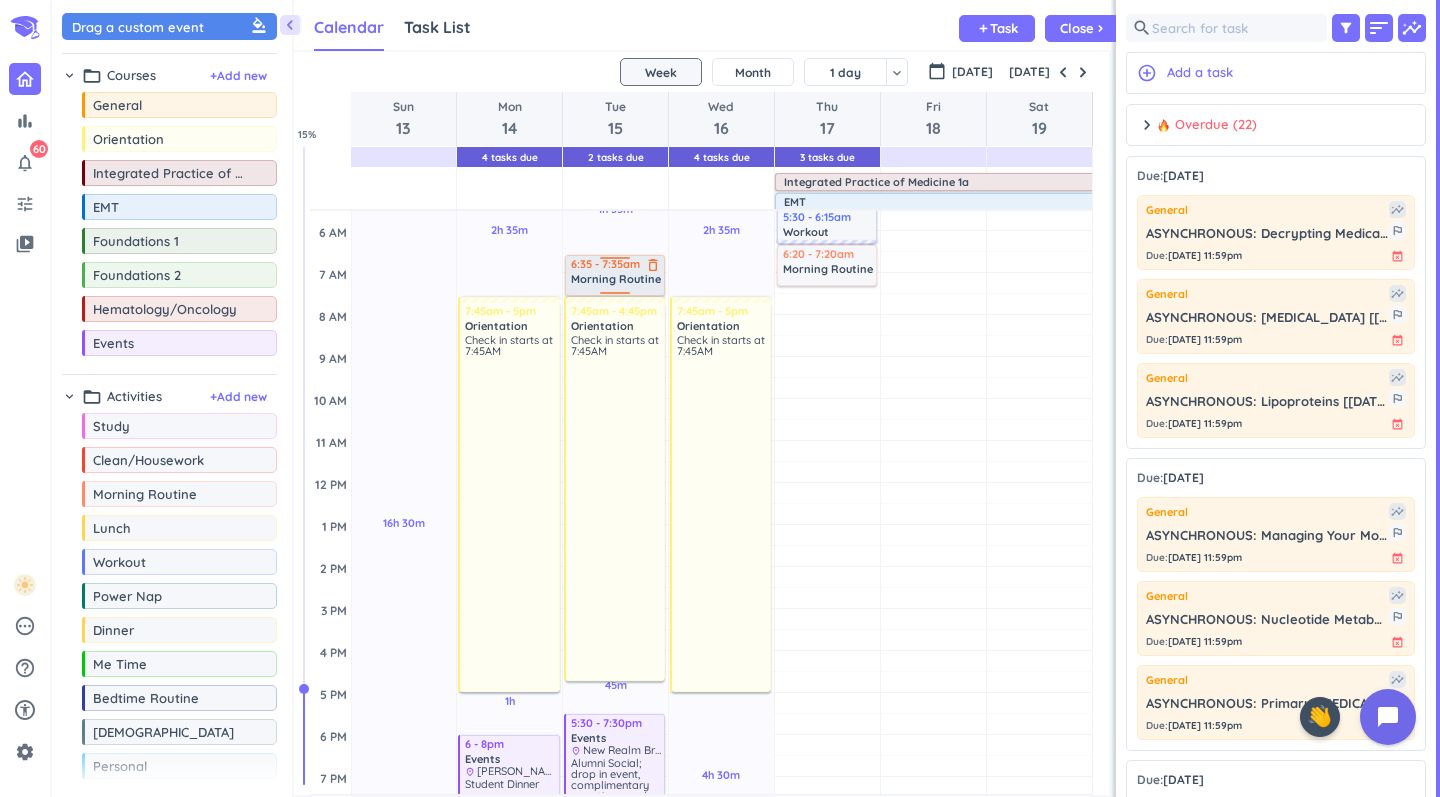 click on "Morning Routine" at bounding box center (616, 279) 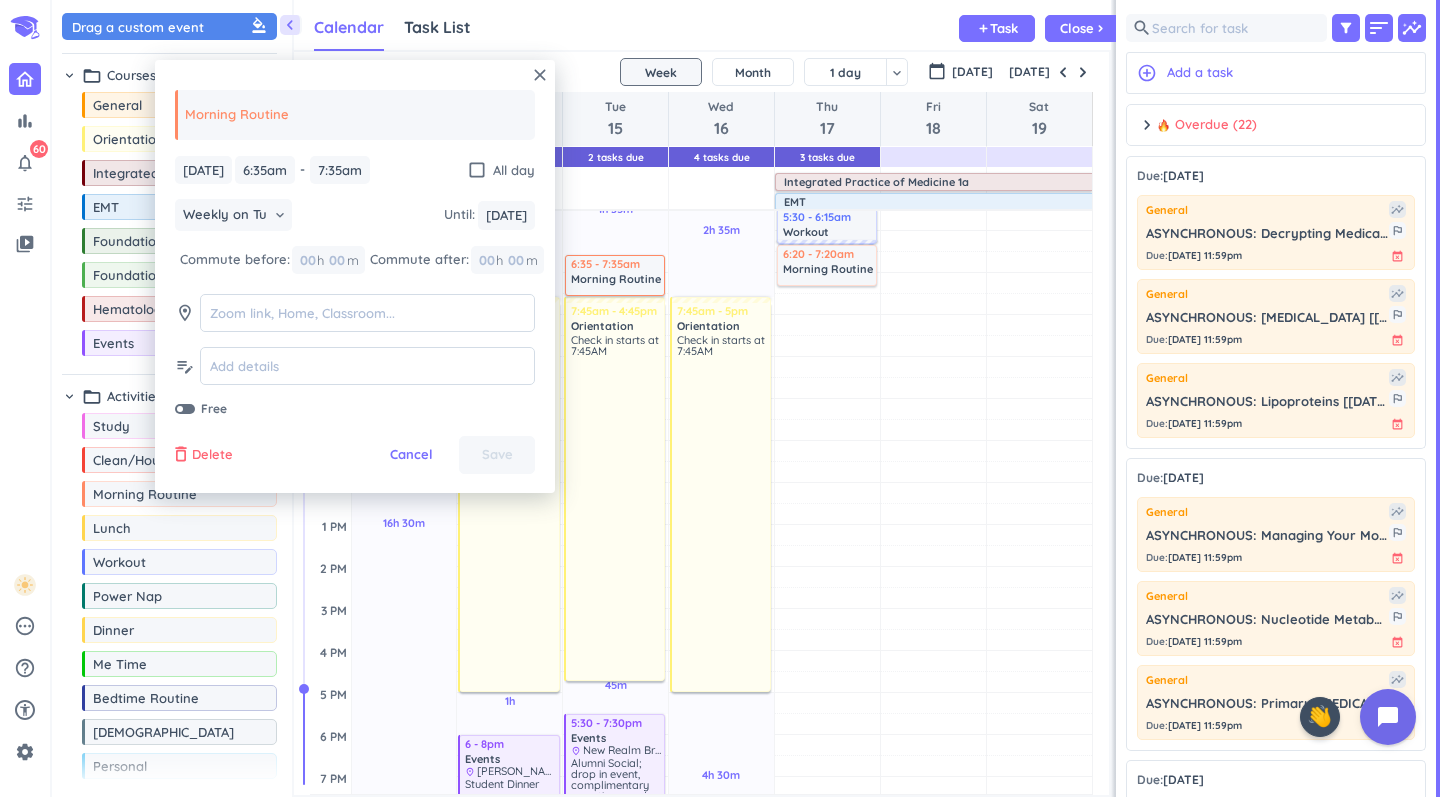 click on "Delete" at bounding box center (212, 455) 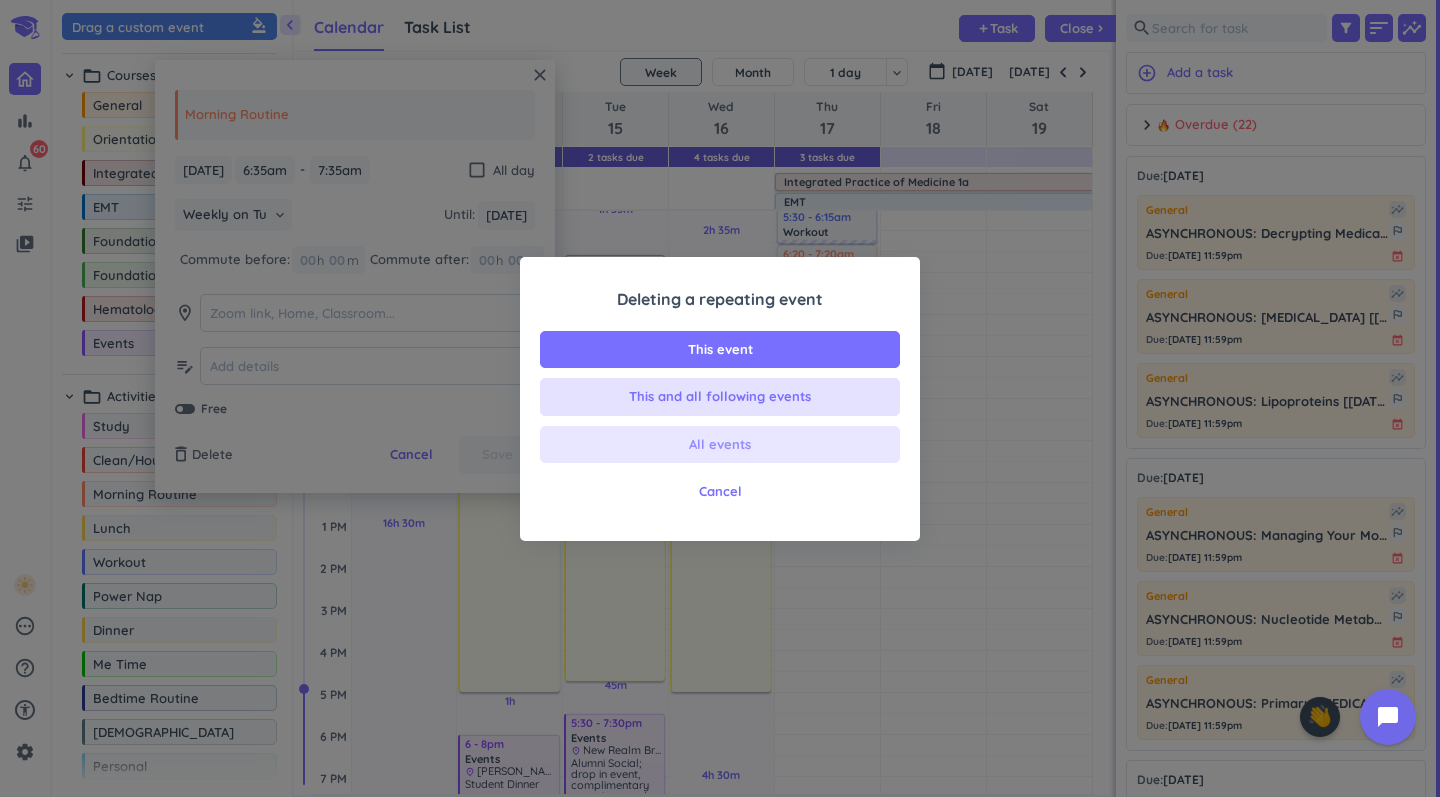 click on "All events" at bounding box center [720, 445] 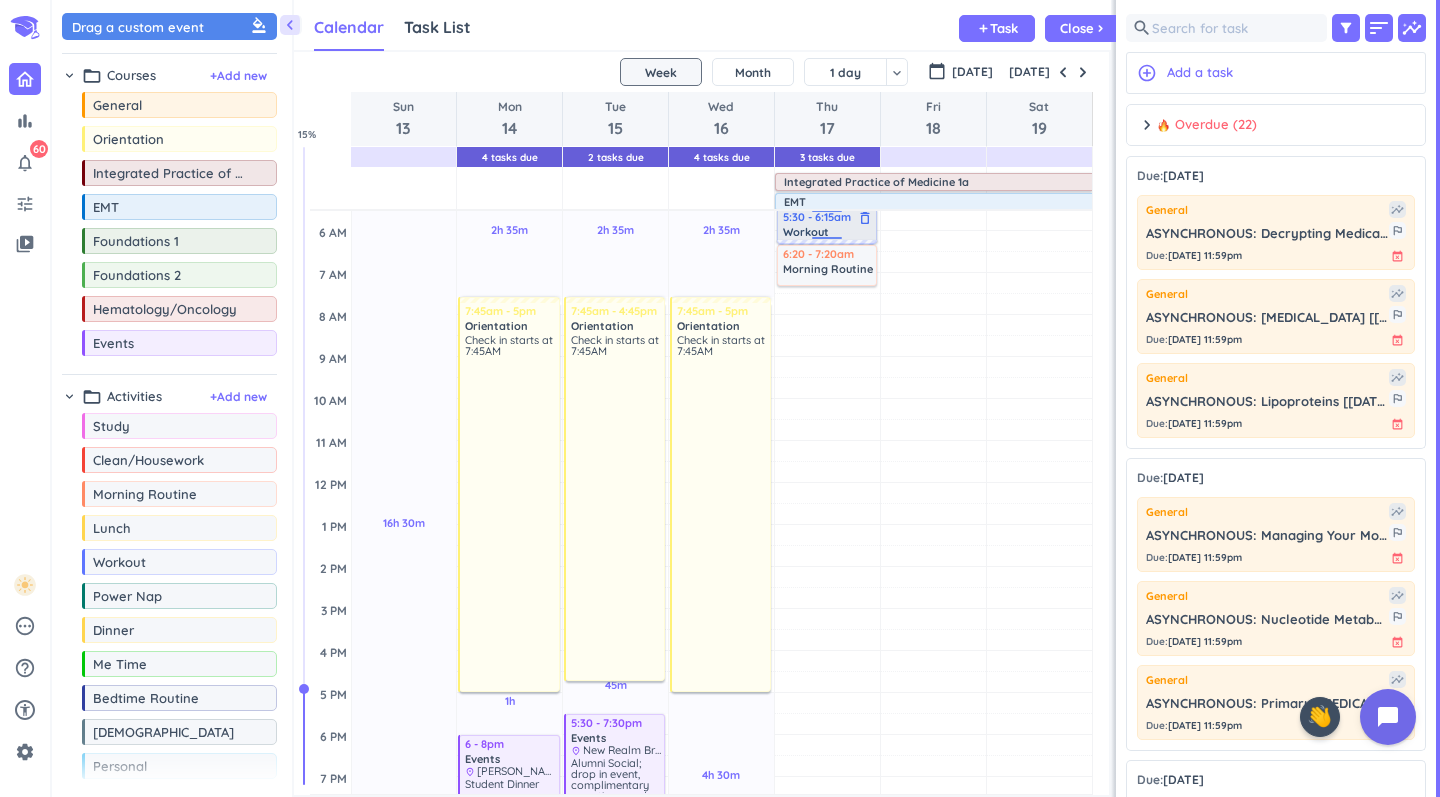 click on "Workout" at bounding box center [806, 231] 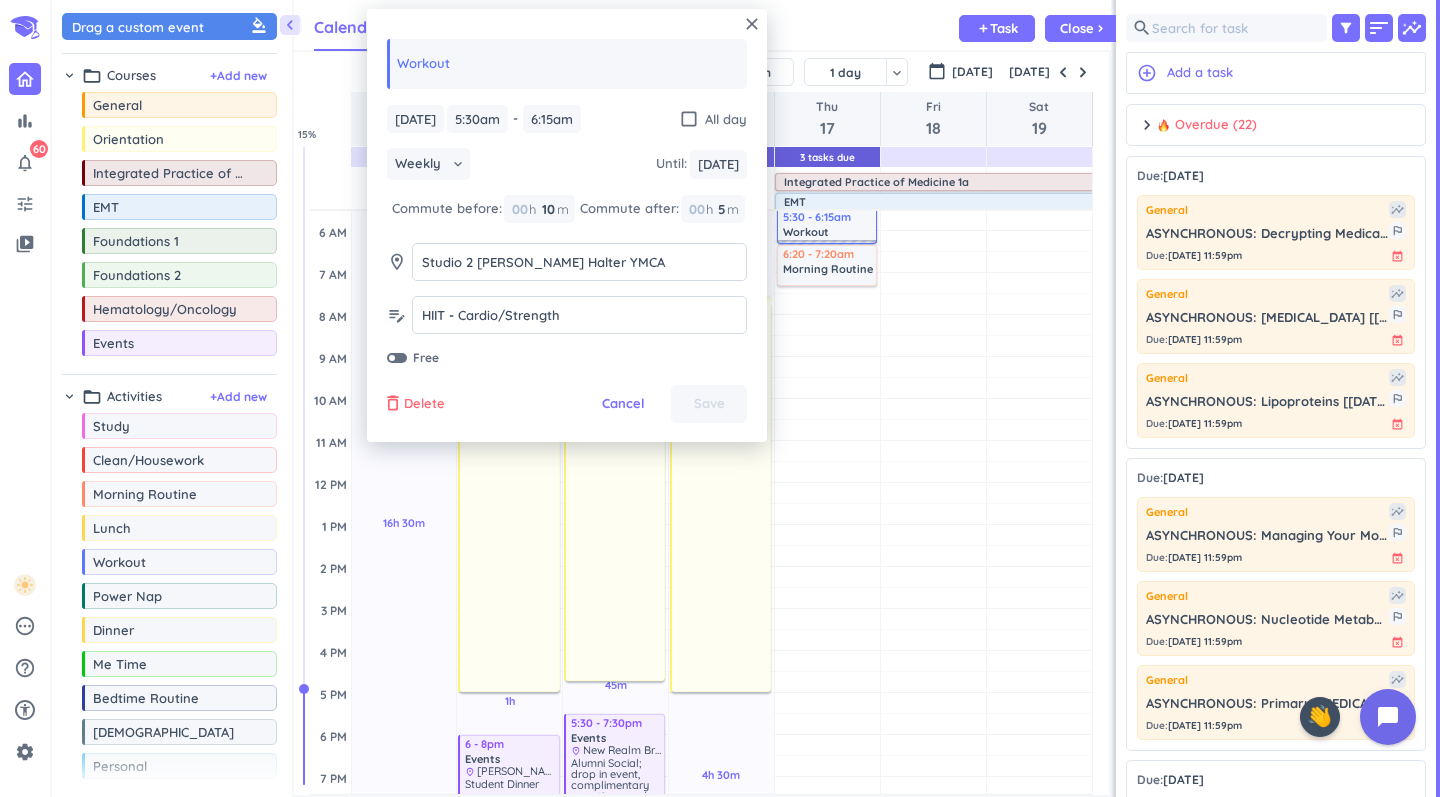click on "Delete" at bounding box center (424, 404) 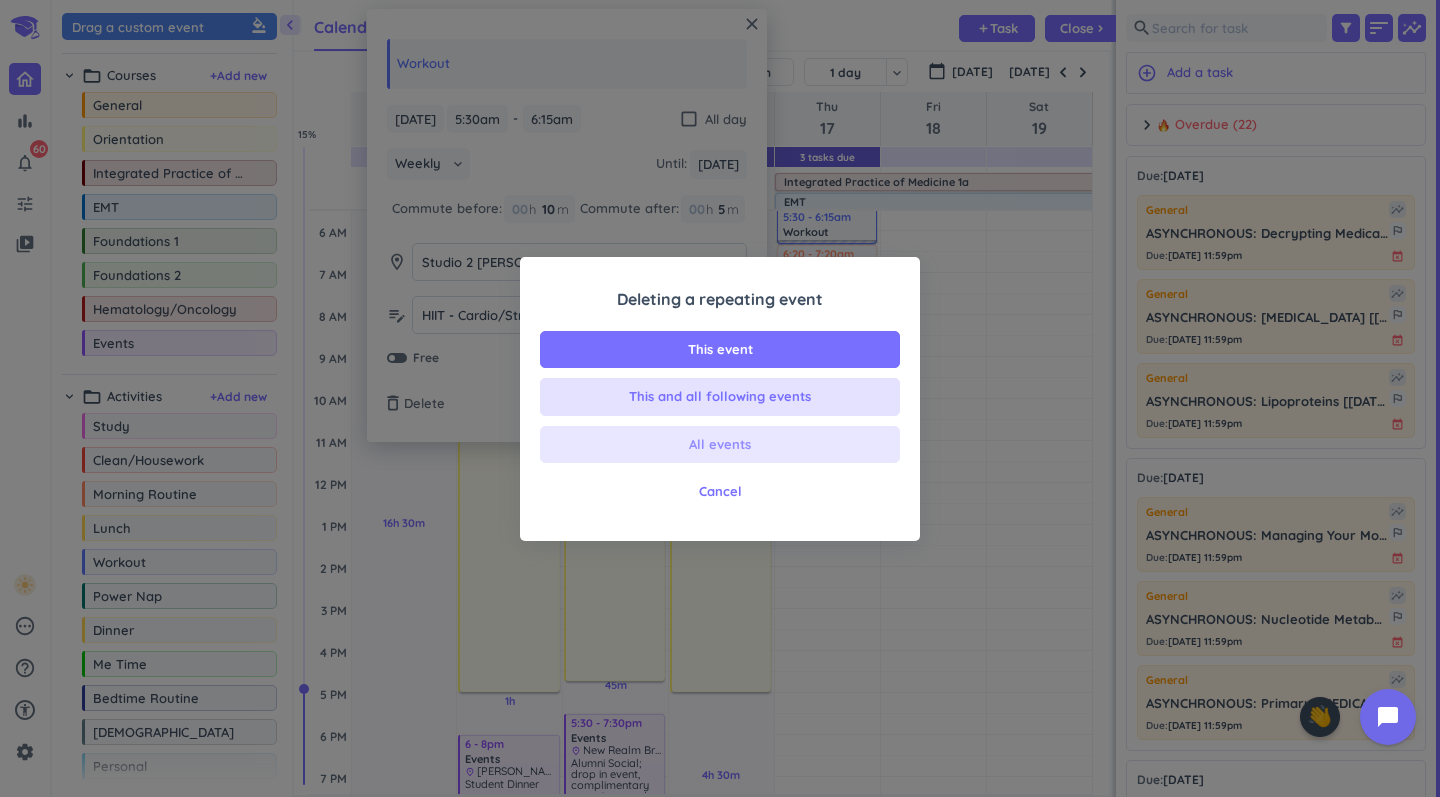 click on "All events" at bounding box center (720, 445) 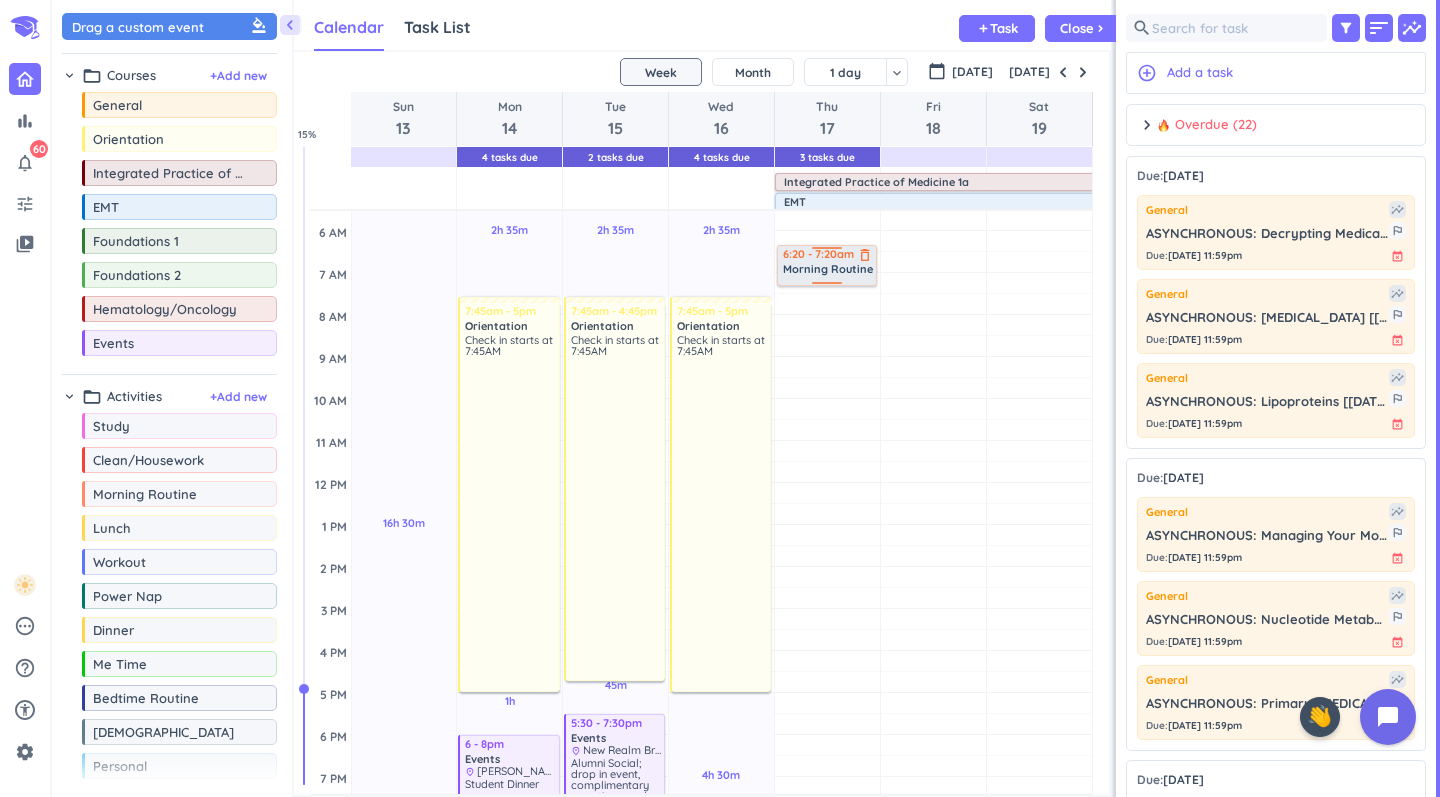 click on "Morning Routine" at bounding box center [828, 269] 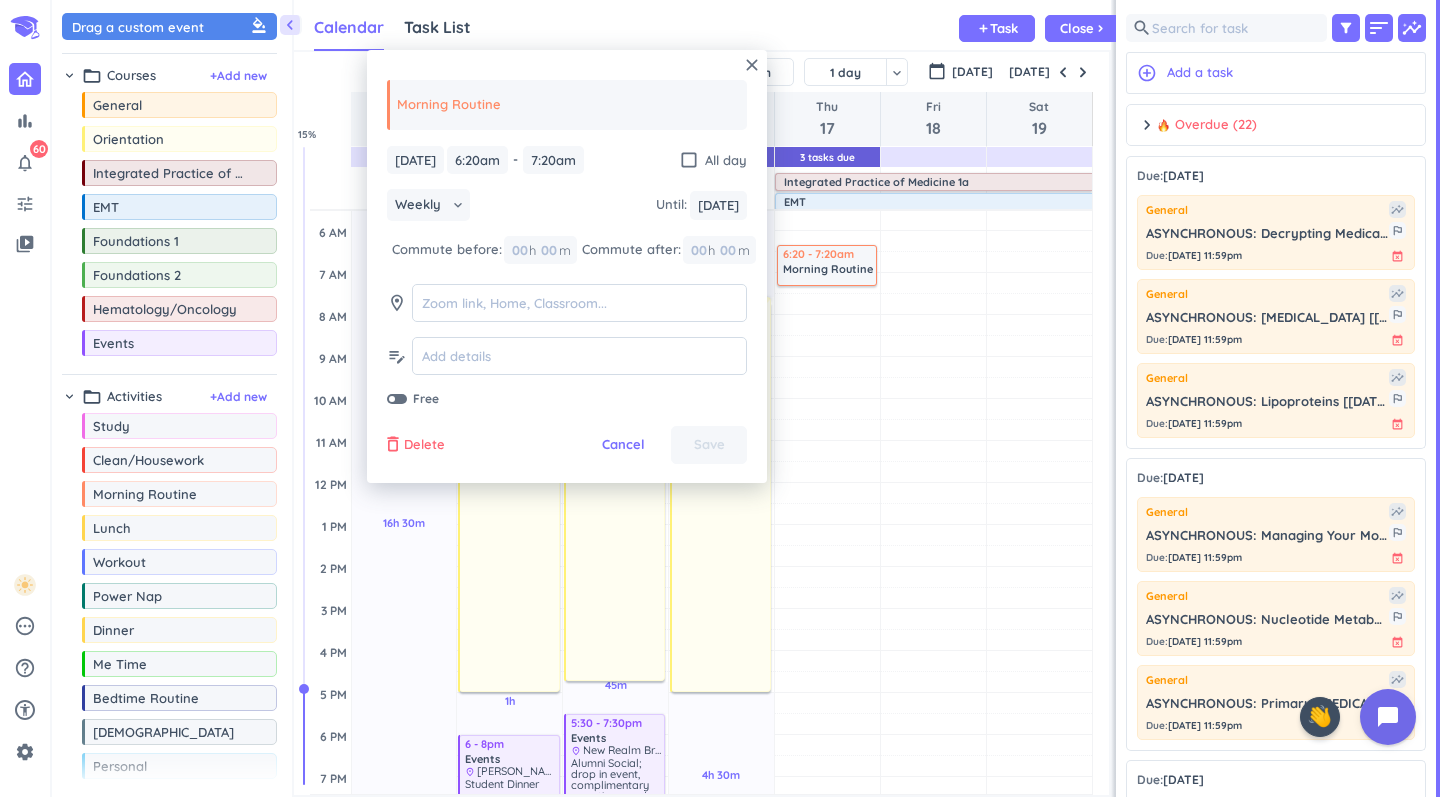 click on "Delete" at bounding box center [424, 445] 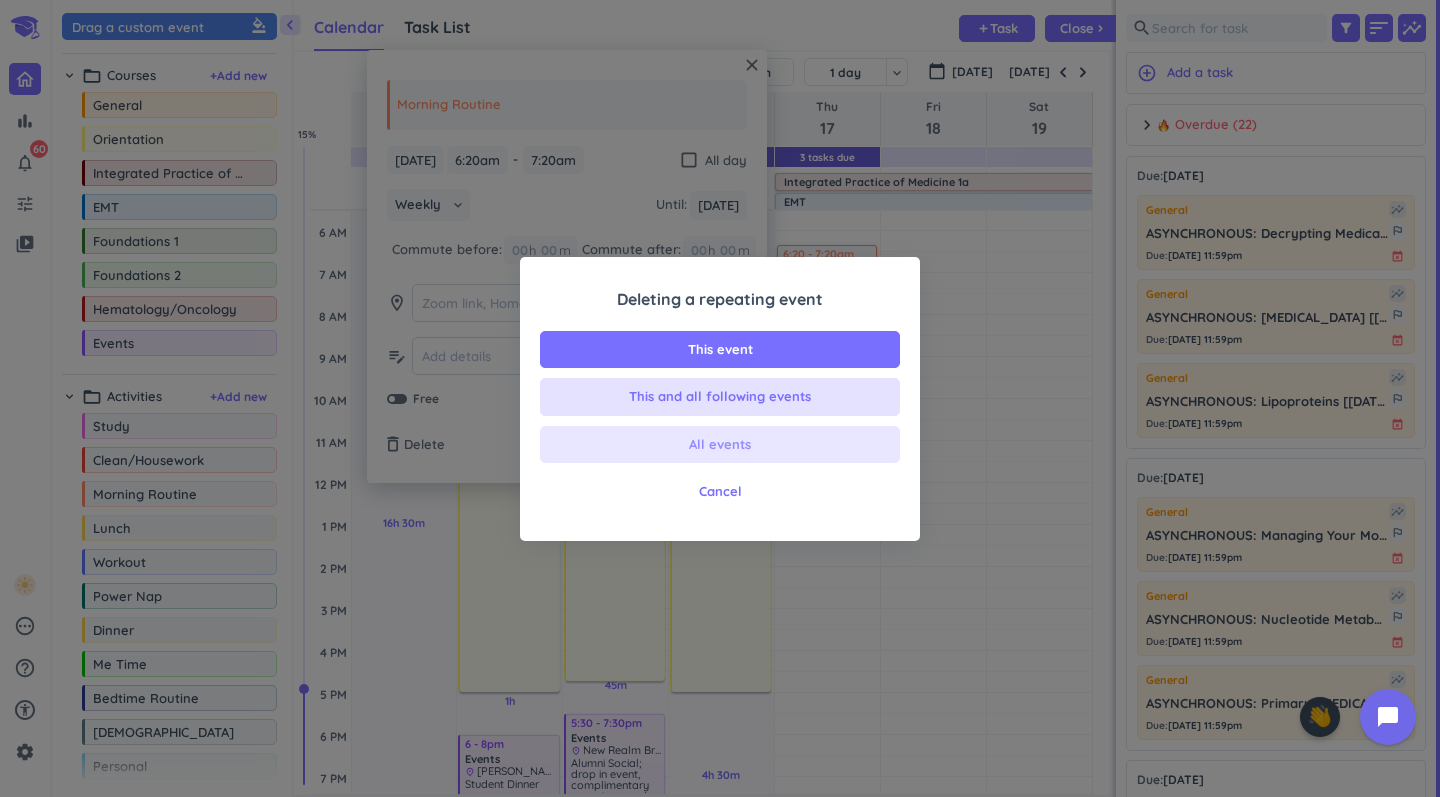 click on "All events" at bounding box center (720, 445) 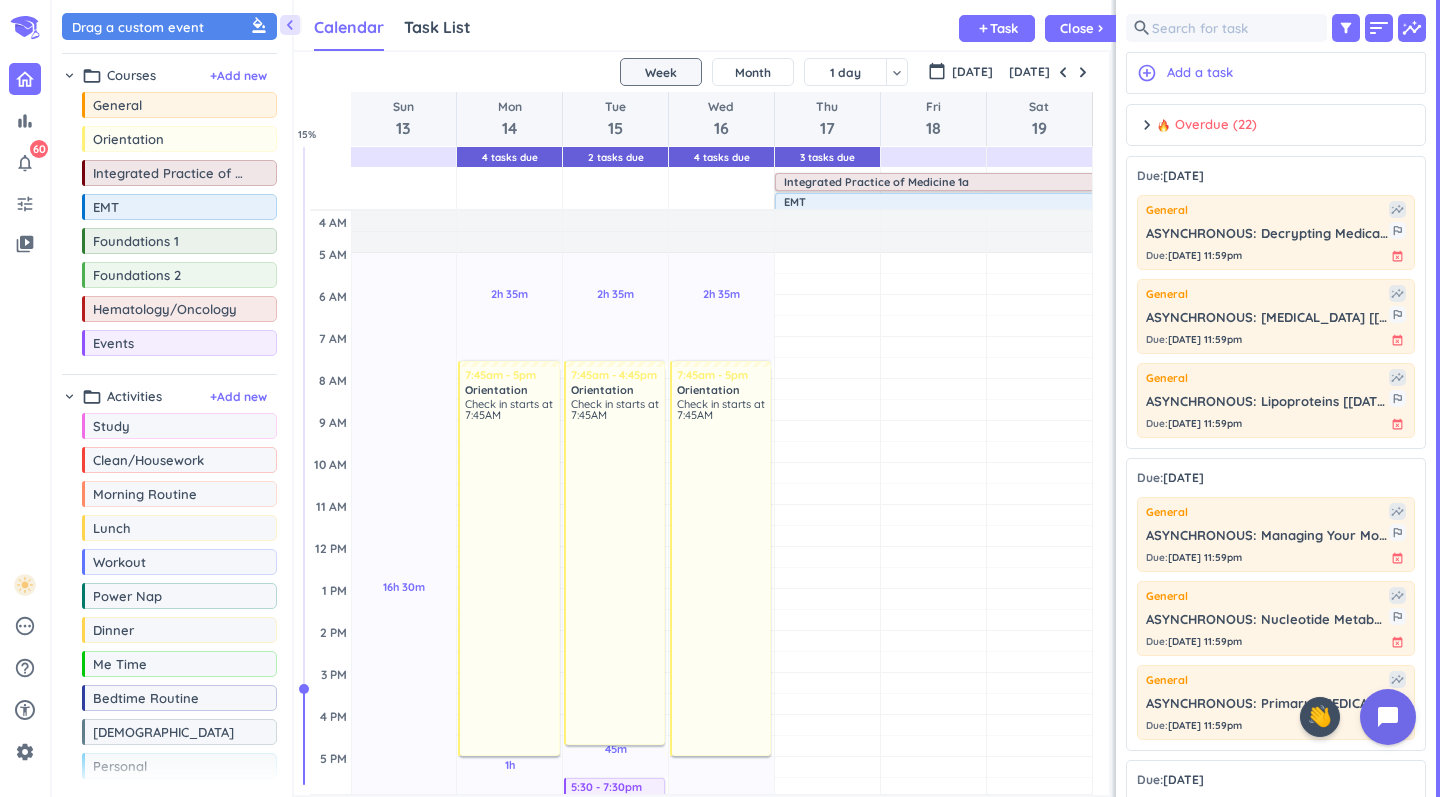 scroll, scrollTop: 0, scrollLeft: 0, axis: both 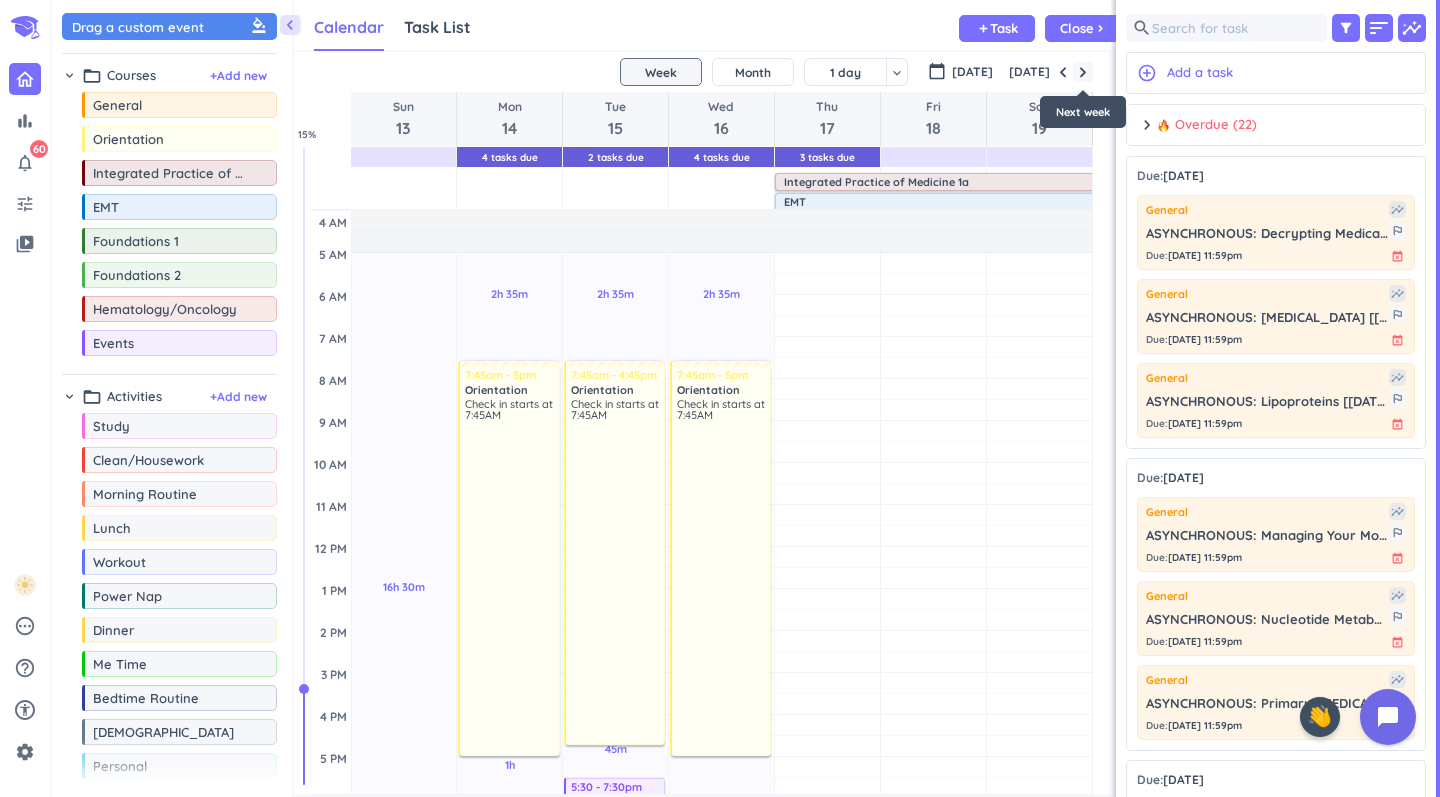 click at bounding box center (1083, 72) 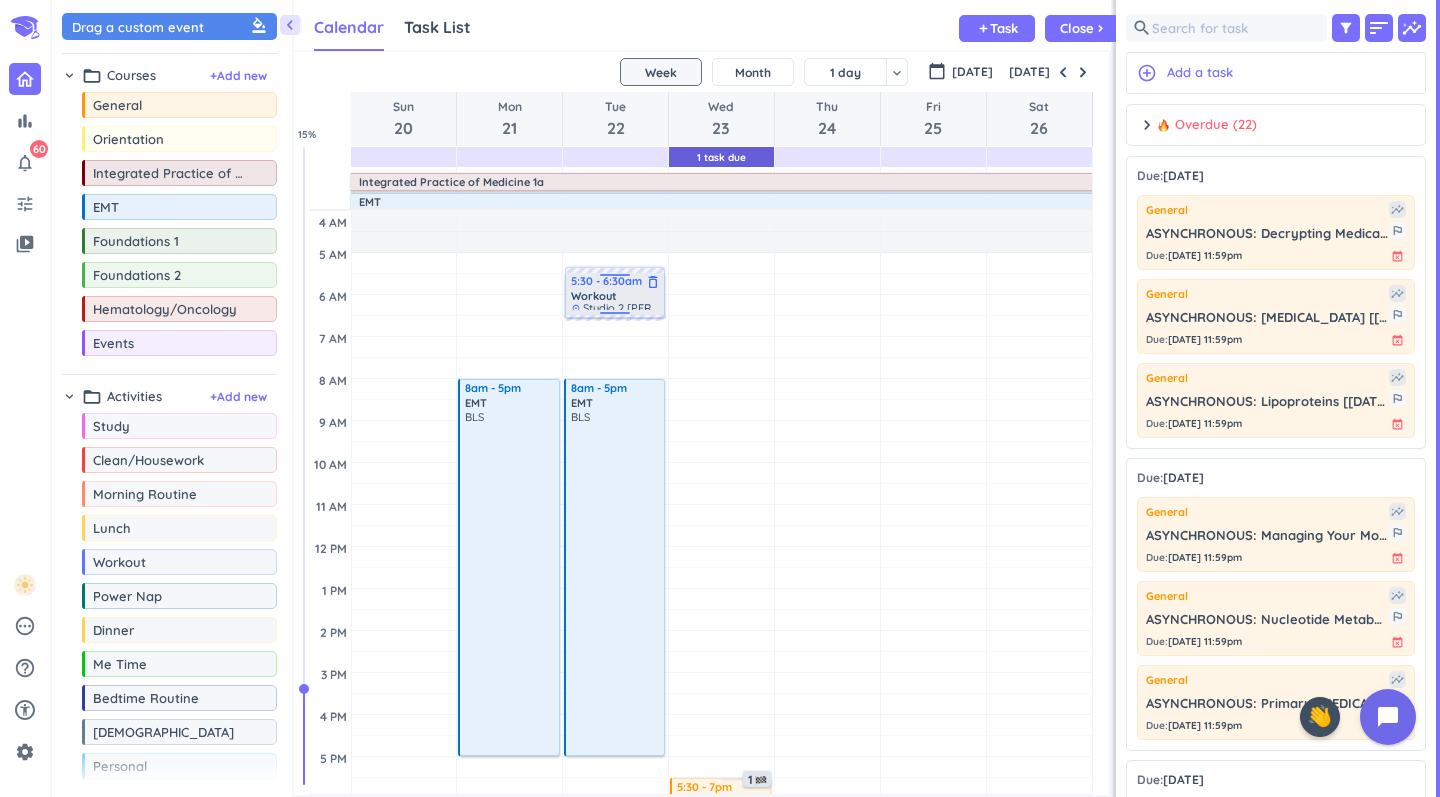 scroll, scrollTop: 0, scrollLeft: 0, axis: both 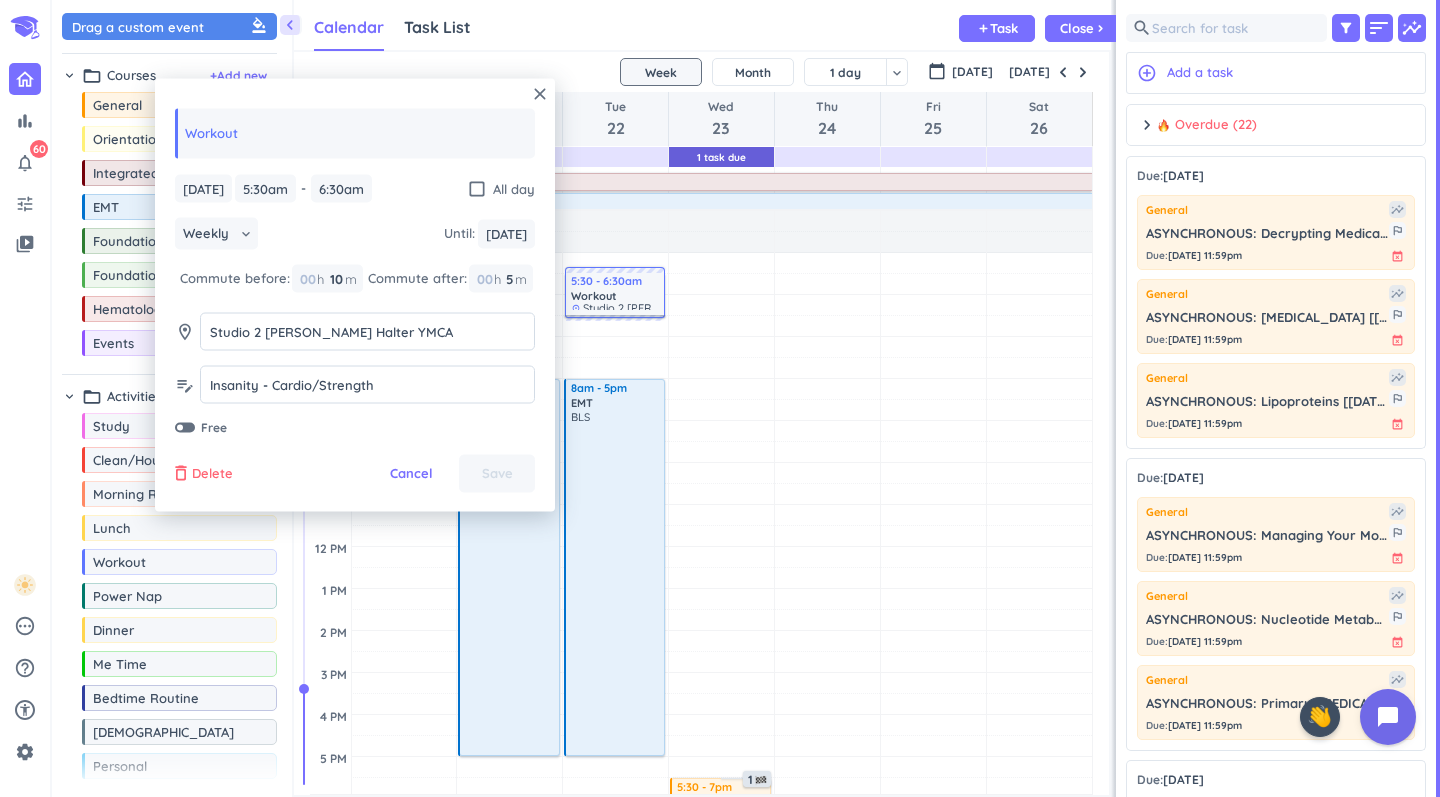 click on "Delete" at bounding box center (212, 474) 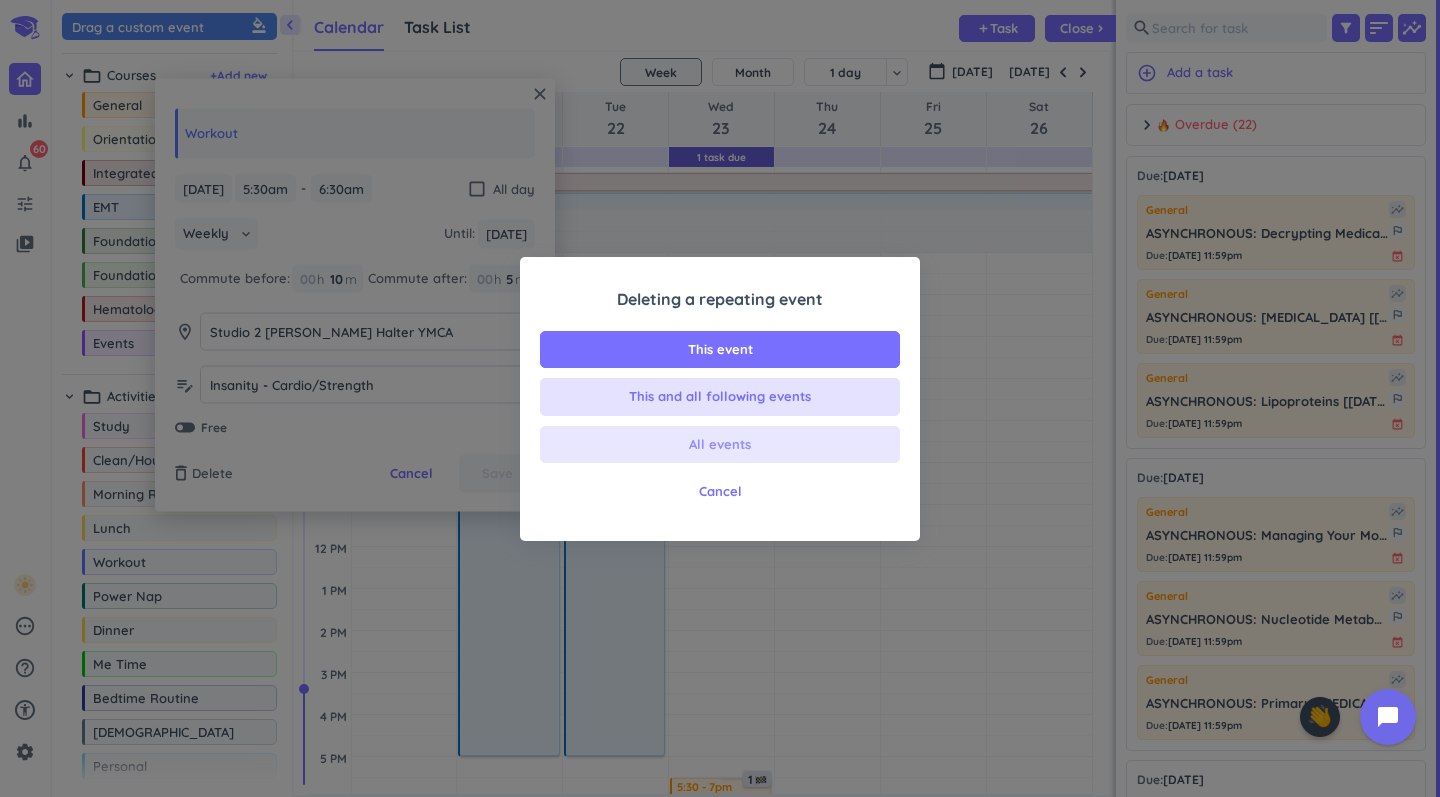 click on "All events" at bounding box center [720, 445] 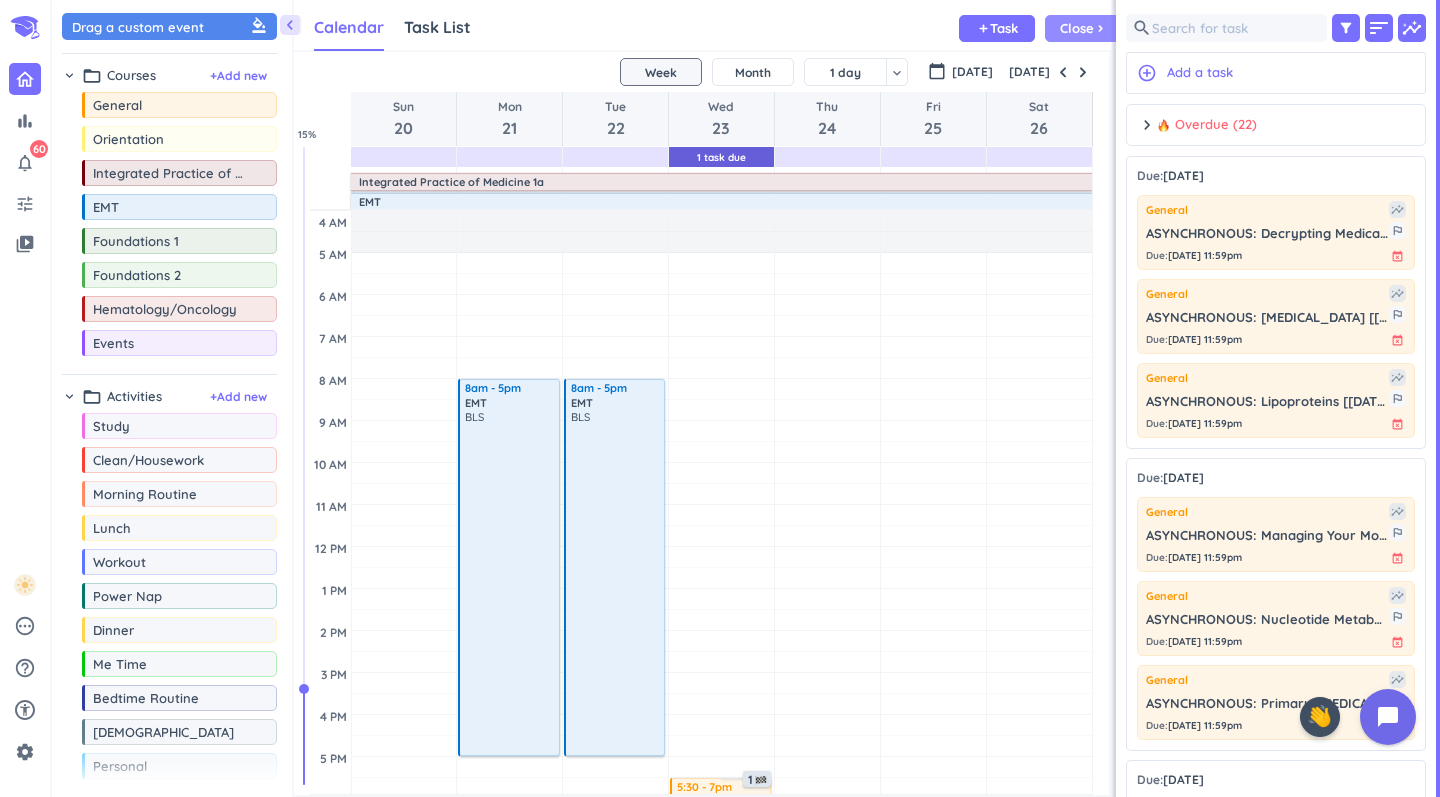 scroll, scrollTop: 0, scrollLeft: 0, axis: both 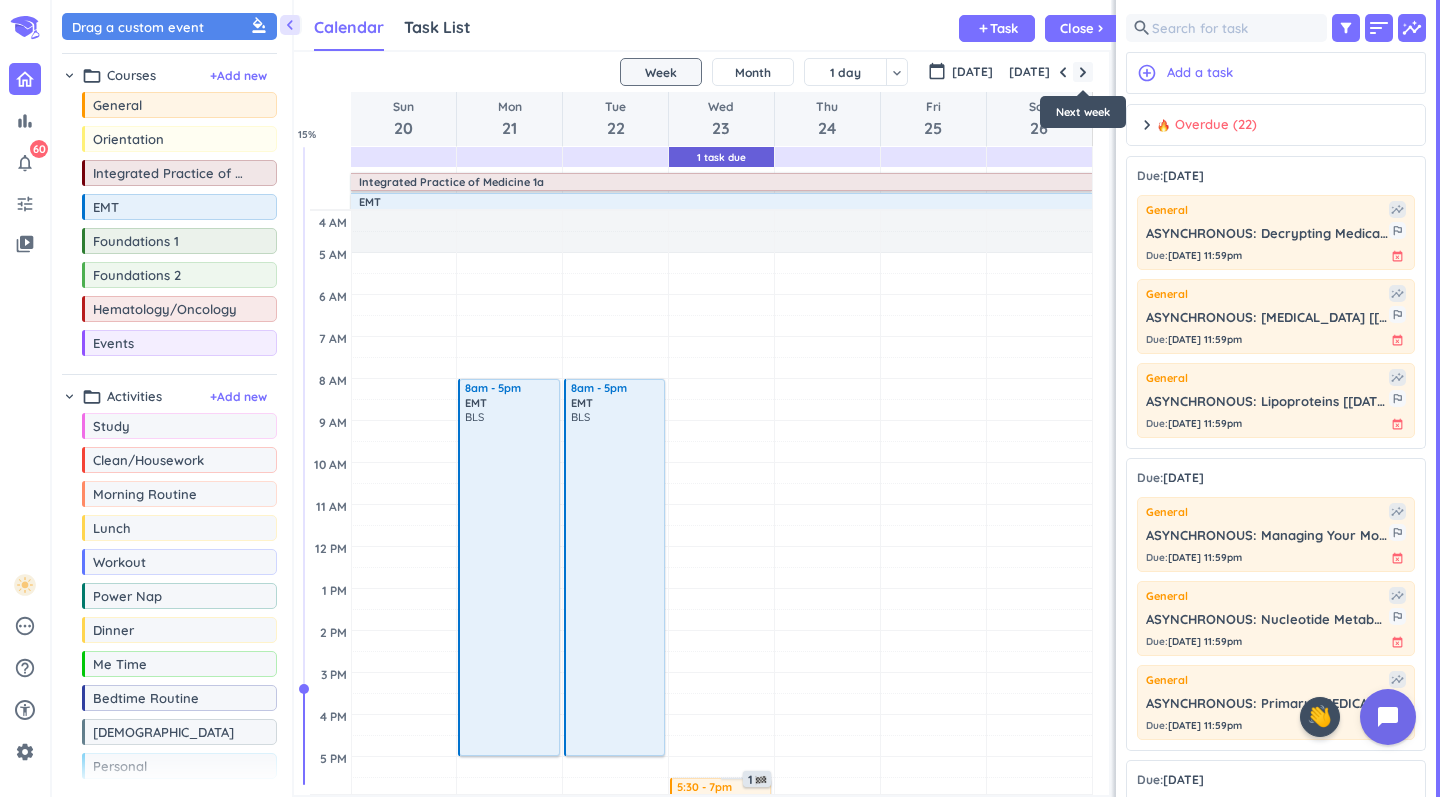 click at bounding box center (1083, 72) 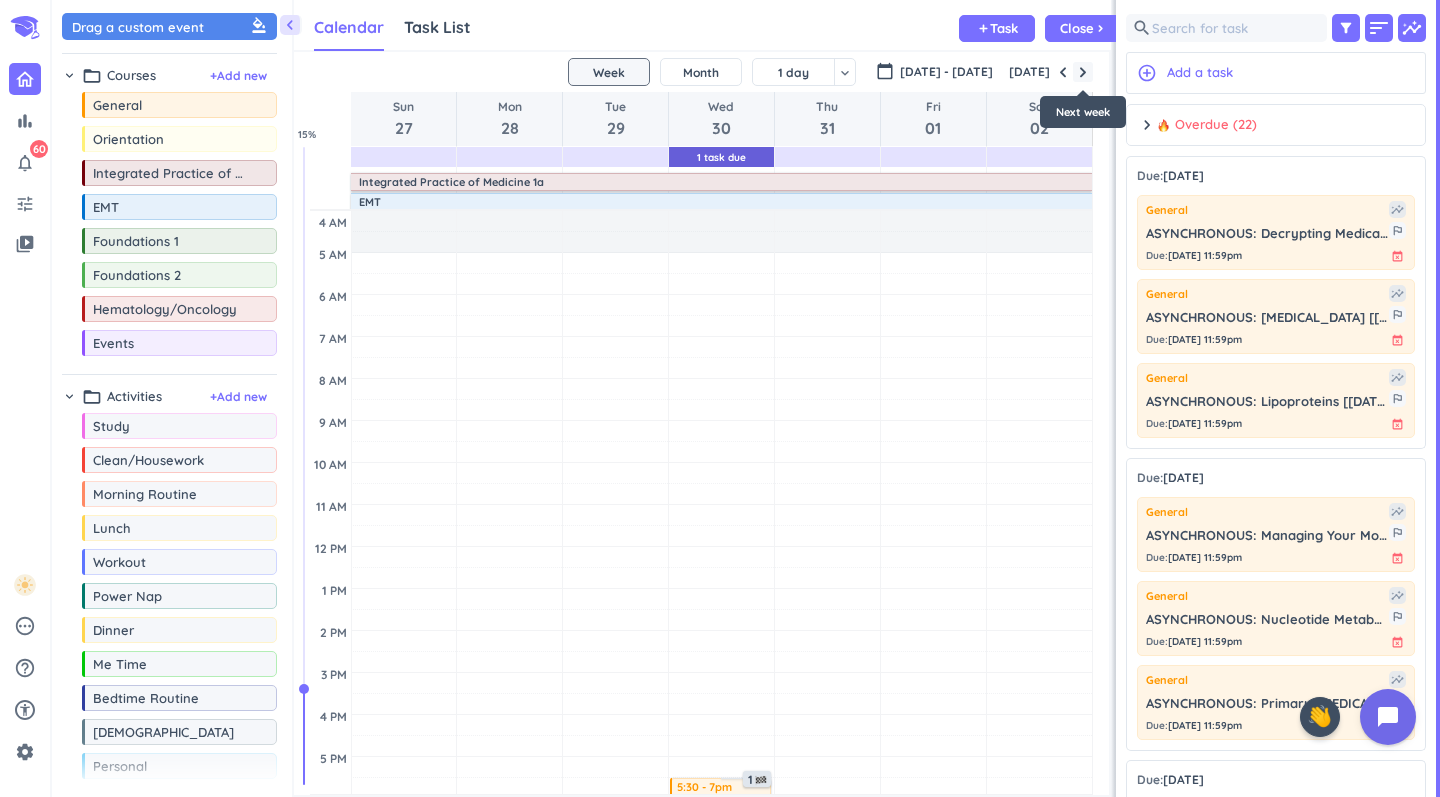 scroll, scrollTop: 64, scrollLeft: 0, axis: vertical 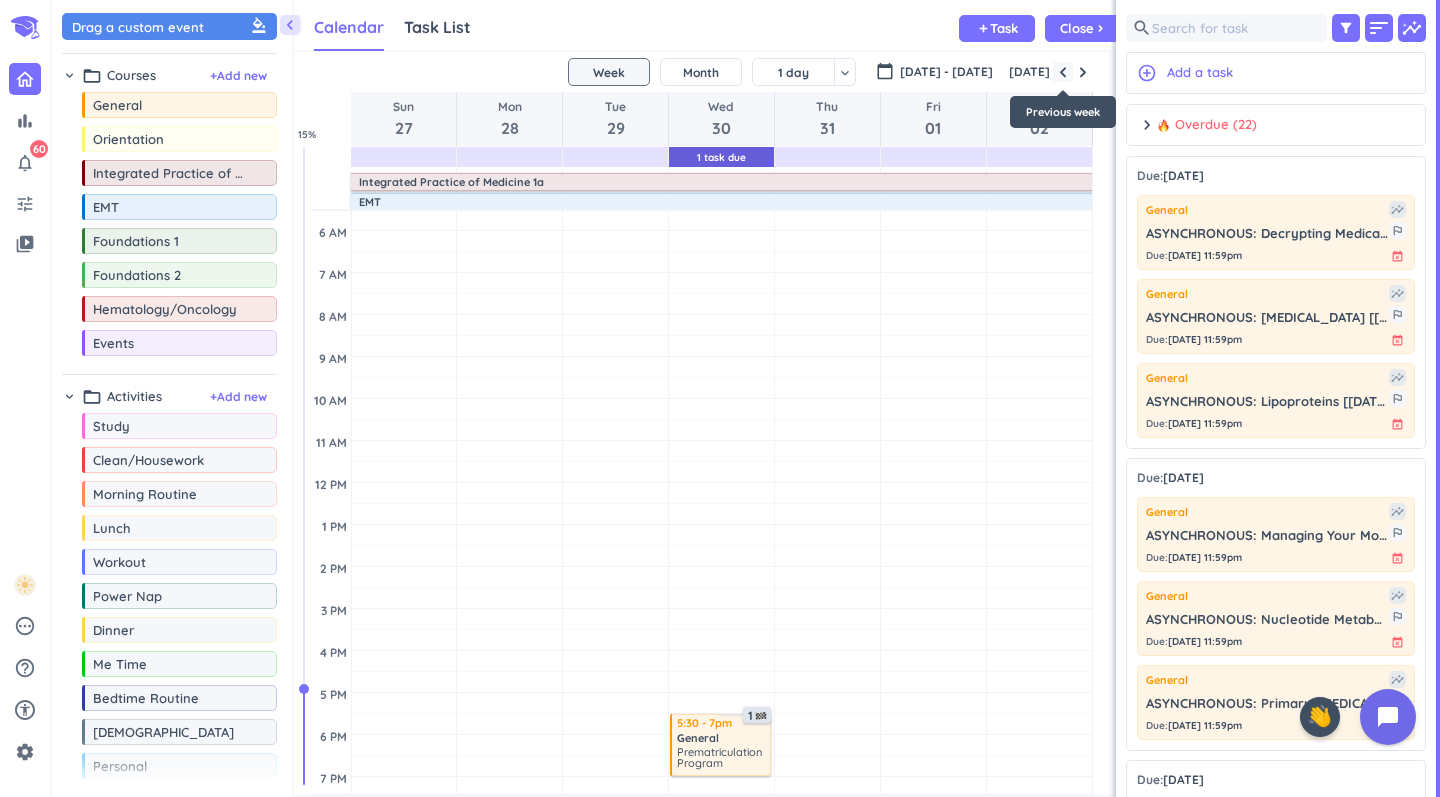 click at bounding box center [1063, 72] 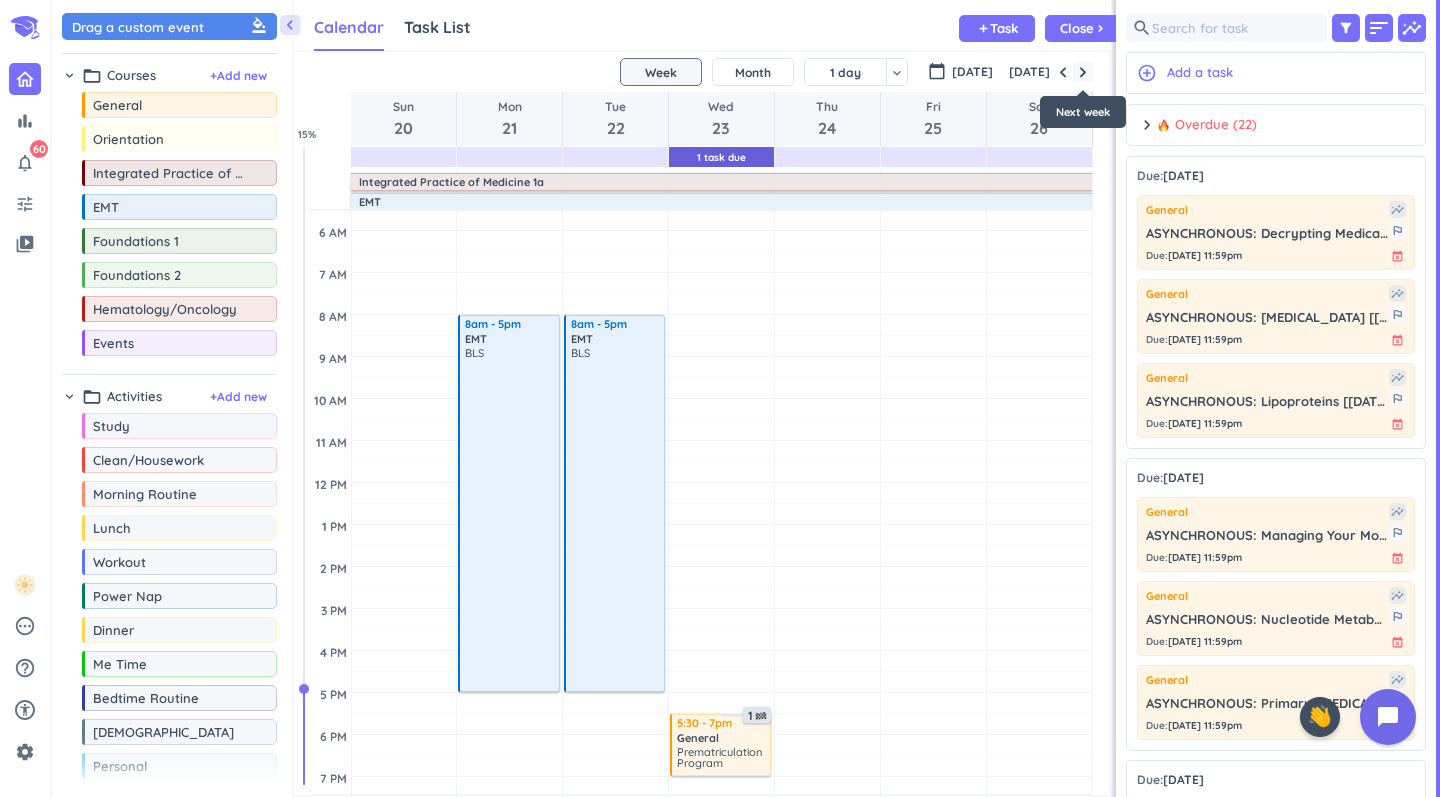 click at bounding box center (1083, 72) 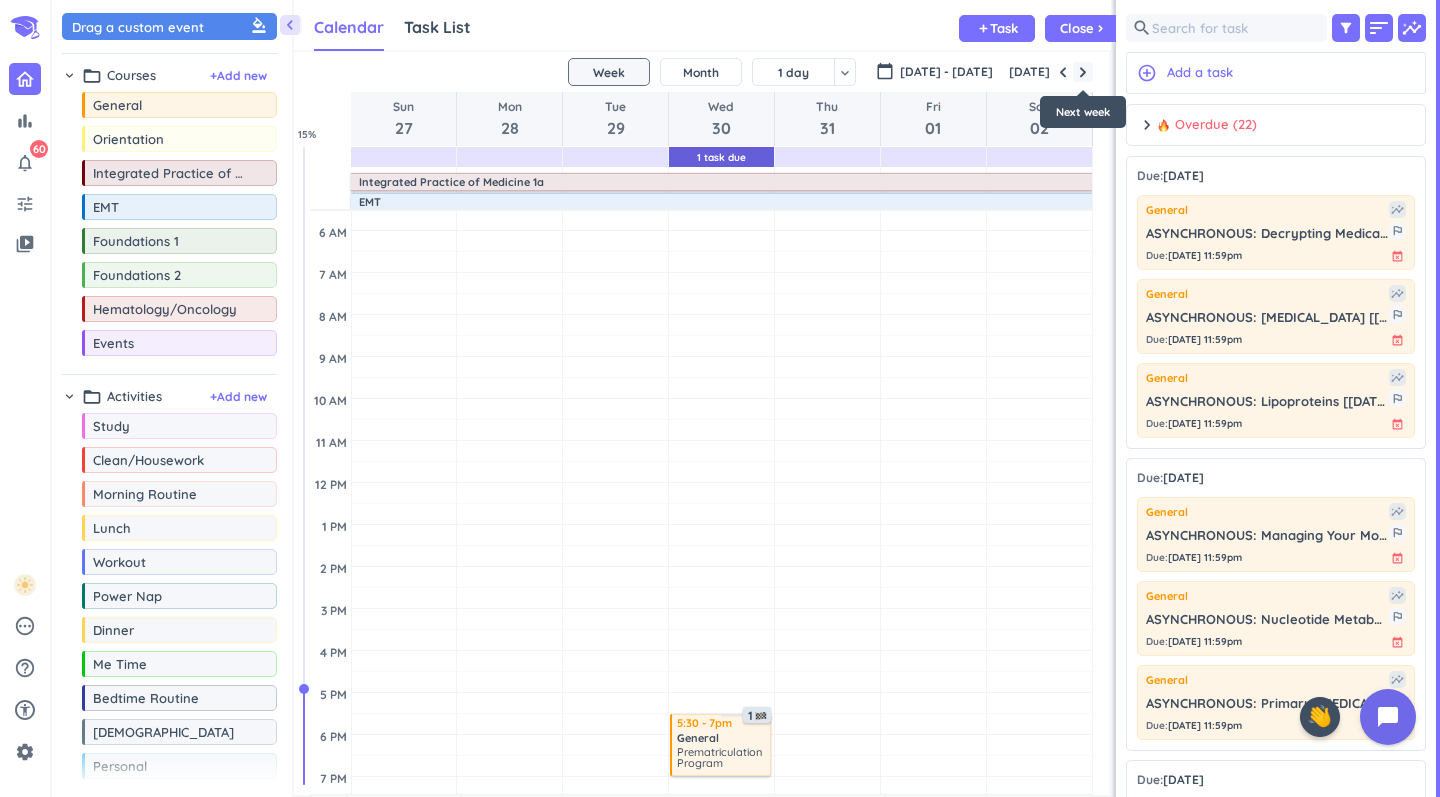 click at bounding box center (1083, 72) 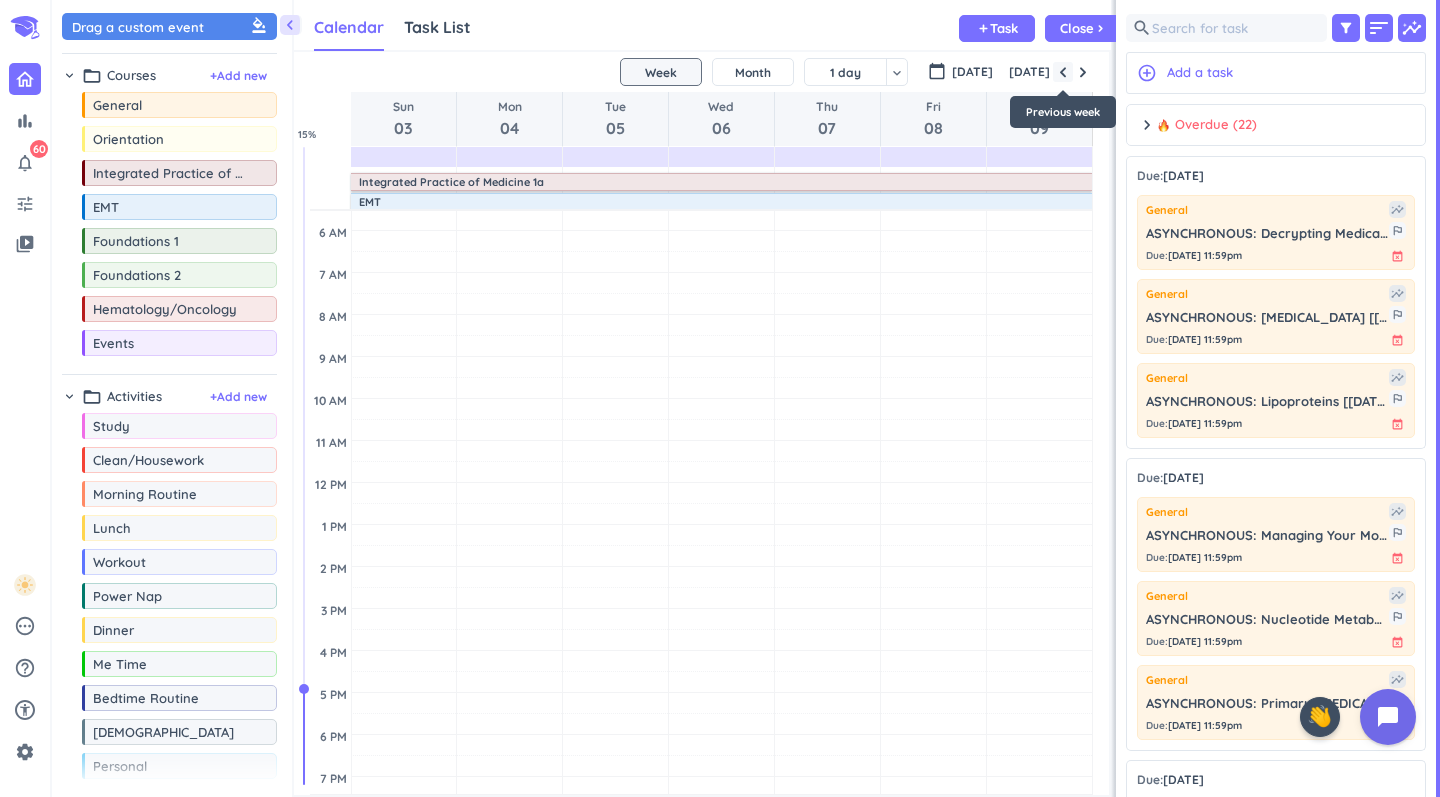 click at bounding box center (1063, 72) 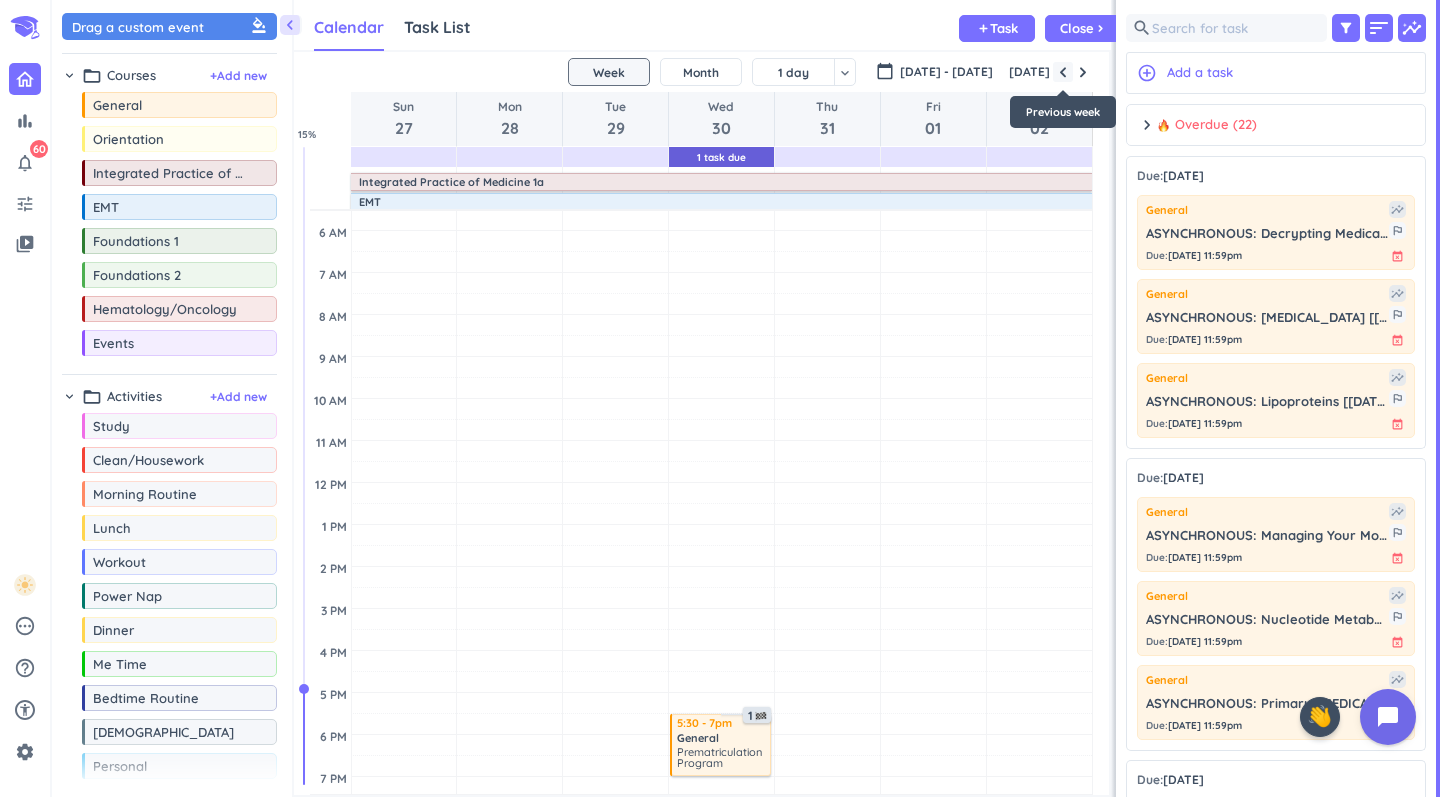 click at bounding box center (1063, 72) 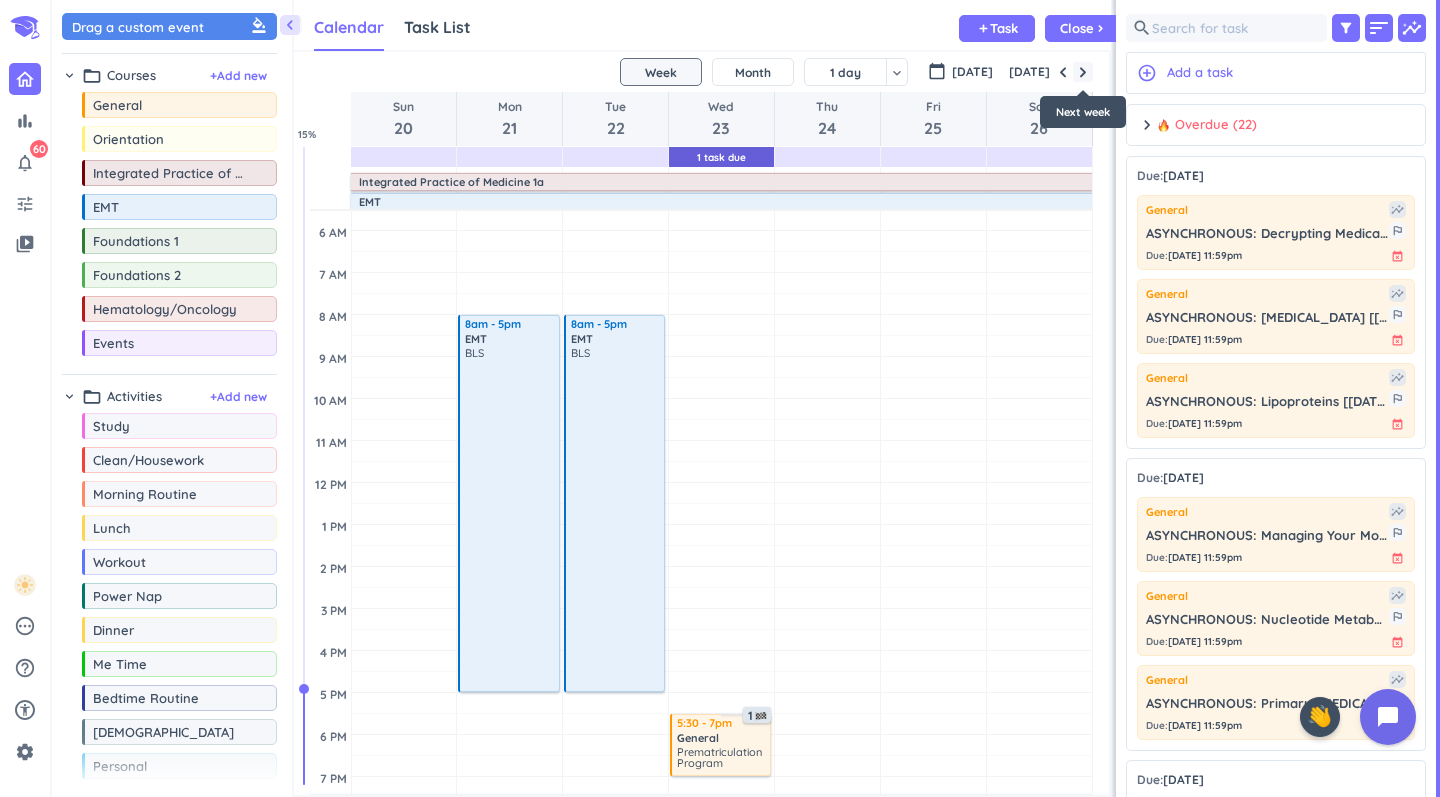 click at bounding box center (1083, 72) 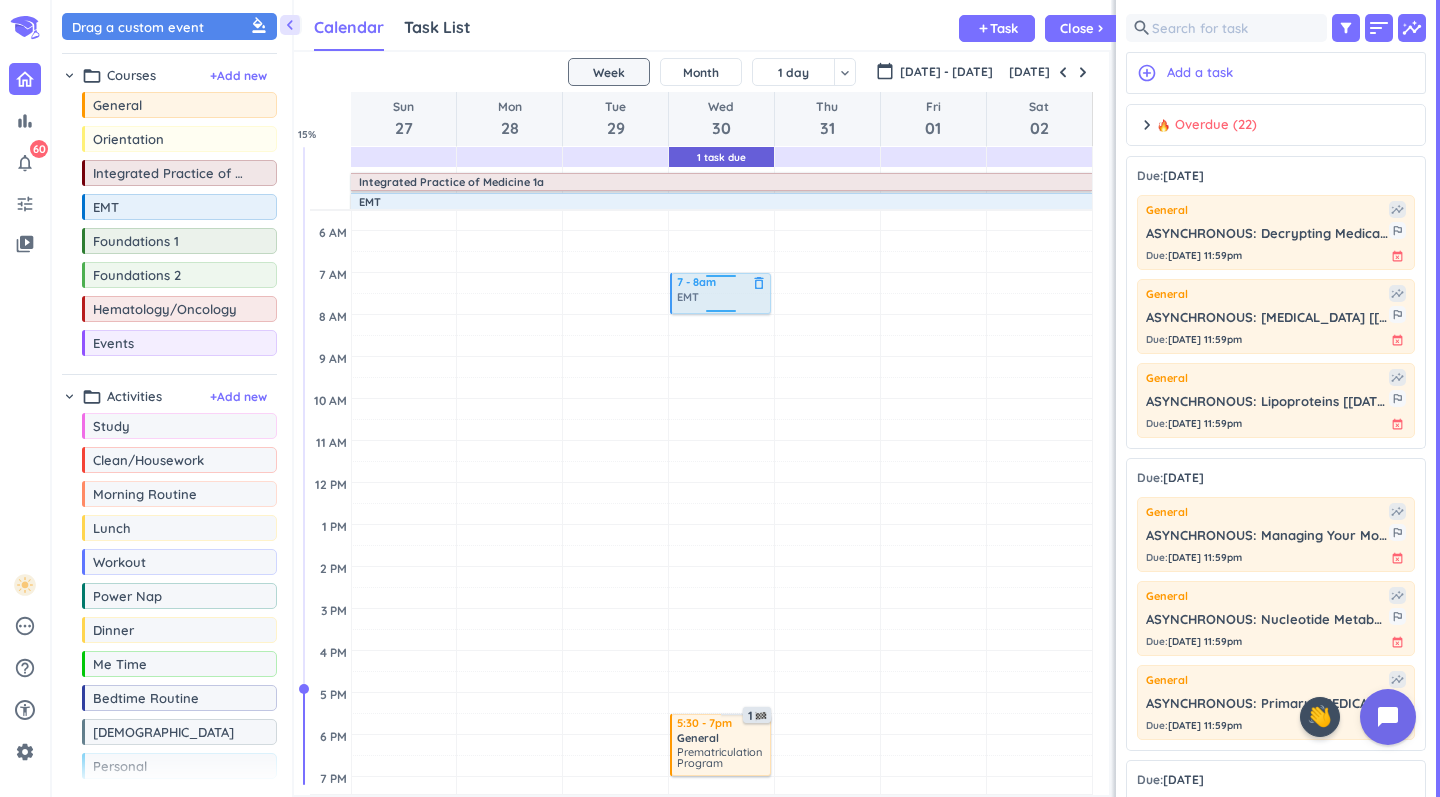 scroll, scrollTop: 60, scrollLeft: 0, axis: vertical 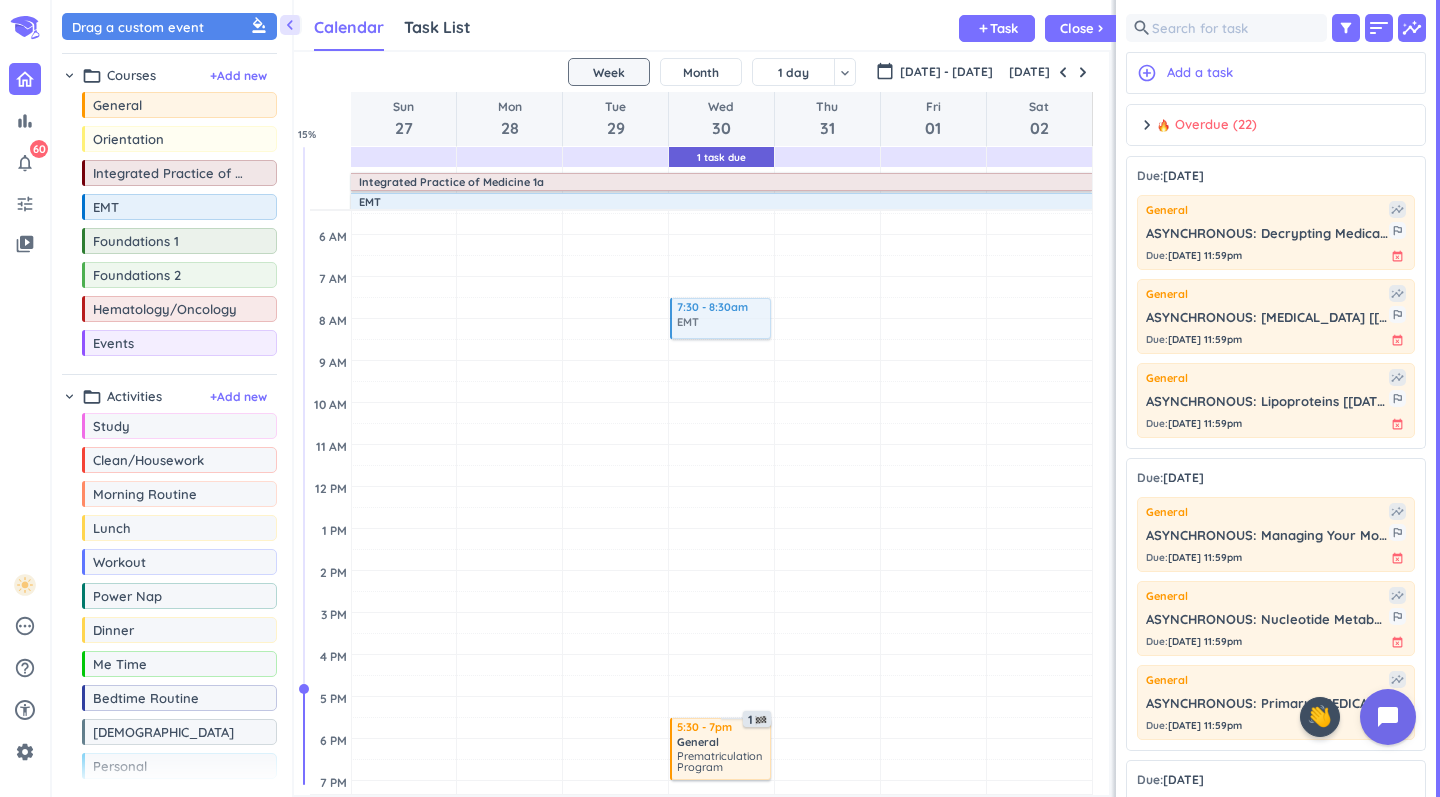 drag, startPoint x: 155, startPoint y: 216, endPoint x: 743, endPoint y: 300, distance: 593.9697 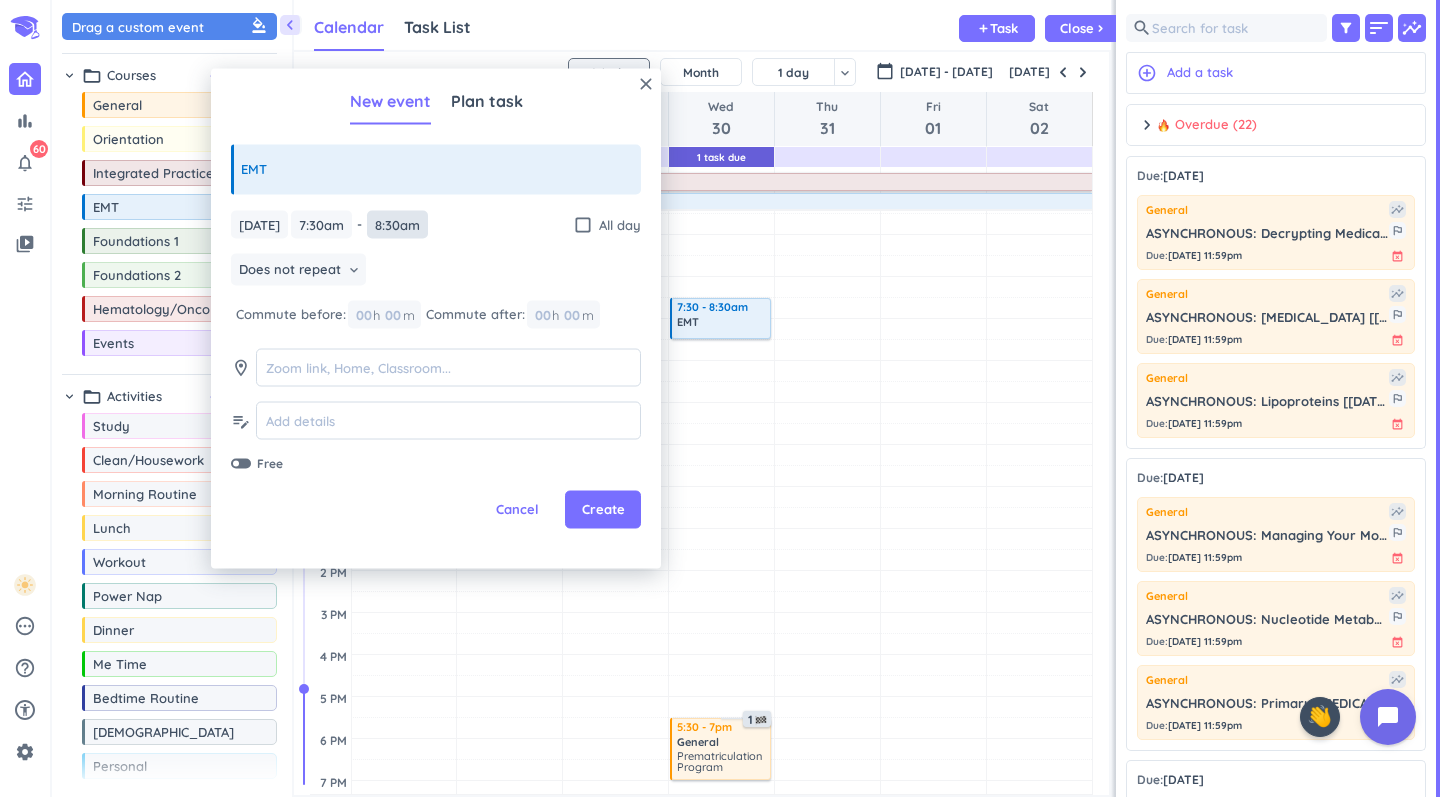click on "8:30am" at bounding box center (397, 224) 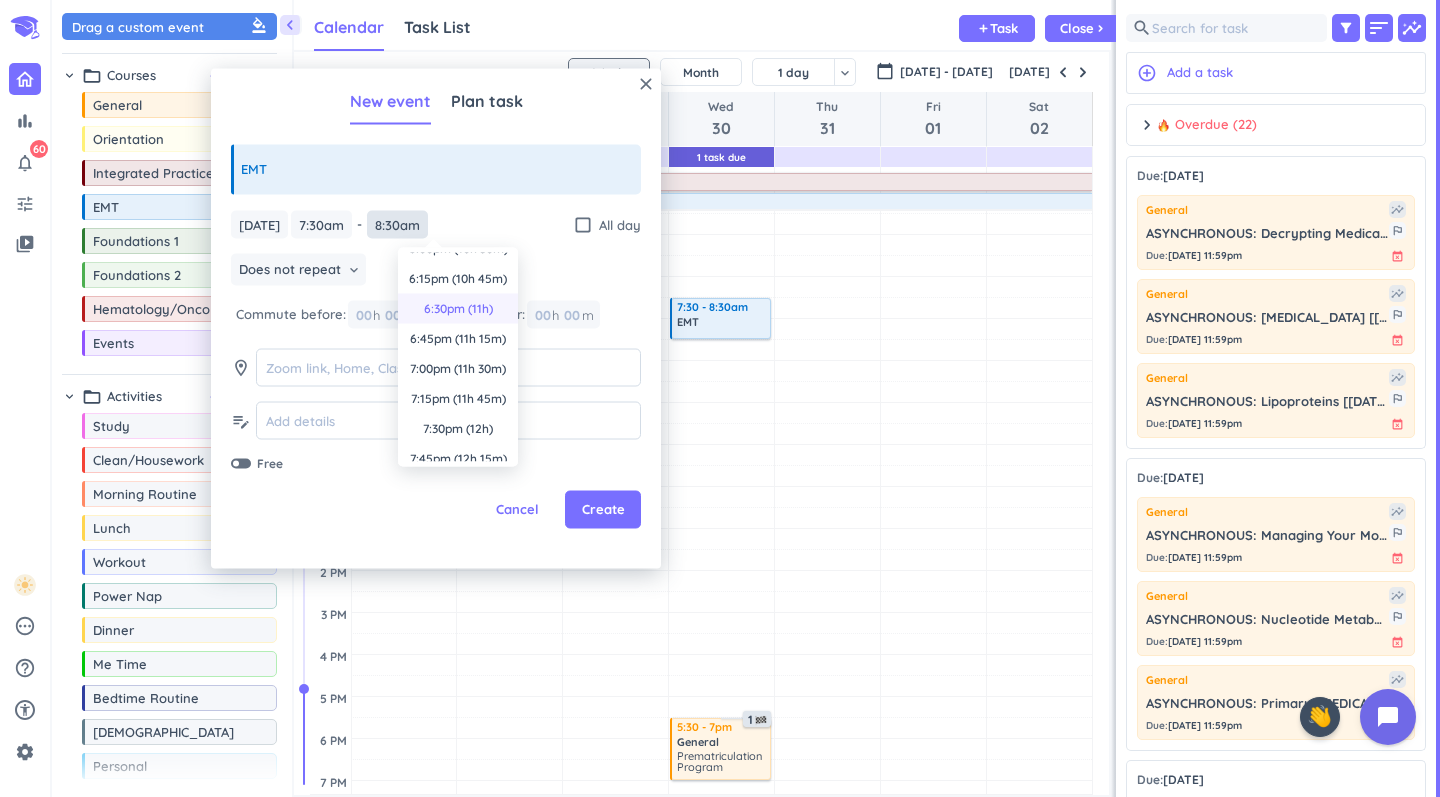 scroll, scrollTop: 1287, scrollLeft: 0, axis: vertical 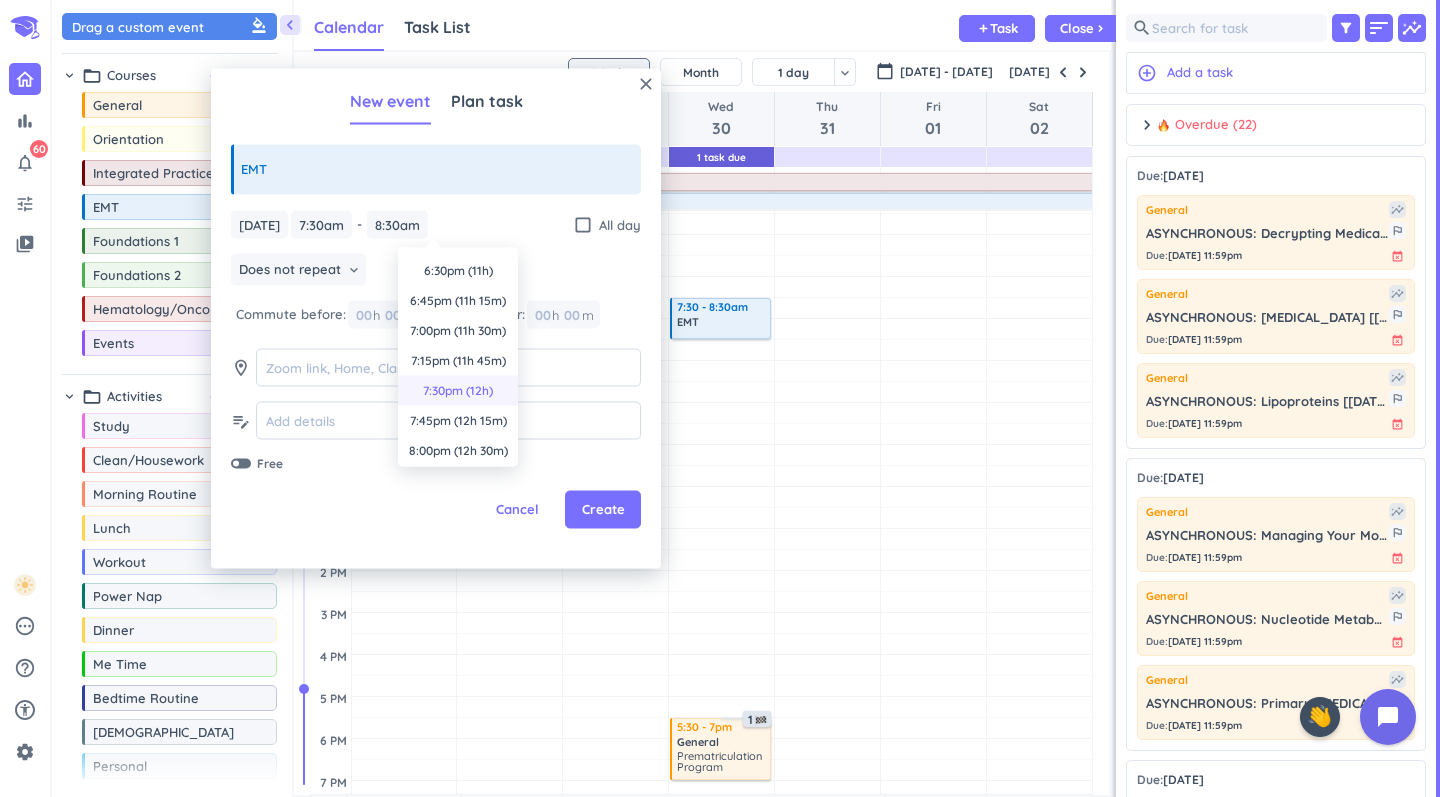 click on "7:30pm (12h)" at bounding box center (458, 391) 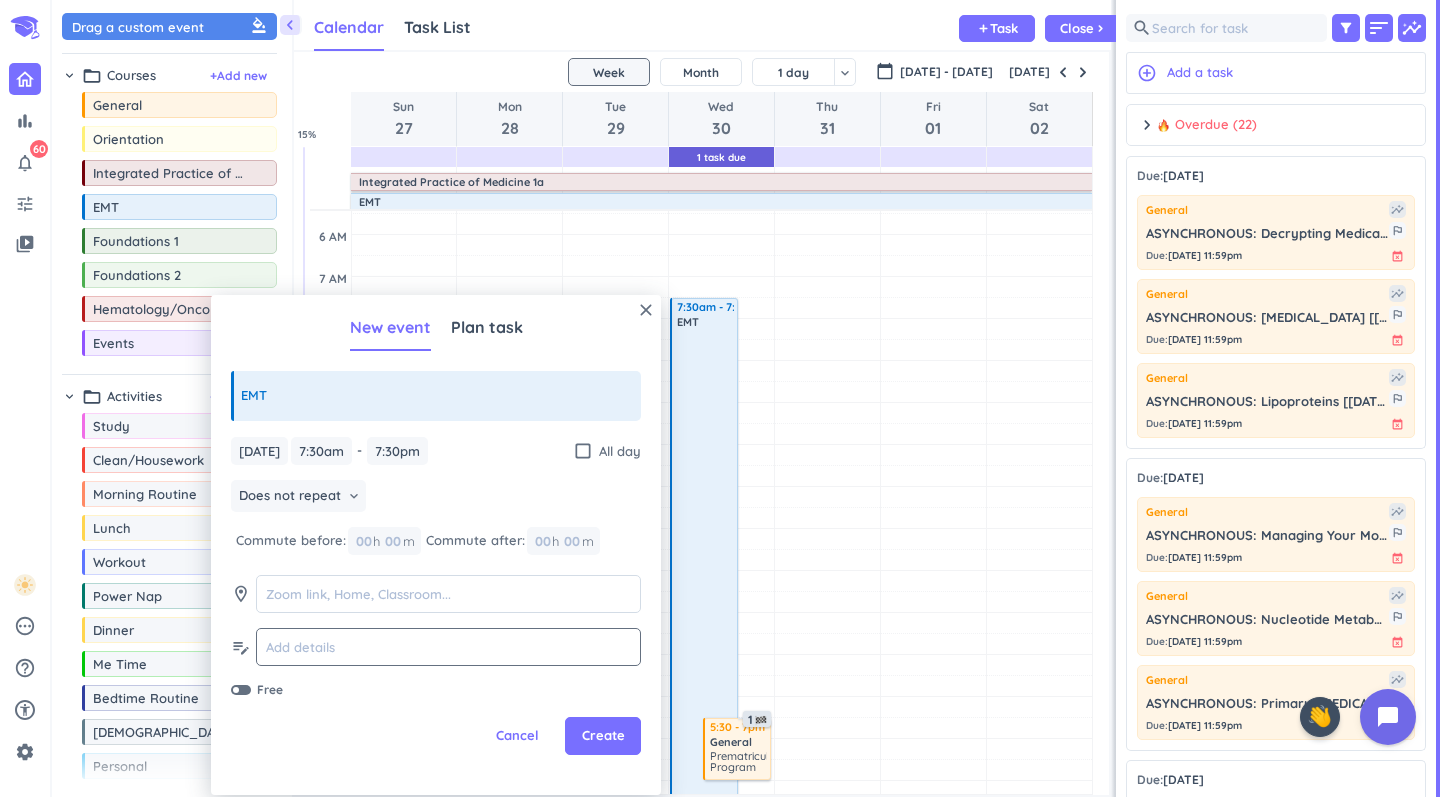 click 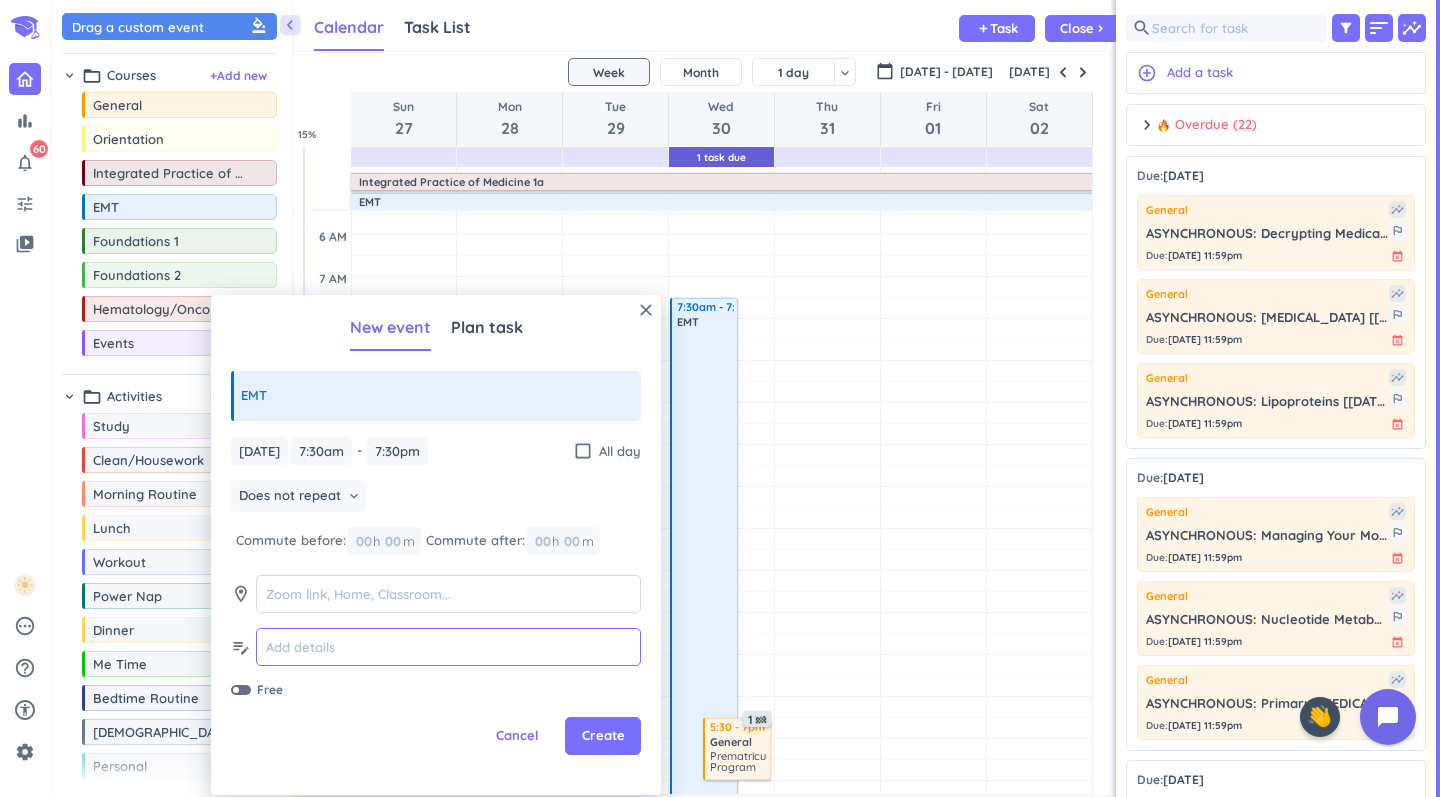 click at bounding box center [448, 647] 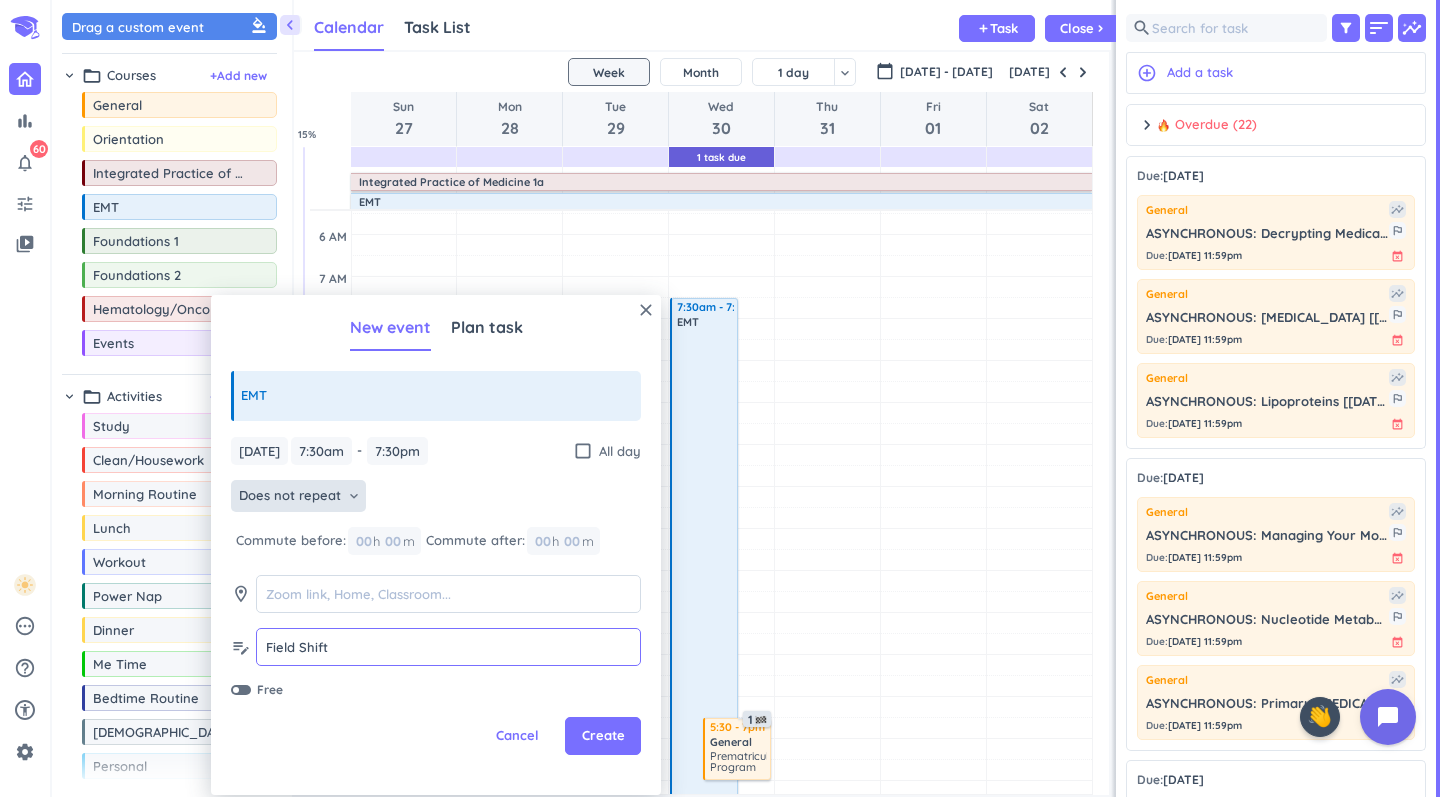 type on "Field Shift" 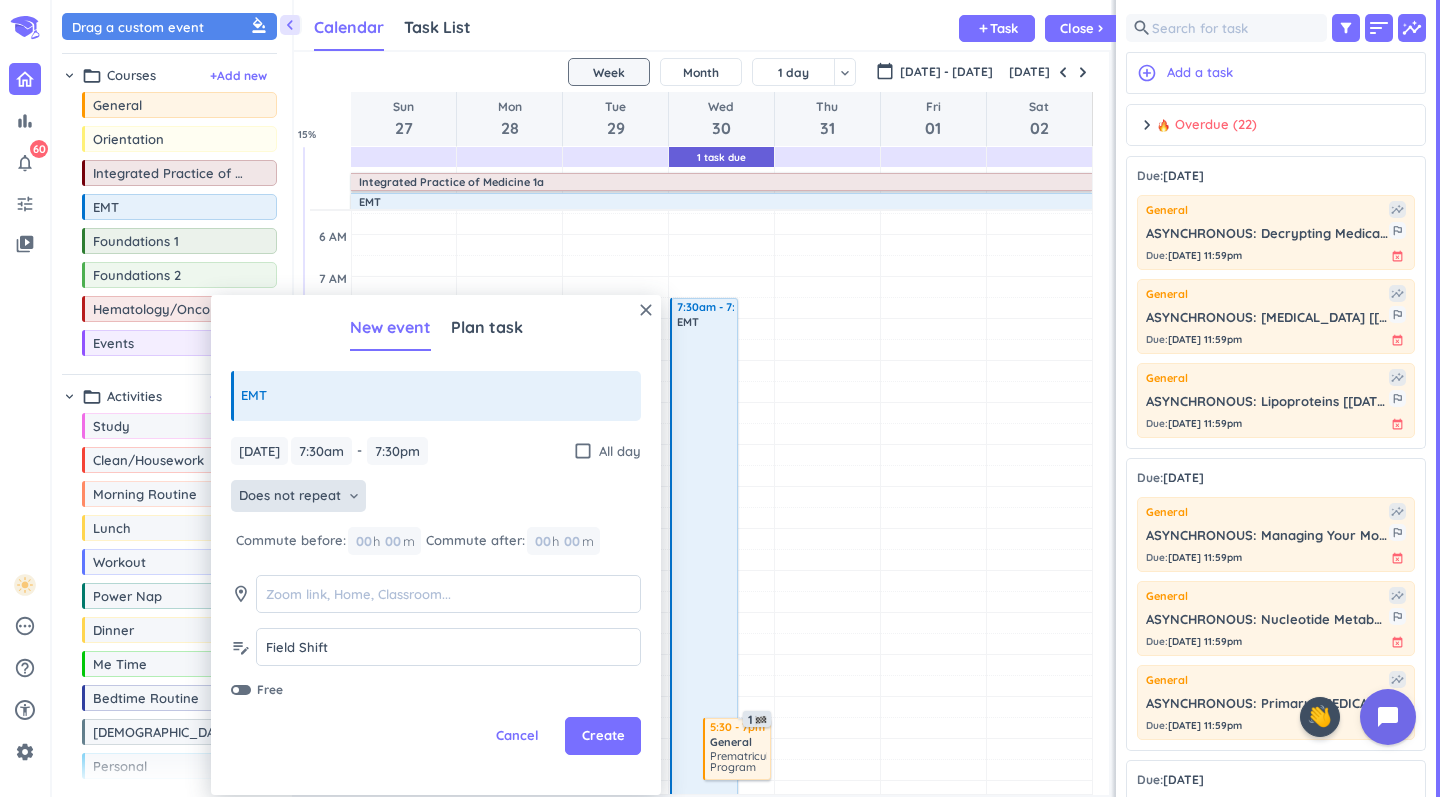 click on "Does not repeat" at bounding box center (290, 496) 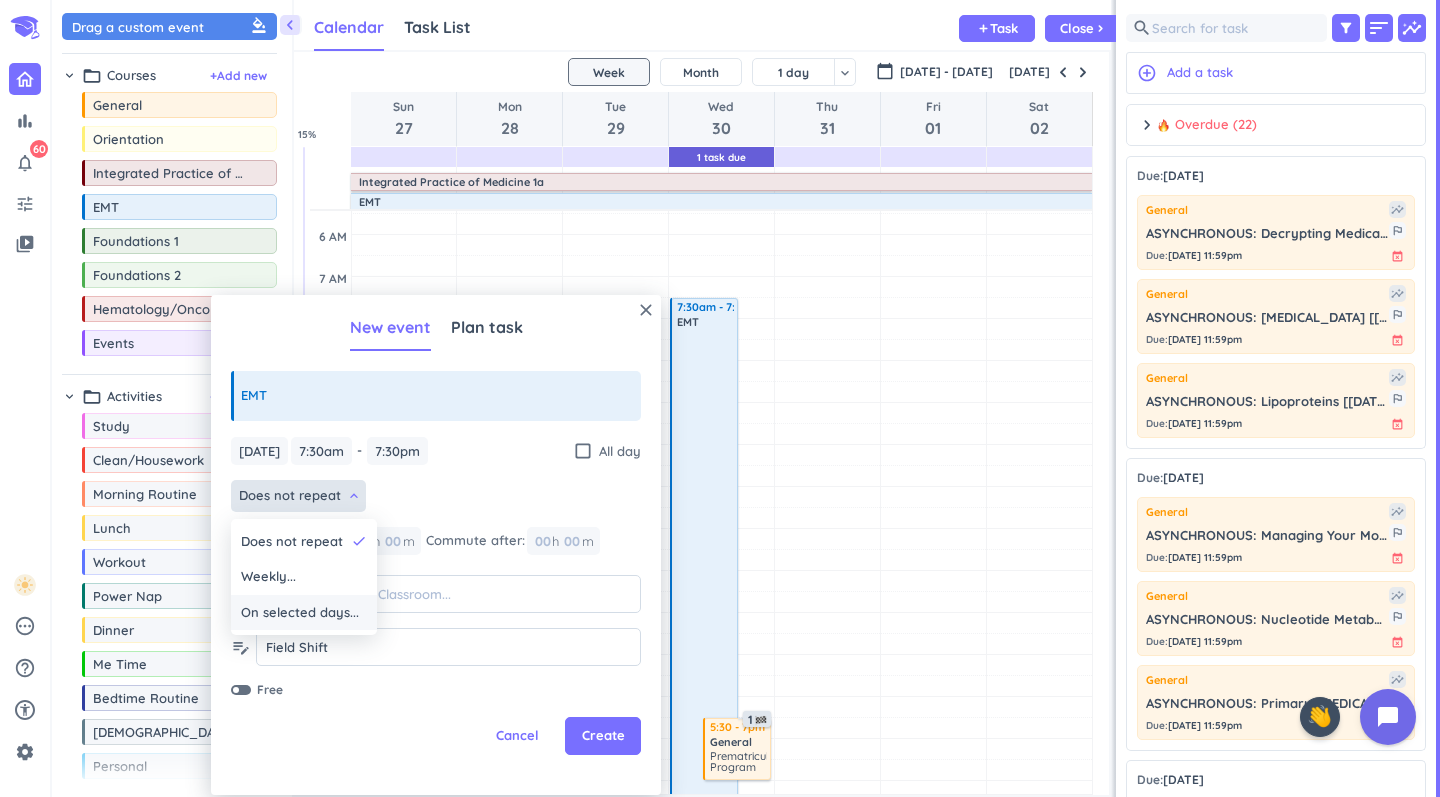 click on "On selected days..." at bounding box center (300, 613) 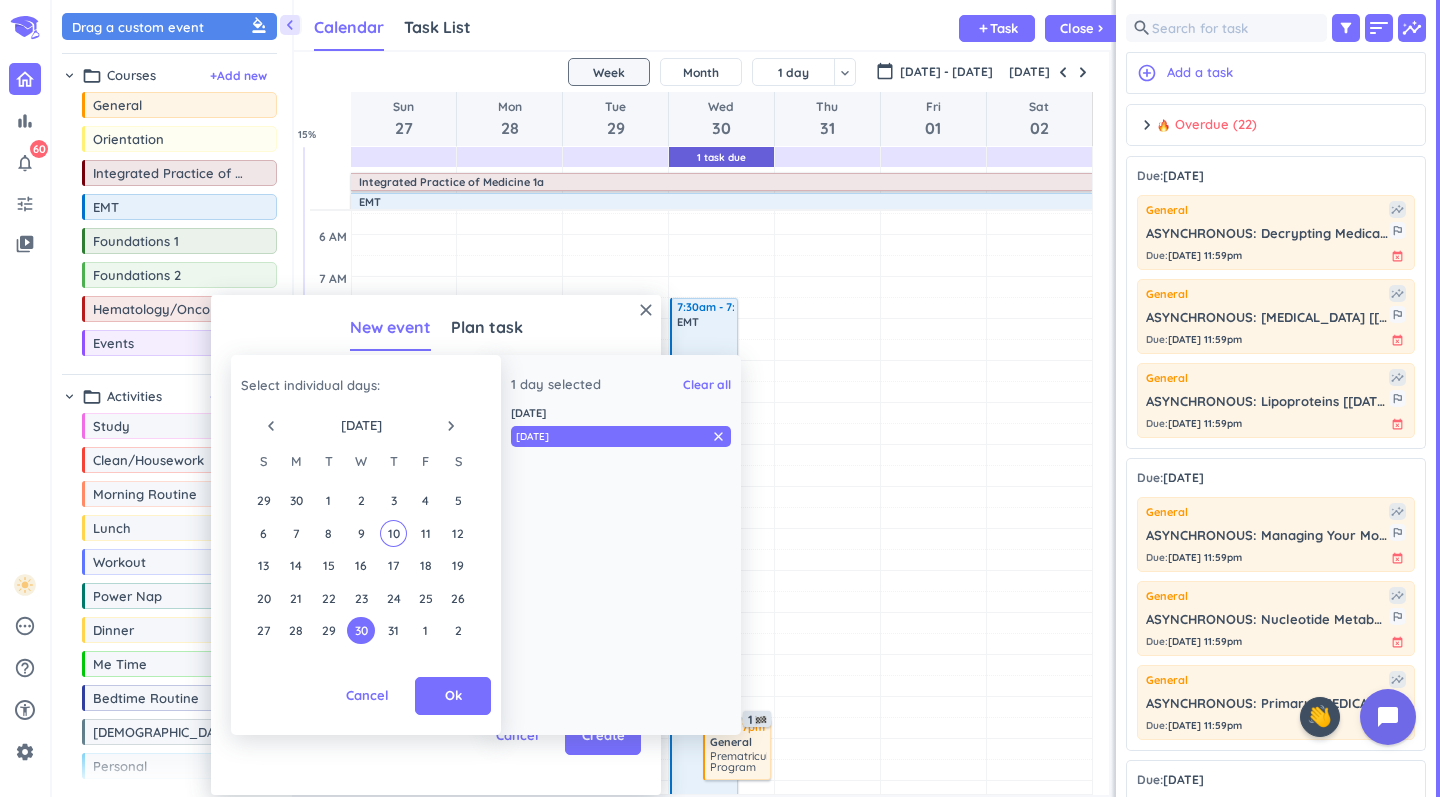click on "navigate_next" at bounding box center (451, 426) 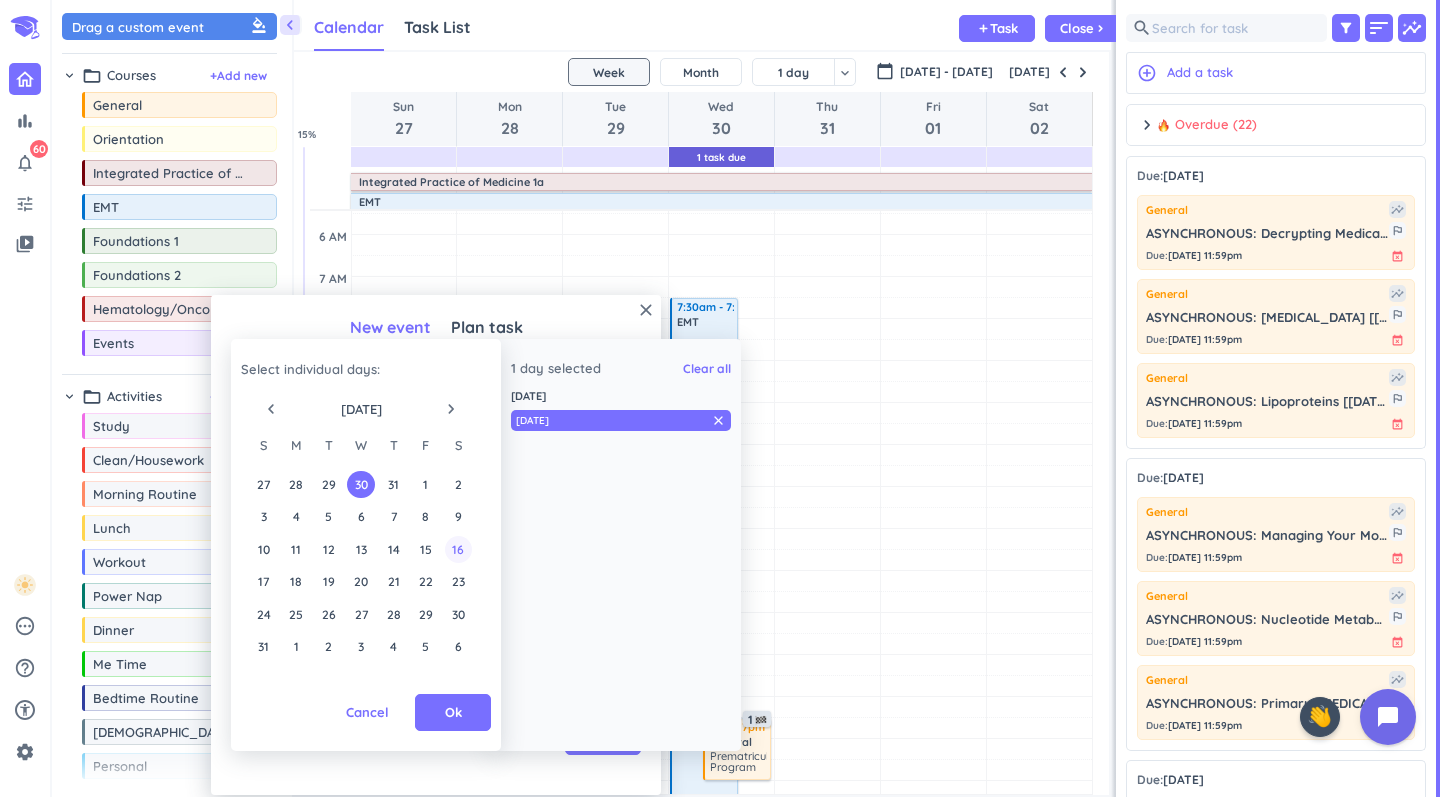 click on "16" at bounding box center [458, 549] 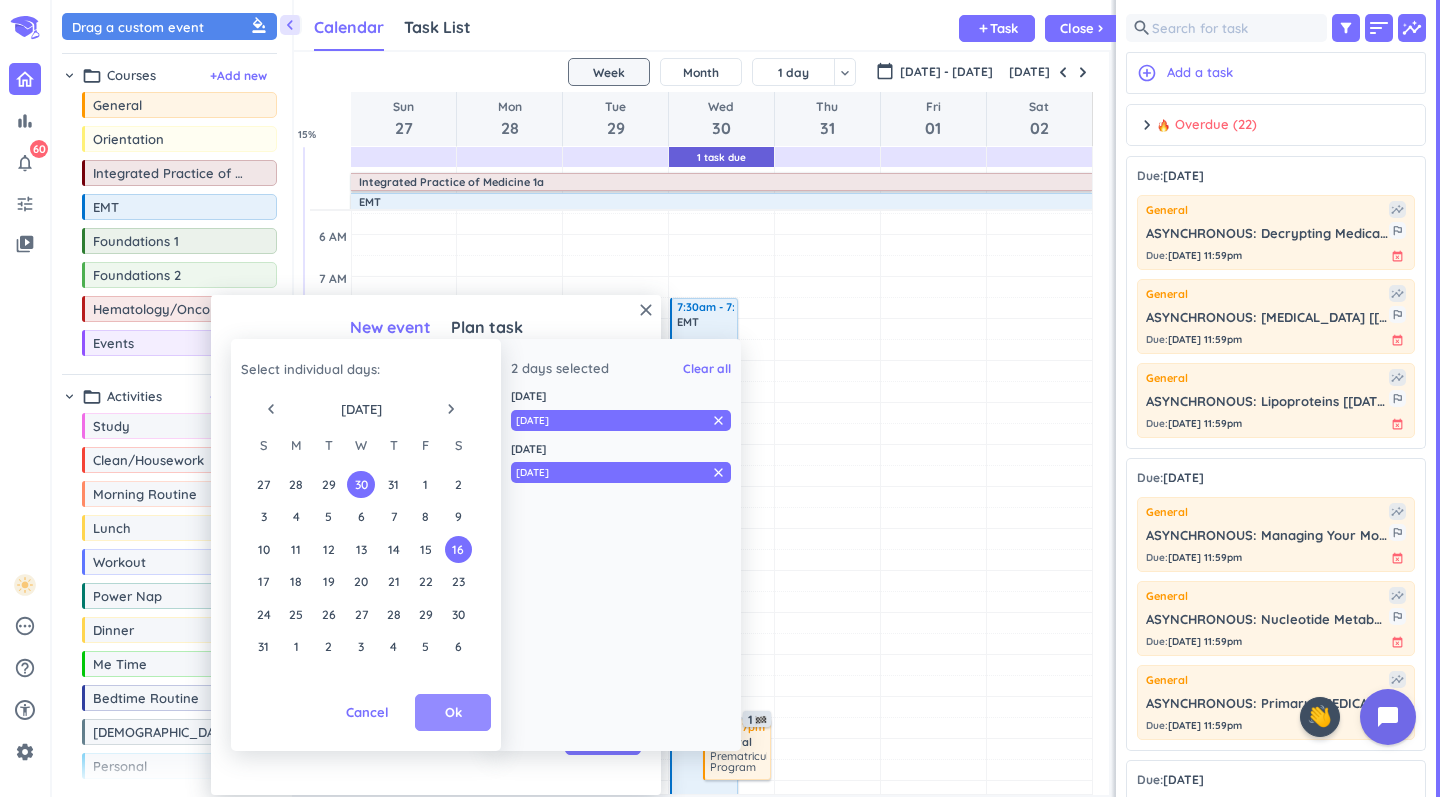 click on "Ok" at bounding box center [453, 713] 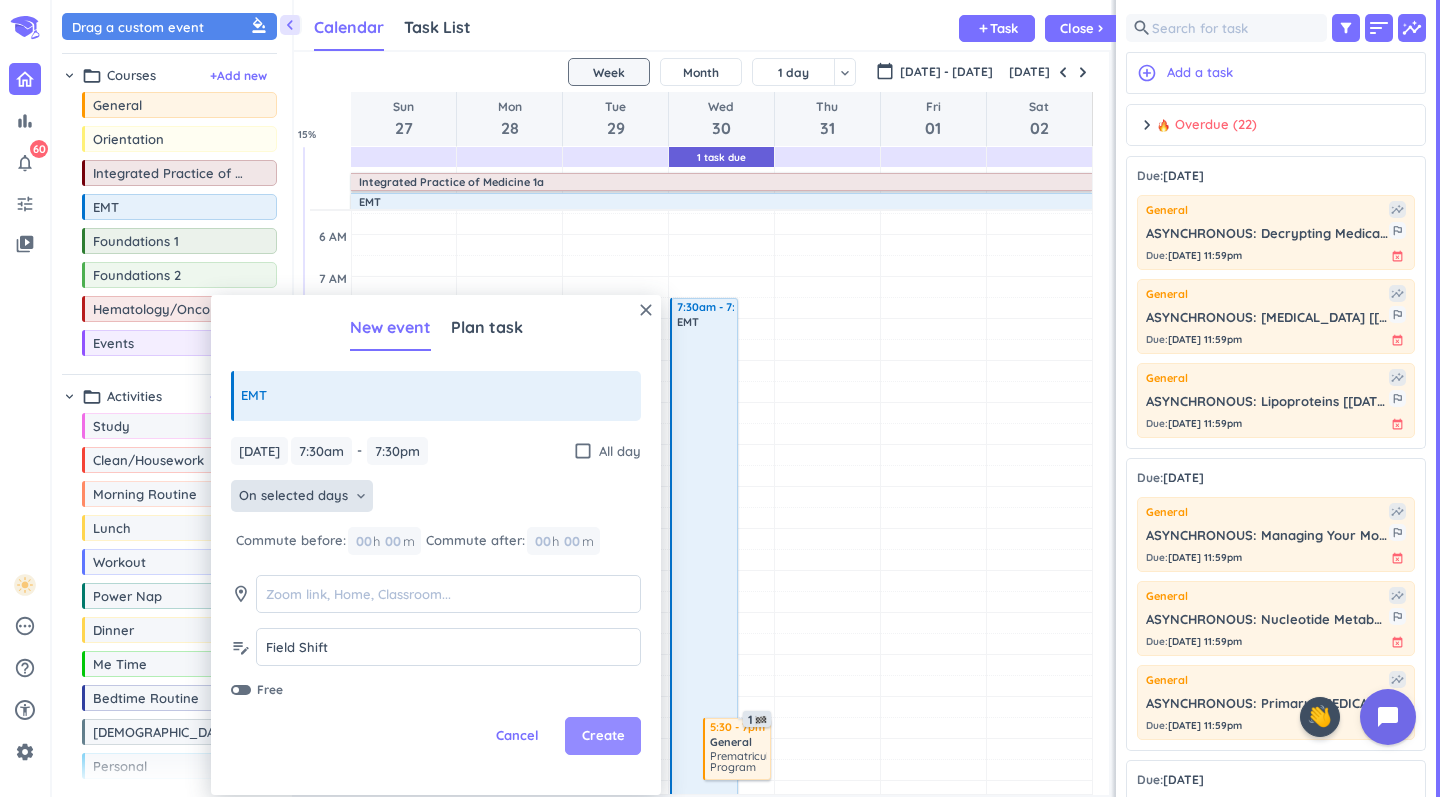 click on "Create" at bounding box center [603, 736] 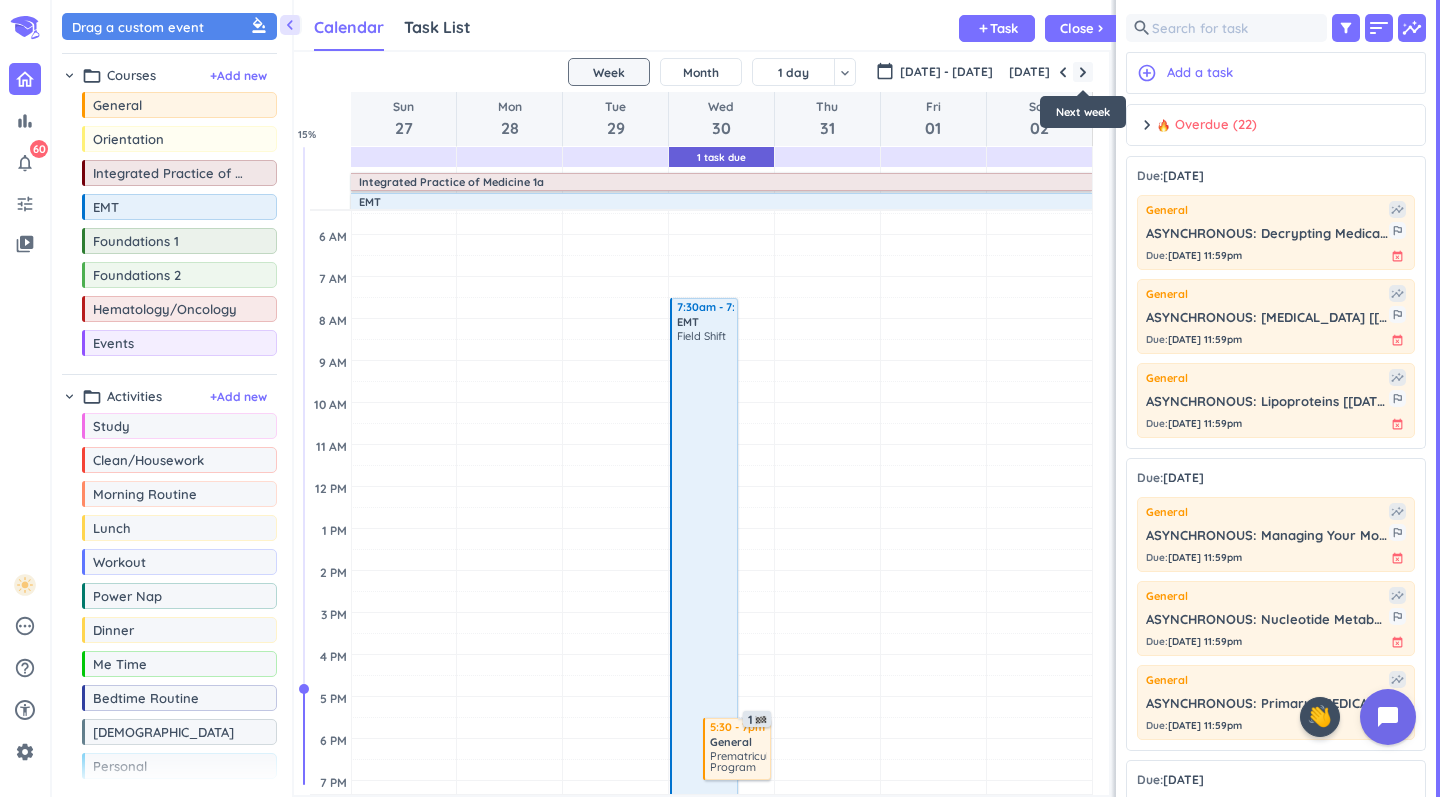 click at bounding box center [1083, 72] 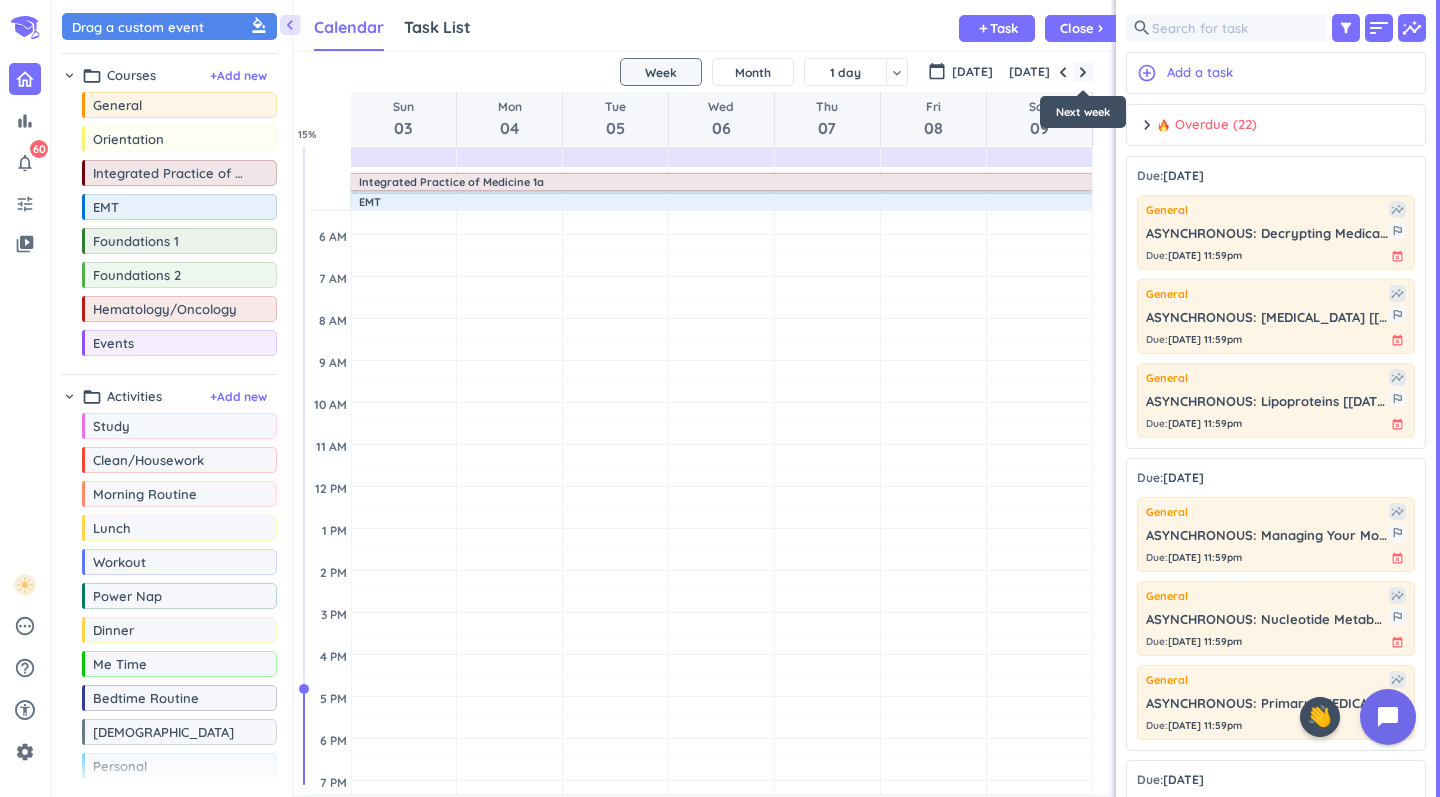 scroll, scrollTop: 64, scrollLeft: 0, axis: vertical 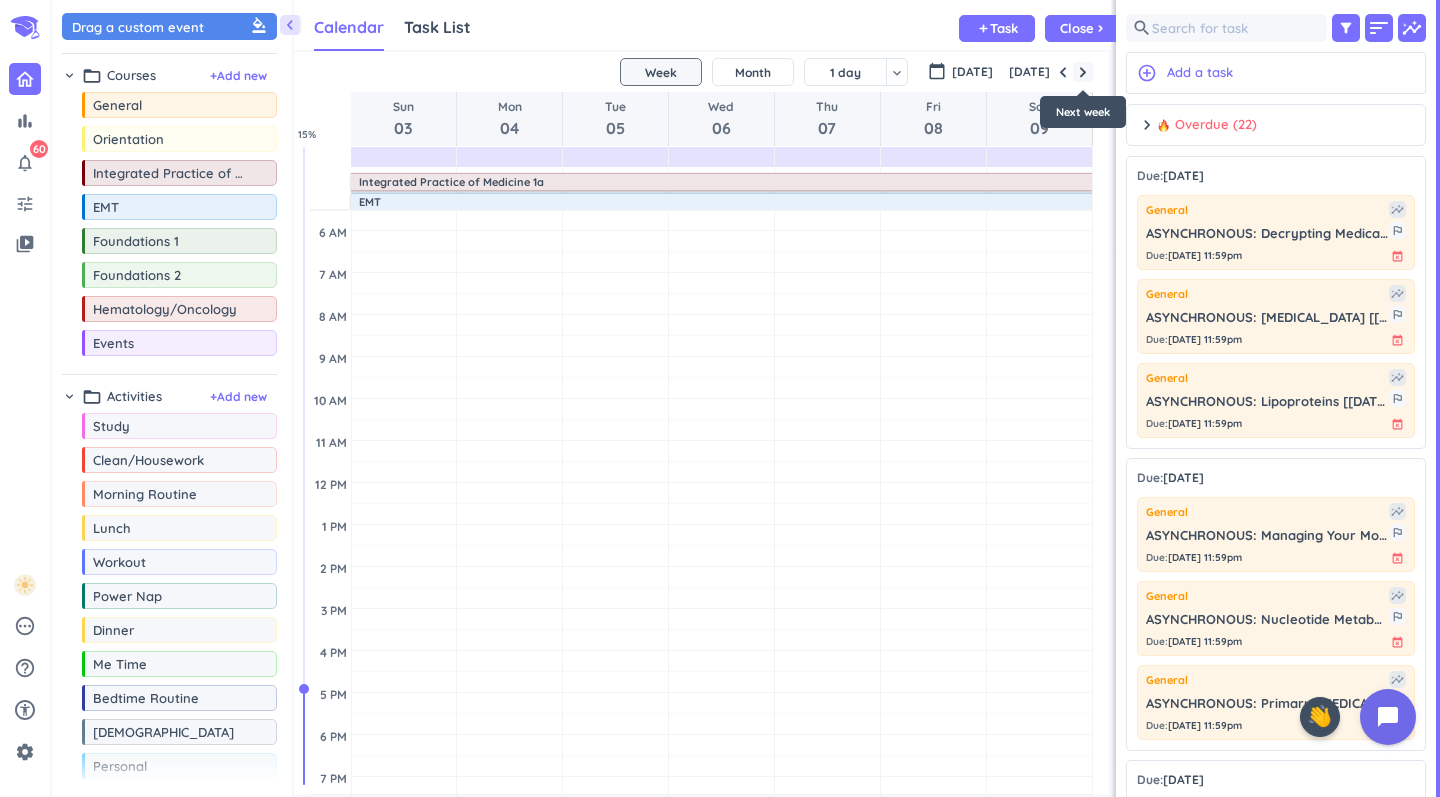 click at bounding box center [1083, 72] 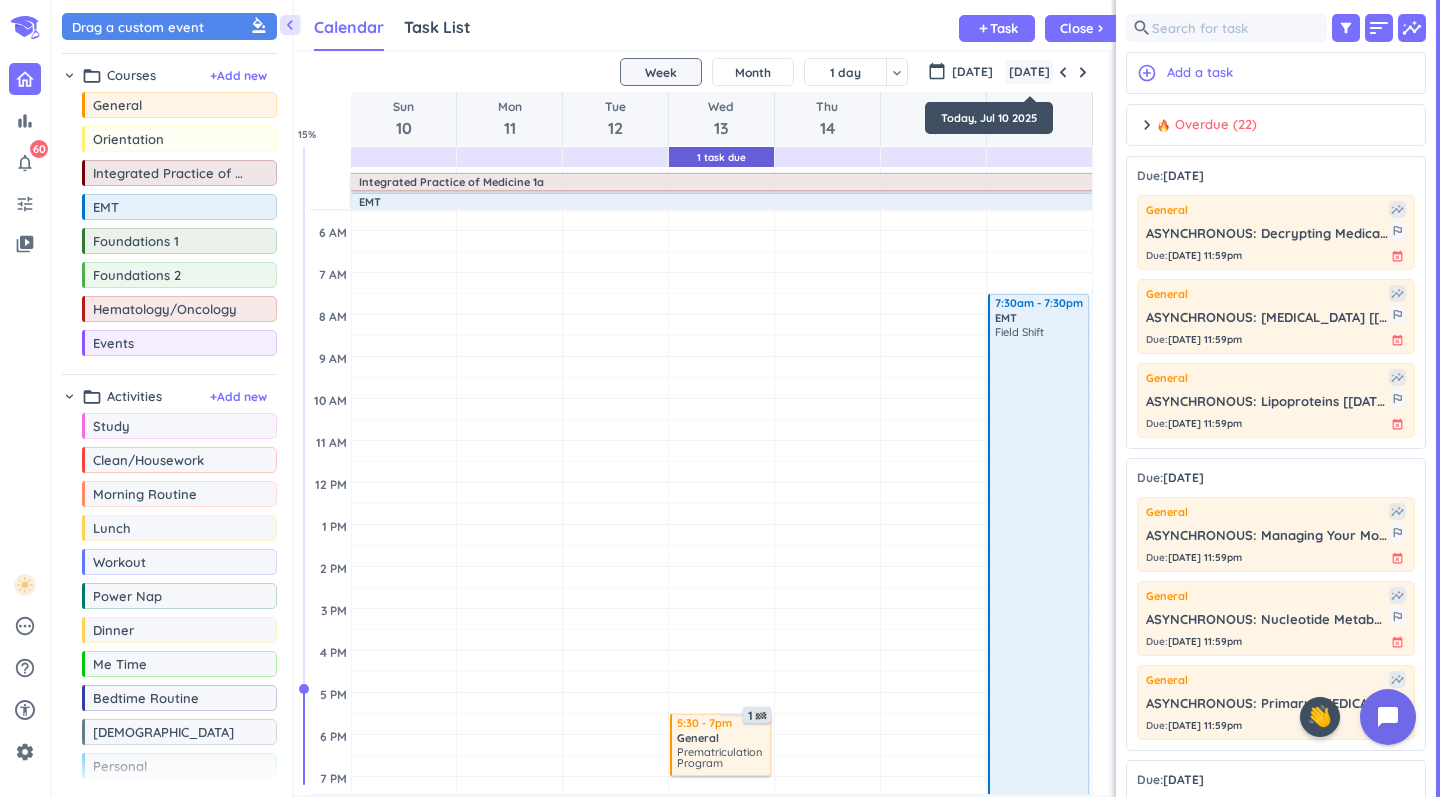 click on "[DATE]" at bounding box center (1029, 72) 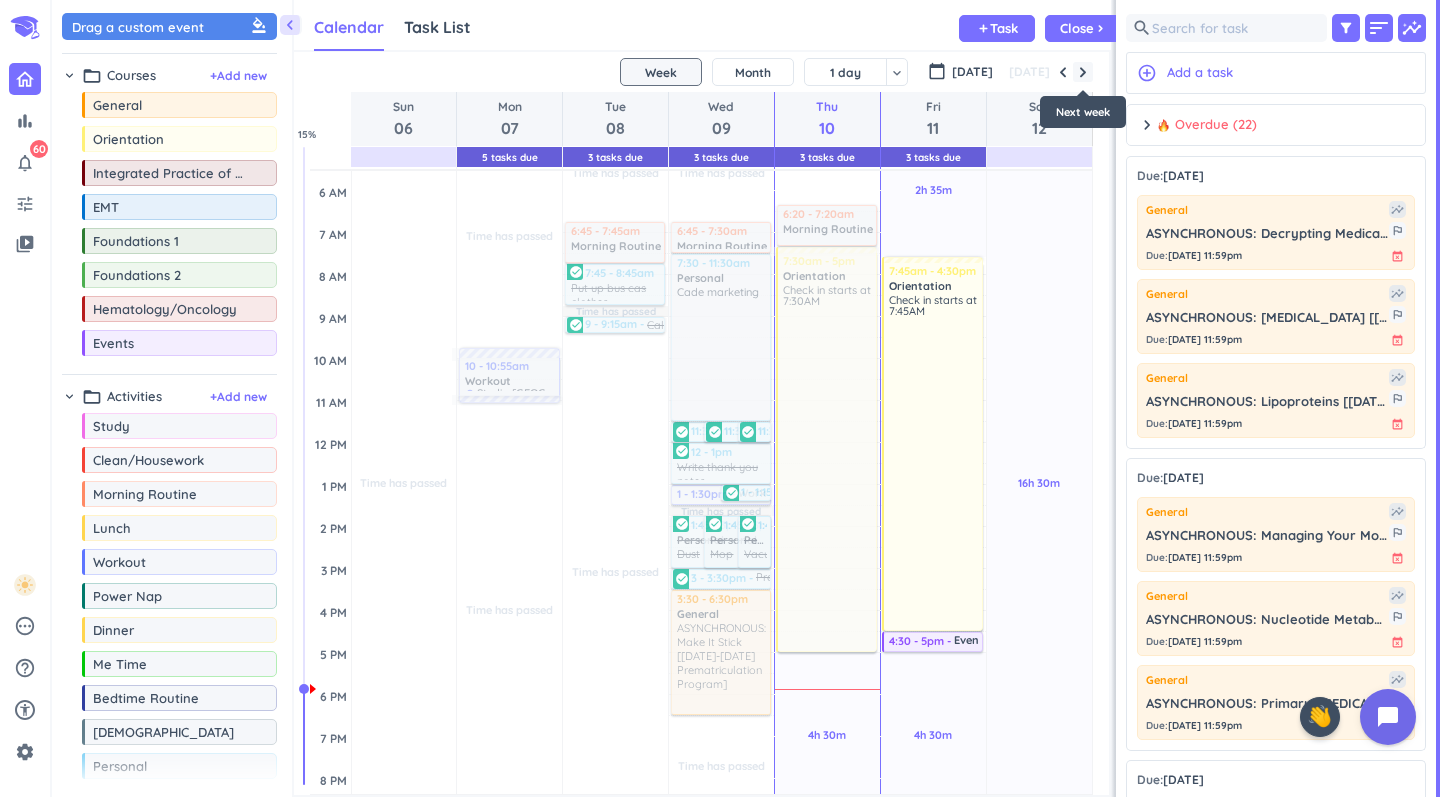click at bounding box center (1083, 72) 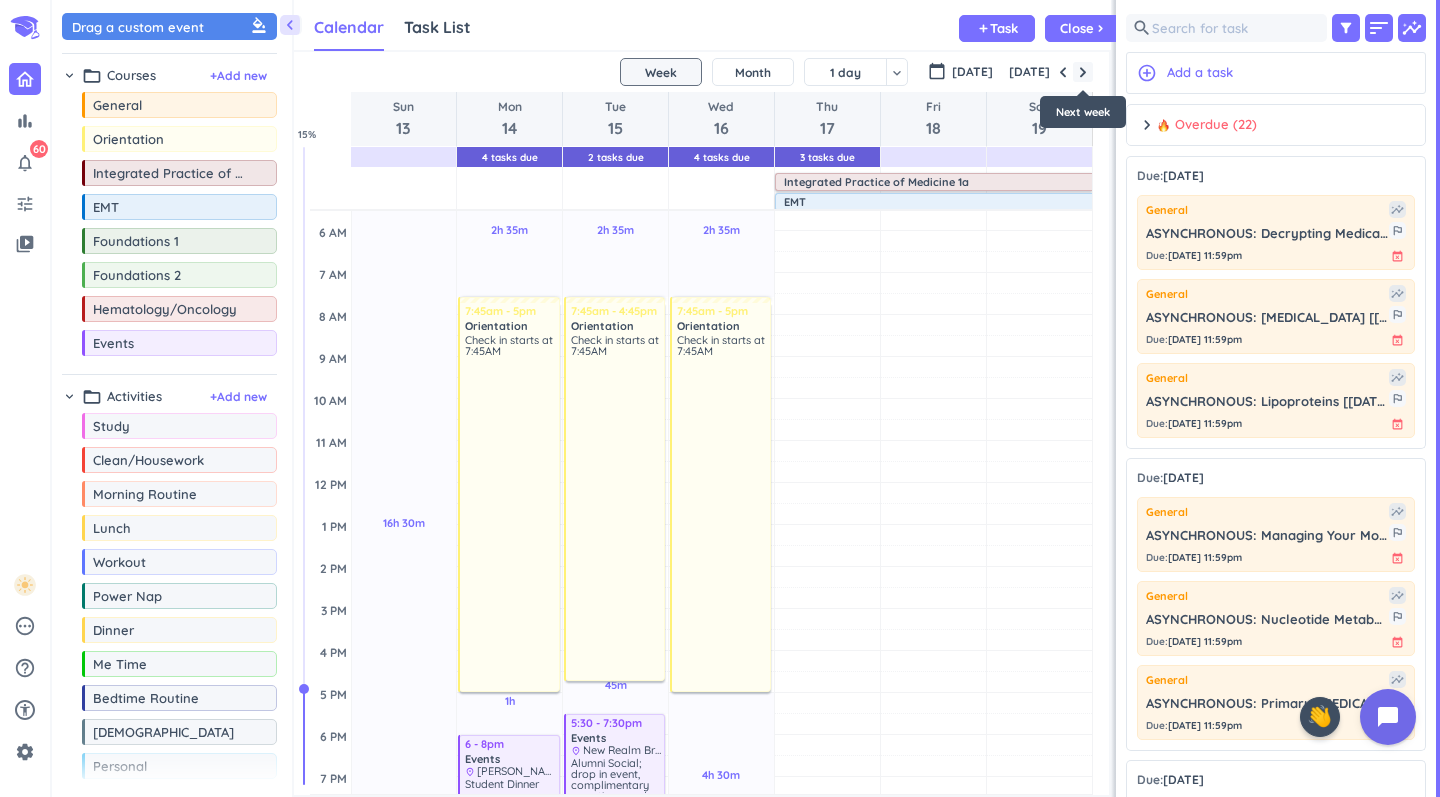 click at bounding box center [1083, 72] 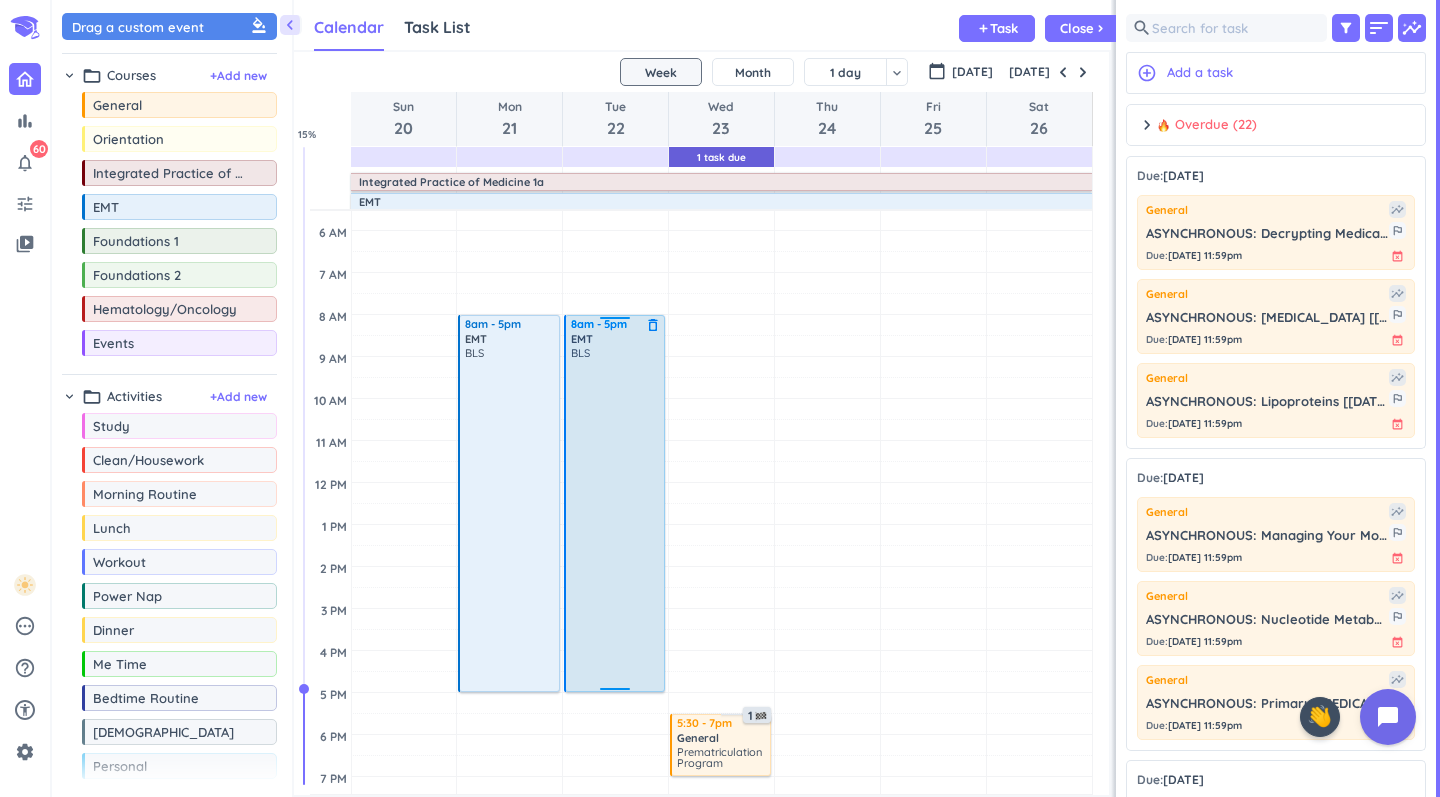 click on "delete_outline" at bounding box center (653, 325) 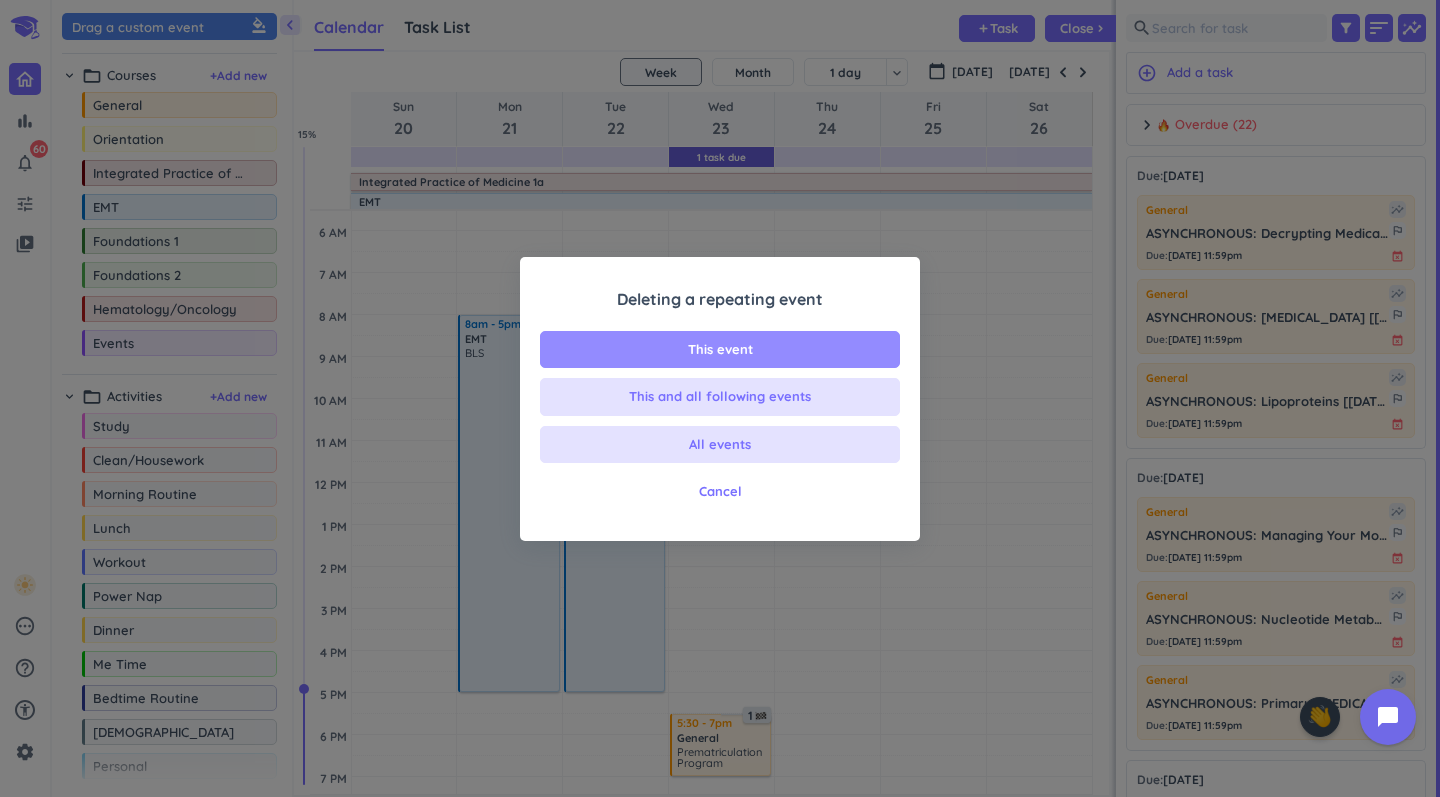 click on "This event" at bounding box center [720, 350] 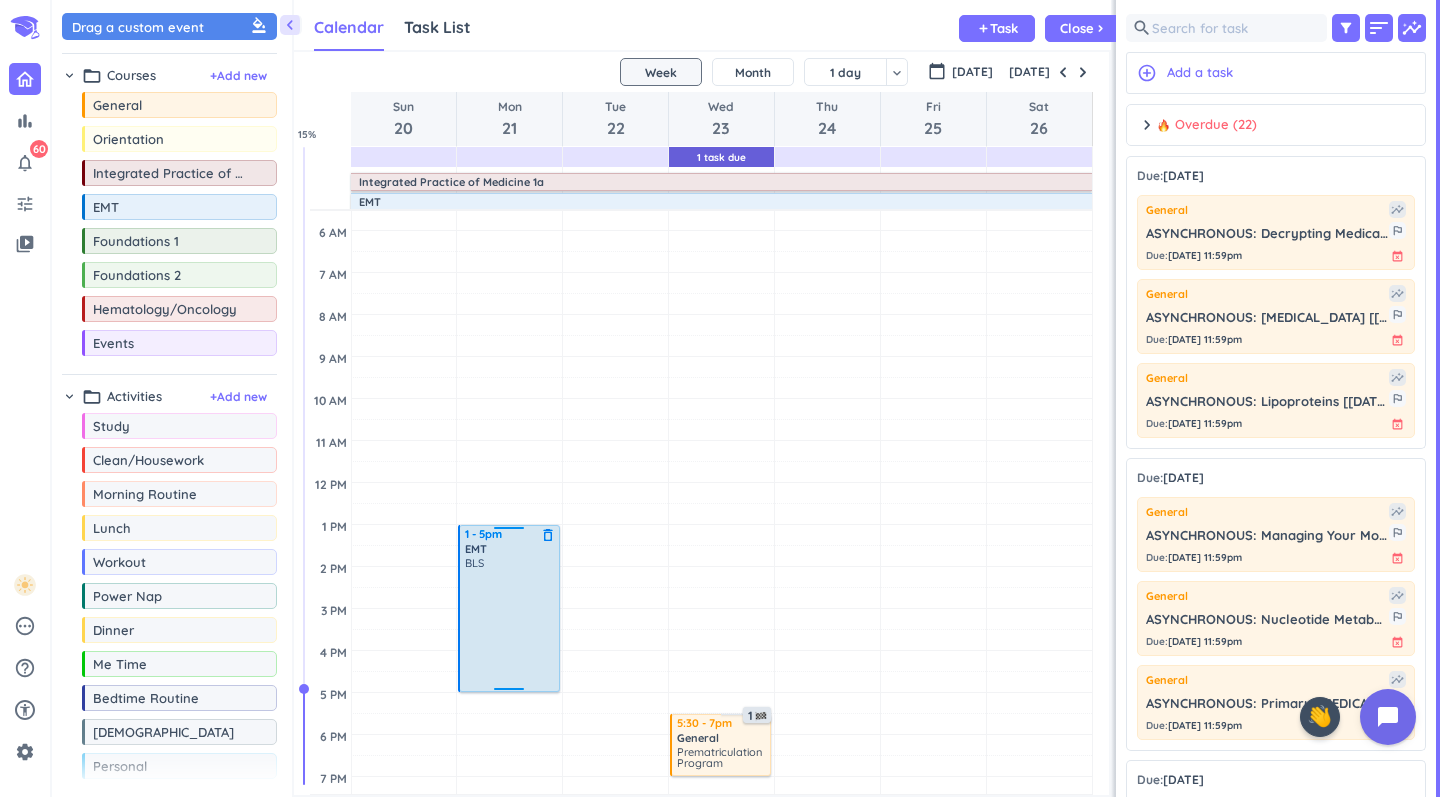 drag, startPoint x: 514, startPoint y: 320, endPoint x: 541, endPoint y: 528, distance: 209.74509 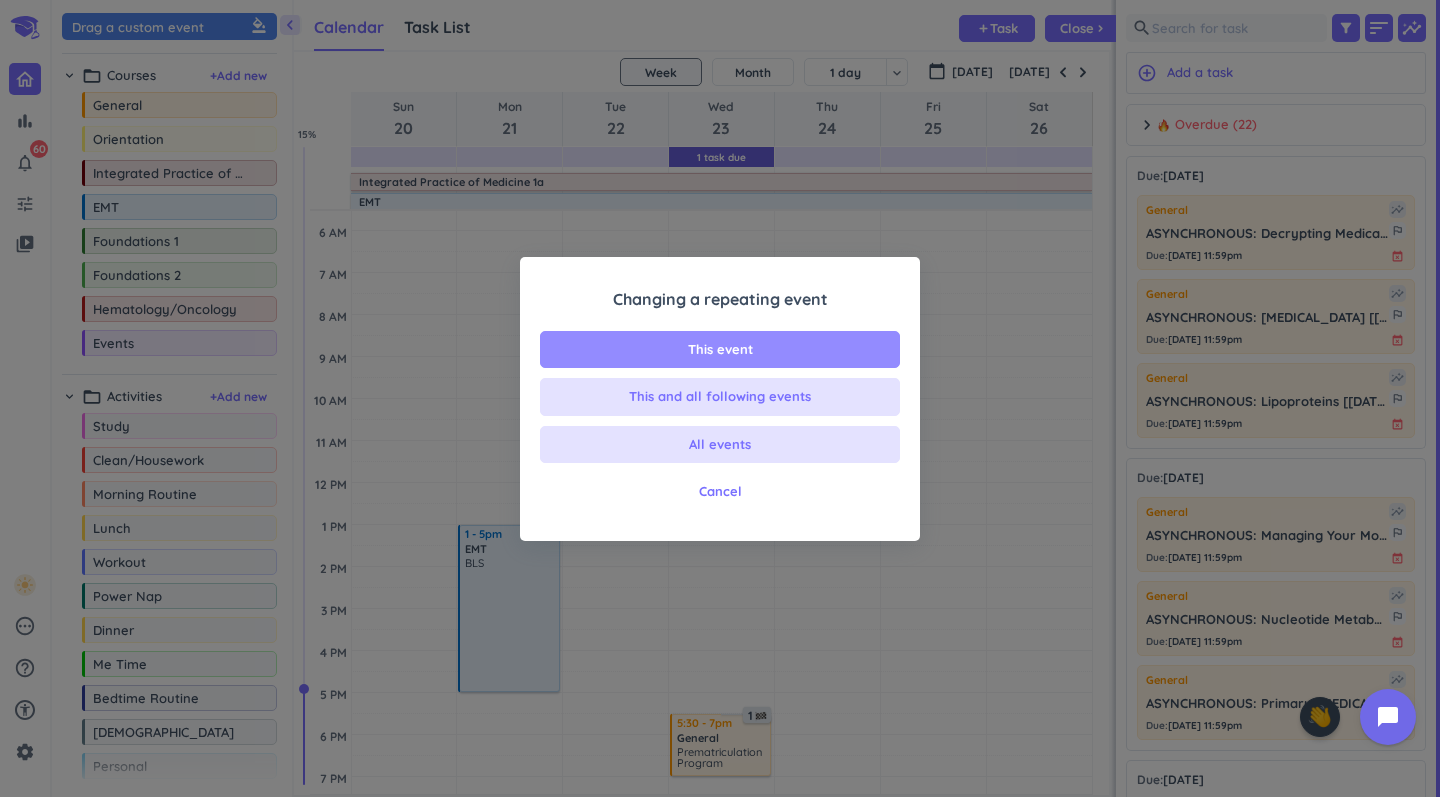 click on "This event" at bounding box center [720, 350] 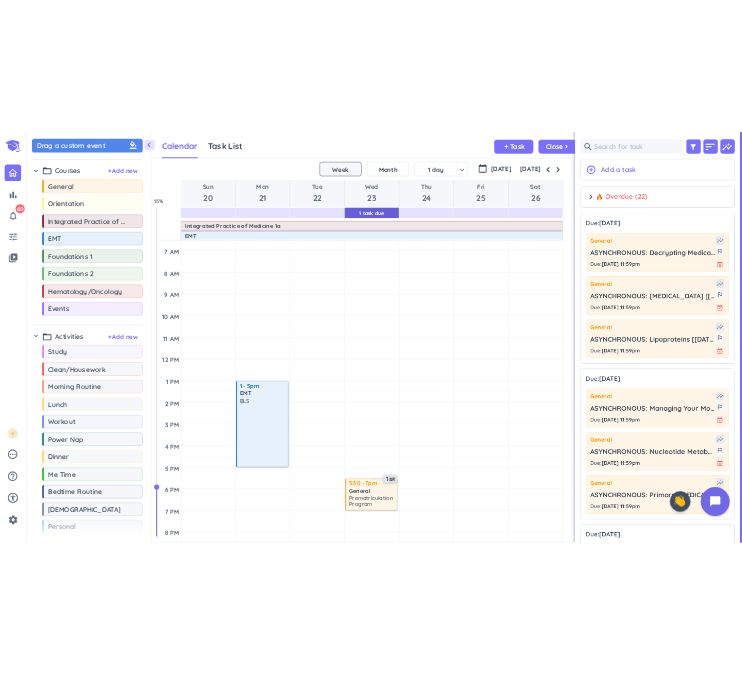 scroll, scrollTop: 108, scrollLeft: 0, axis: vertical 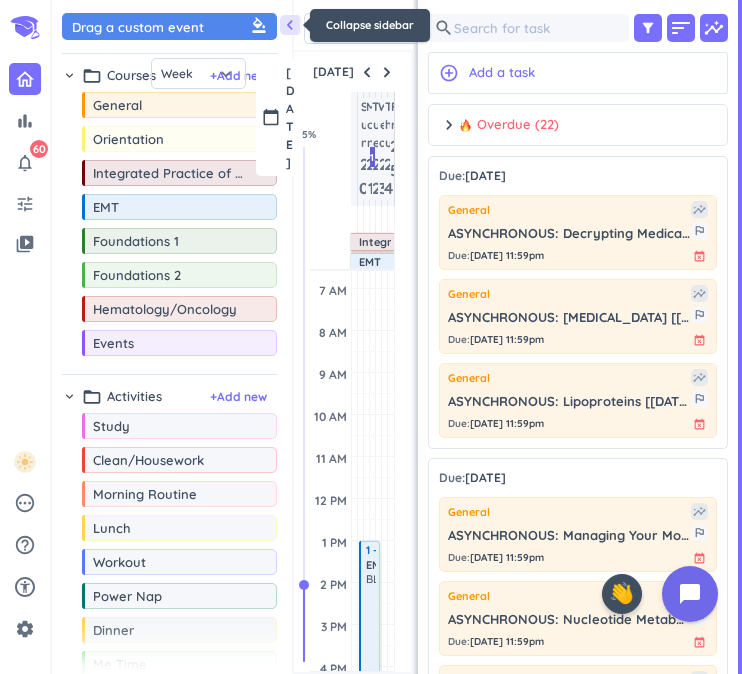 click on "chevron_left" at bounding box center (290, 25) 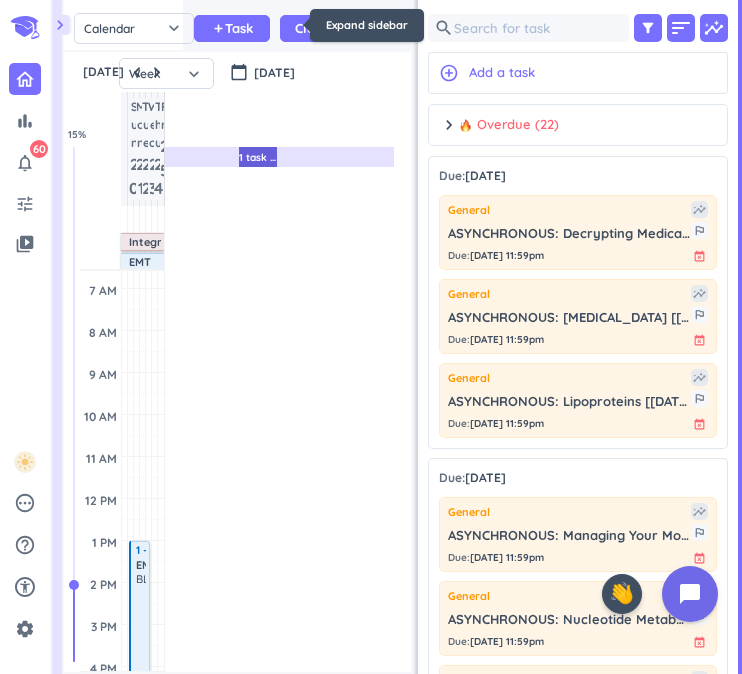 scroll, scrollTop: 1, scrollLeft: 0, axis: vertical 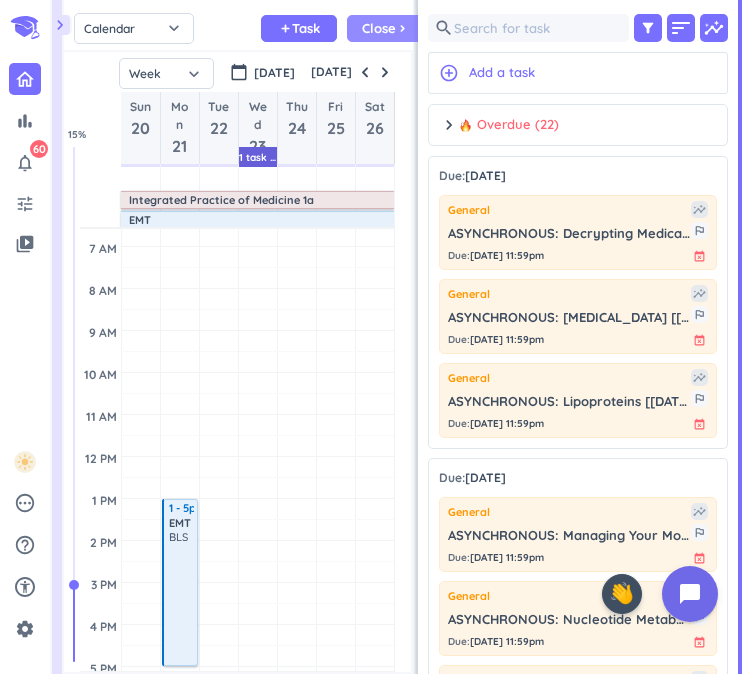 click on "Close chevron_right" at bounding box center [385, 28] 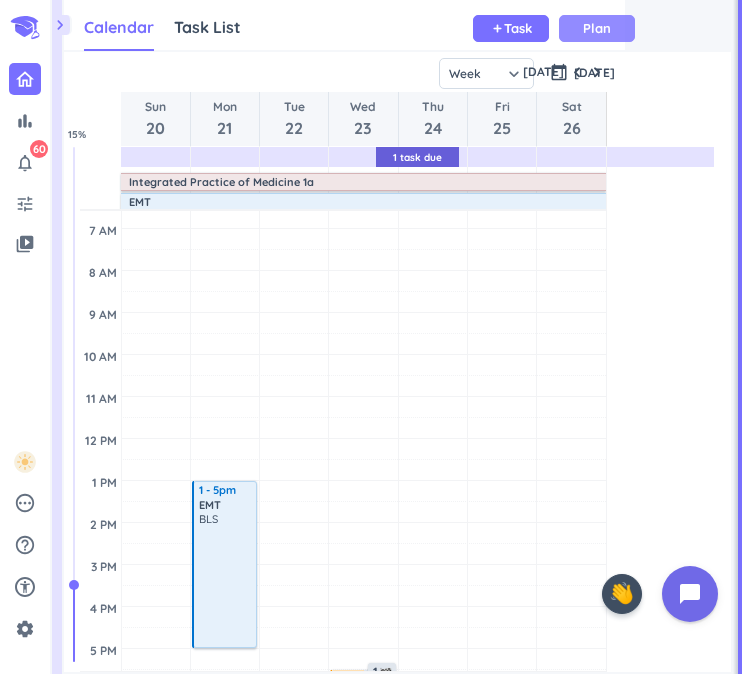 scroll, scrollTop: 1, scrollLeft: 0, axis: vertical 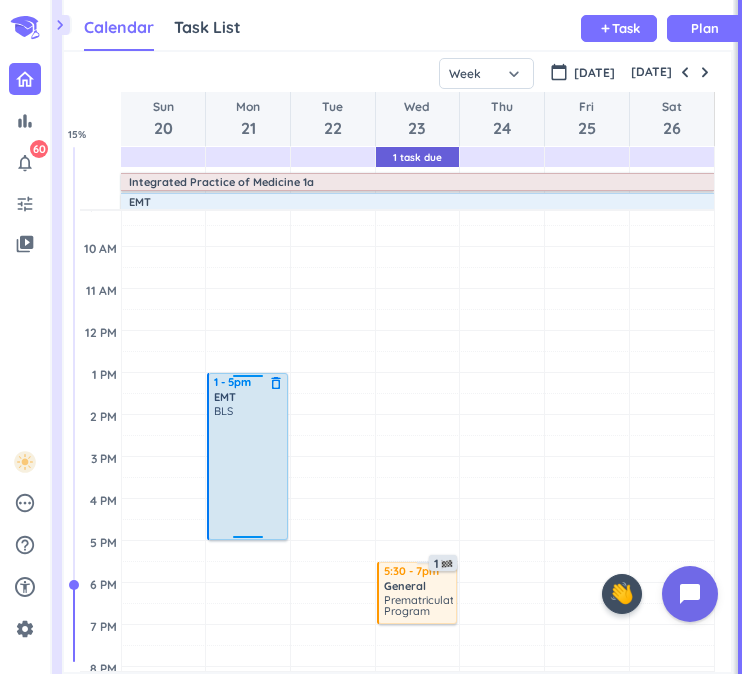 click on "BLS" at bounding box center [249, 471] 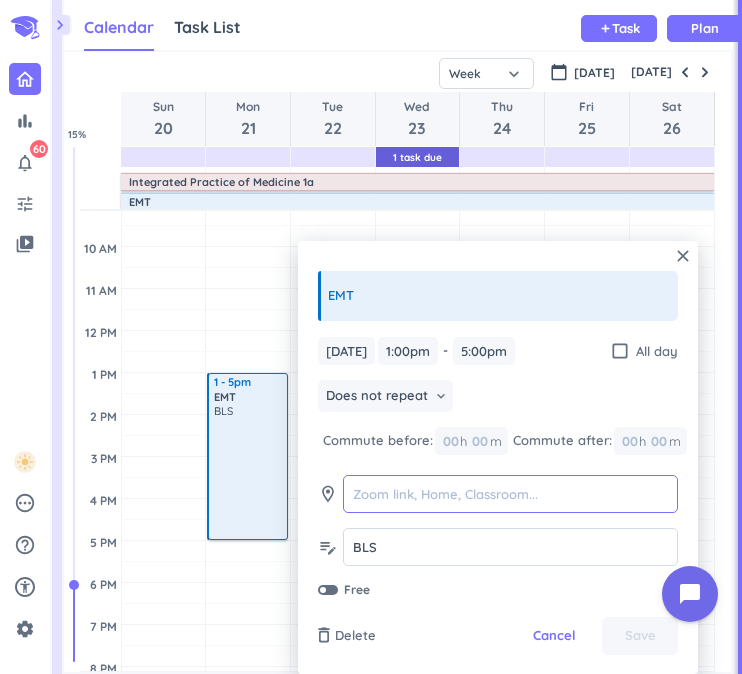 click at bounding box center [510, 494] 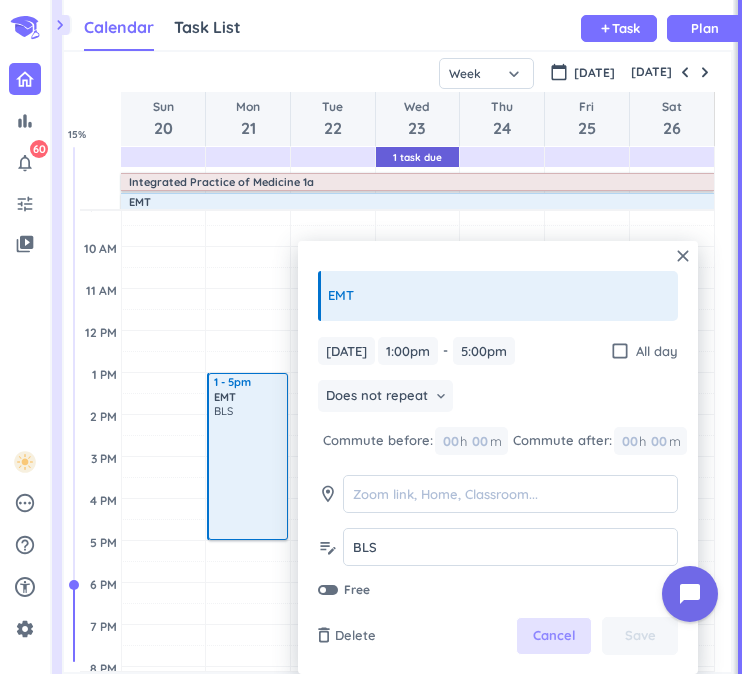 click on "Cancel" at bounding box center (554, 636) 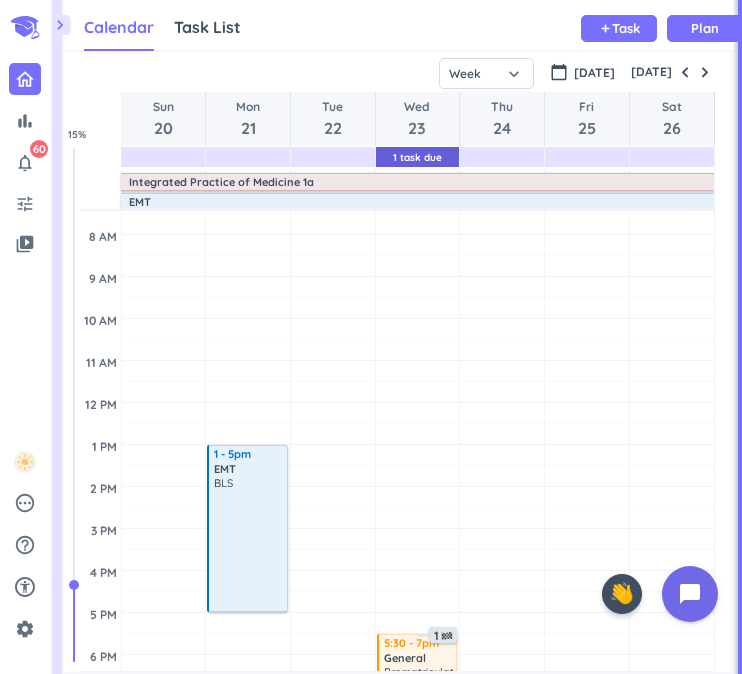 scroll, scrollTop: 146, scrollLeft: 0, axis: vertical 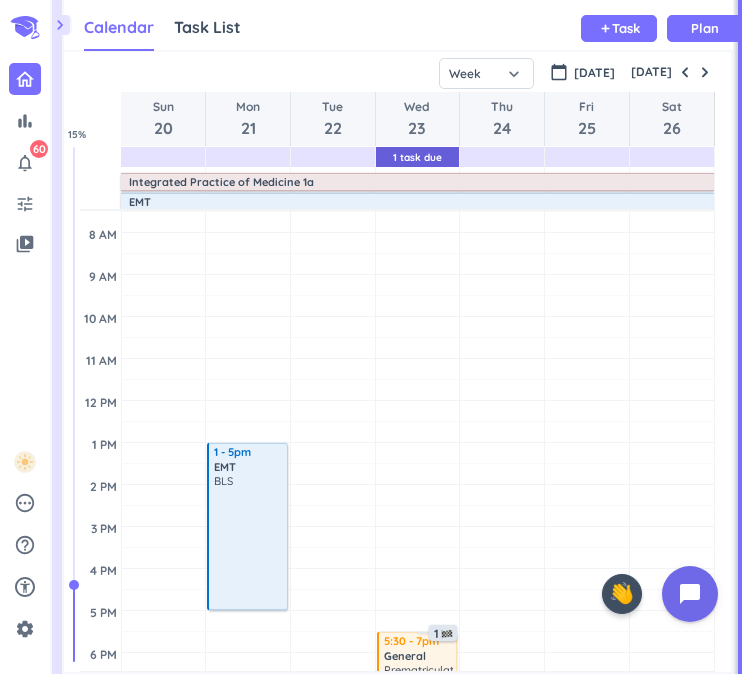 click on "chevron_right" at bounding box center (60, 25) 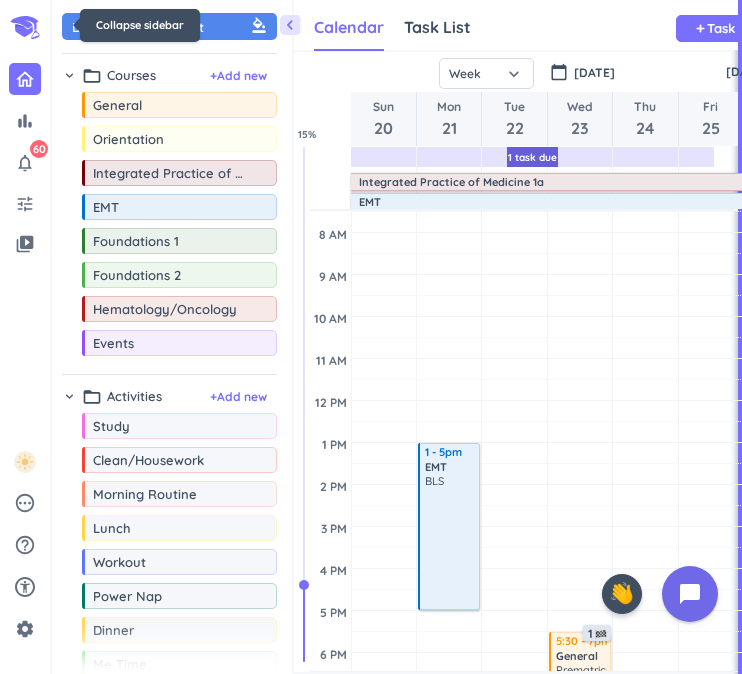 scroll, scrollTop: 50, scrollLeft: 468, axis: both 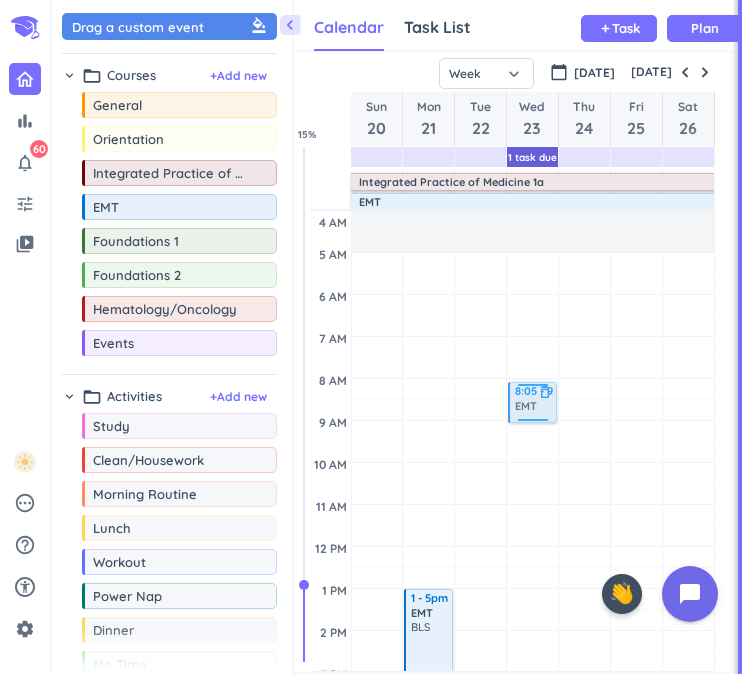 drag, startPoint x: 169, startPoint y: 207, endPoint x: 525, endPoint y: 382, distance: 396.68753 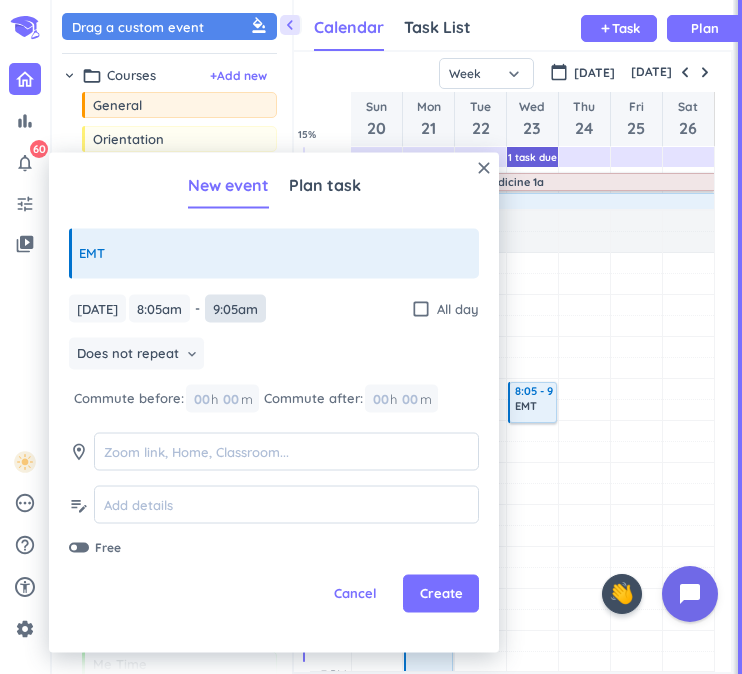 click on "9:05am" at bounding box center [235, 308] 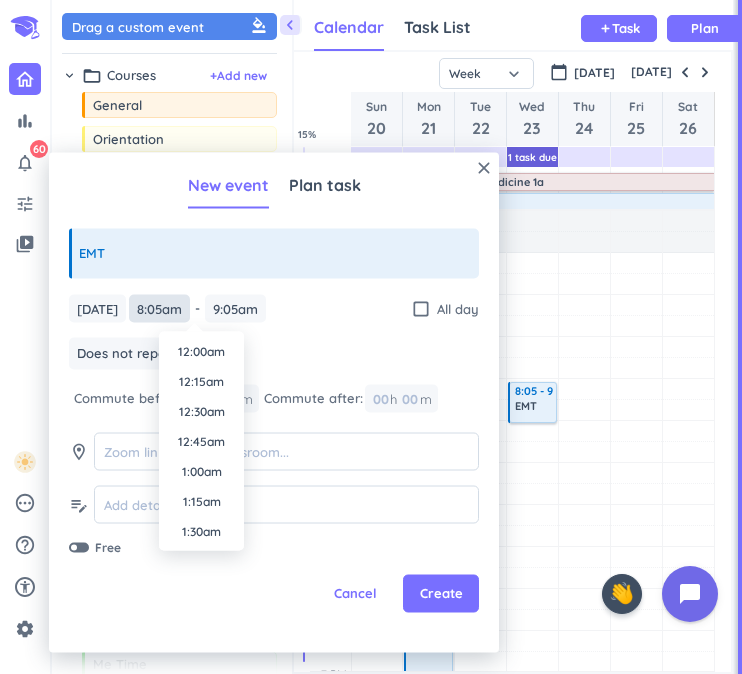 click on "8:05am" at bounding box center [159, 308] 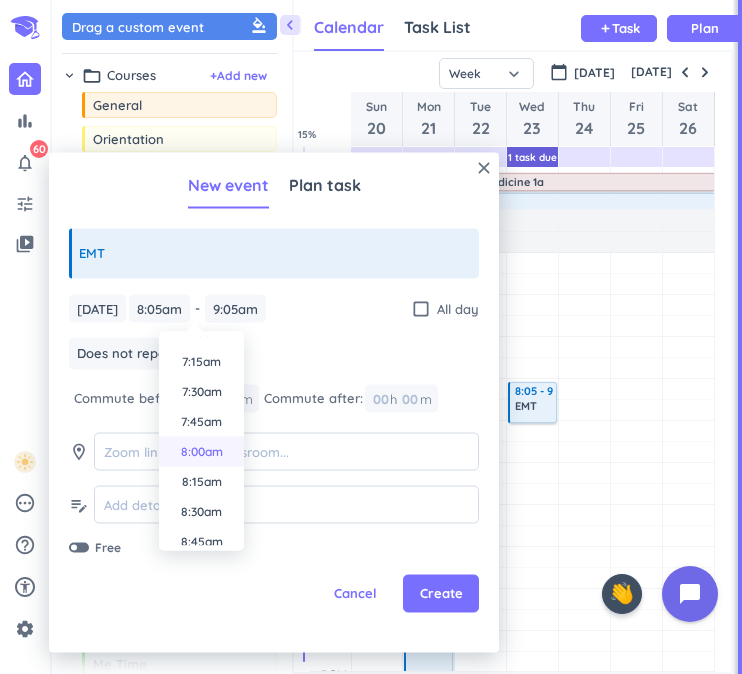 click on "8:00am" at bounding box center [201, 452] 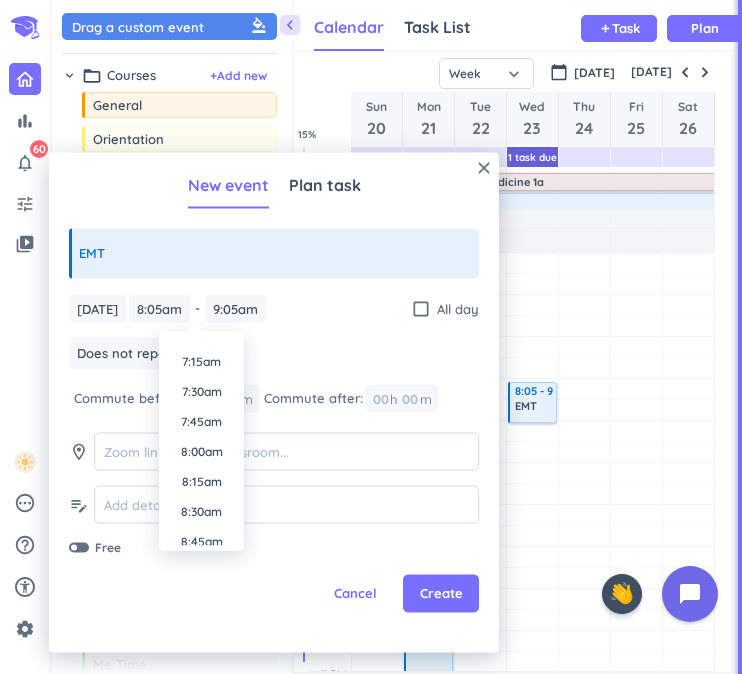 type on "8:00am" 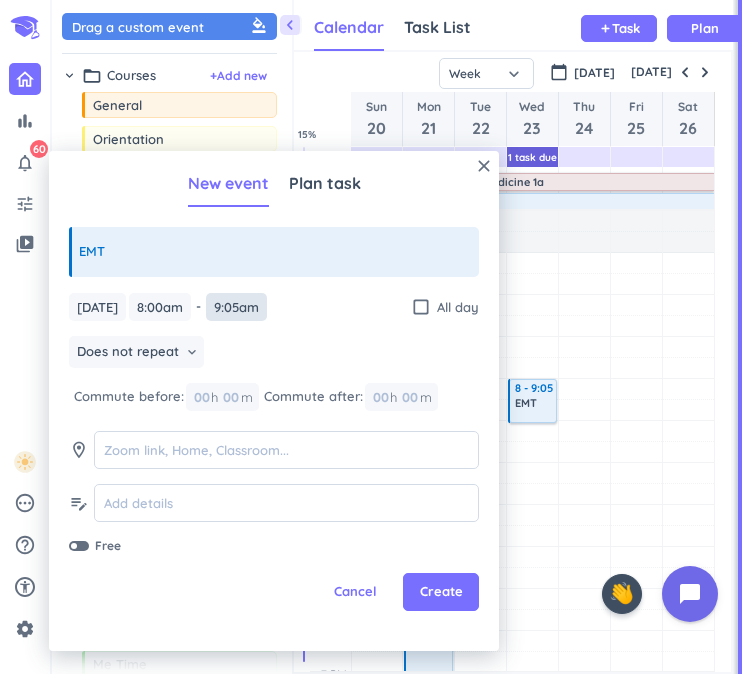 click on "9:05am" at bounding box center [236, 307] 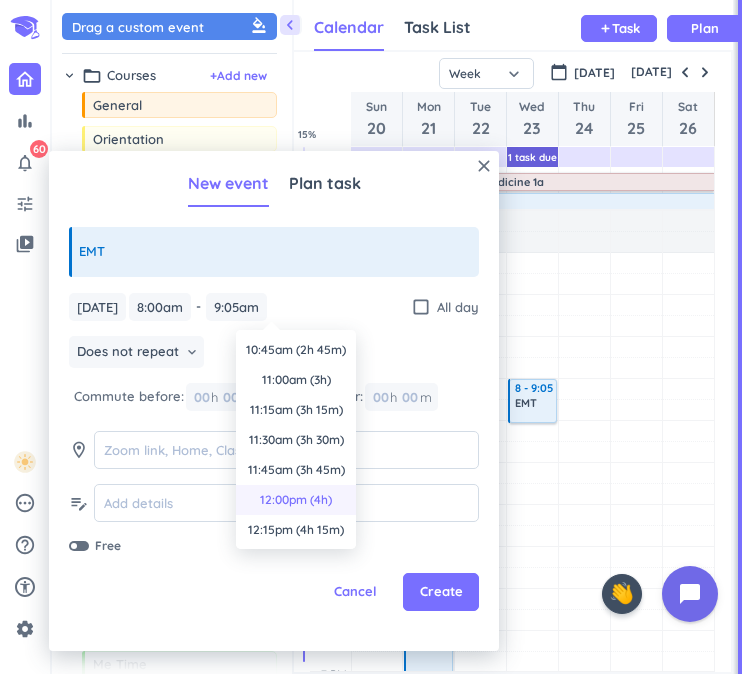 click on "12:00pm (4h)" at bounding box center (296, 500) 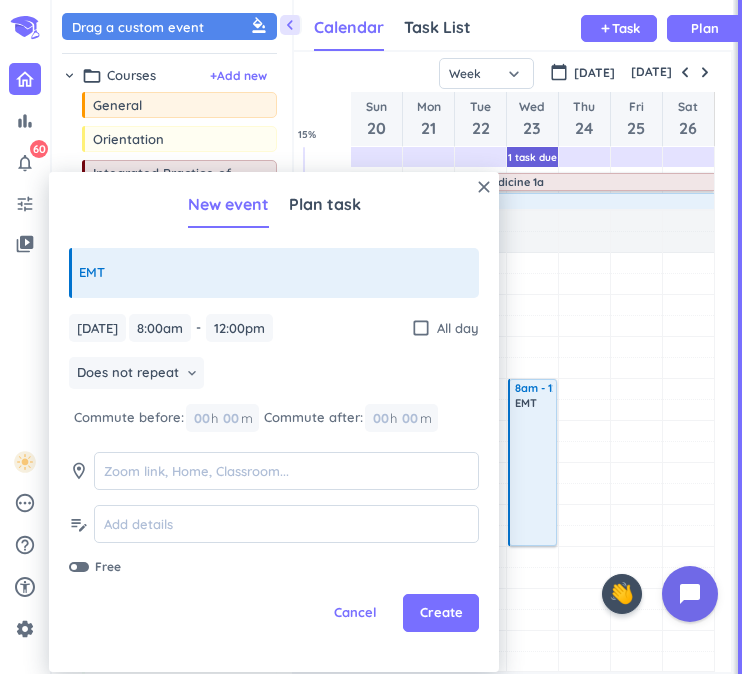 type on "12:00pm" 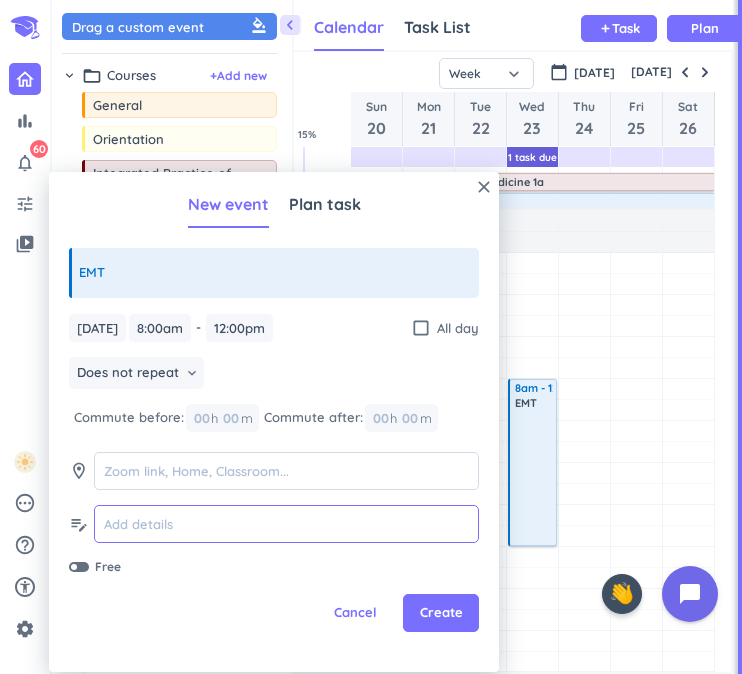 click at bounding box center [286, 524] 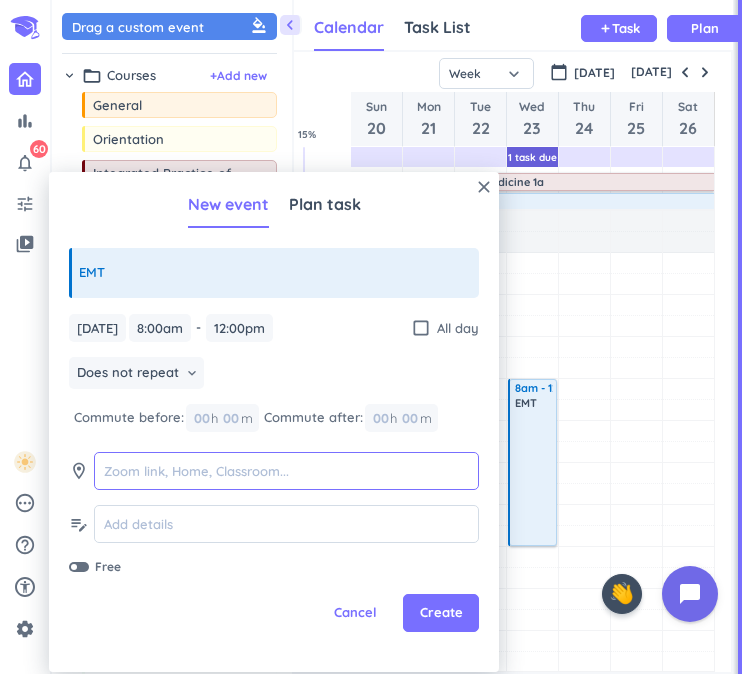 click at bounding box center (286, 471) 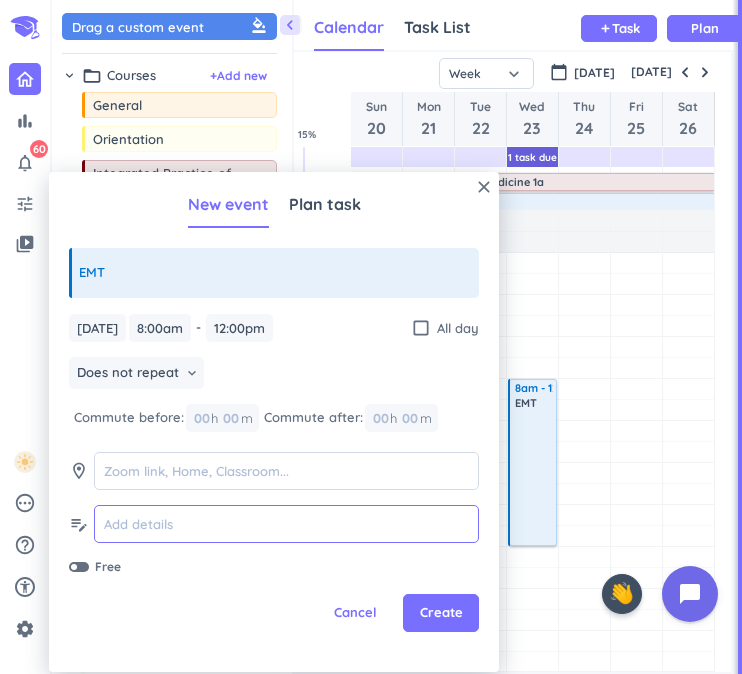 click at bounding box center [286, 524] 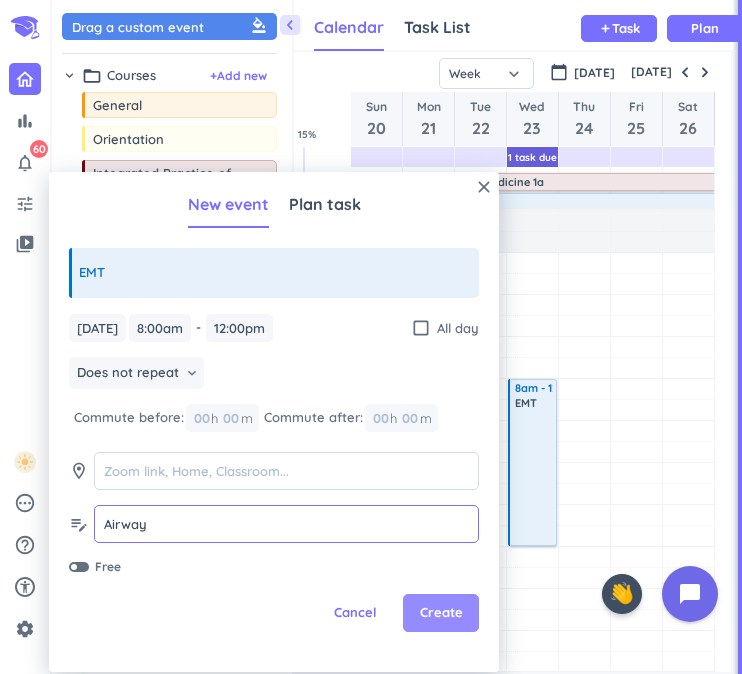 type on "Airway" 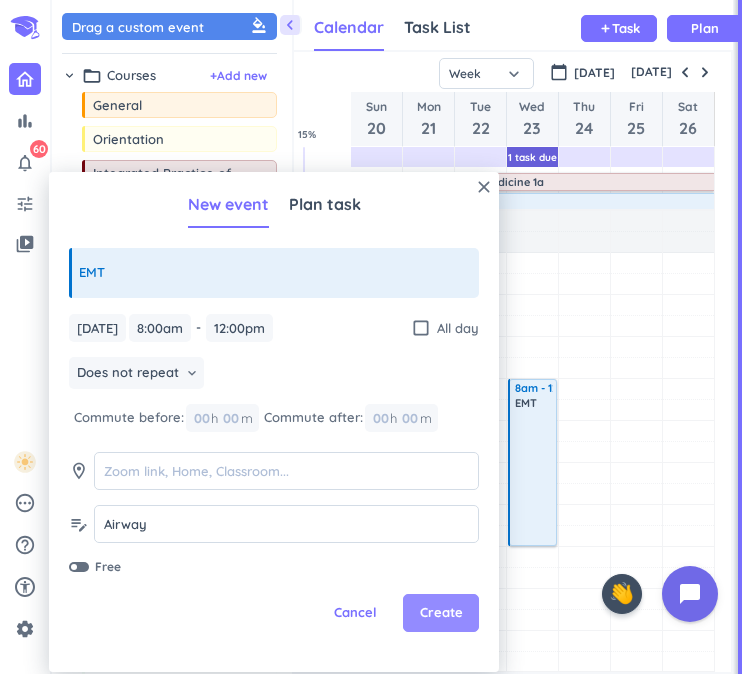click on "Create" at bounding box center (441, 613) 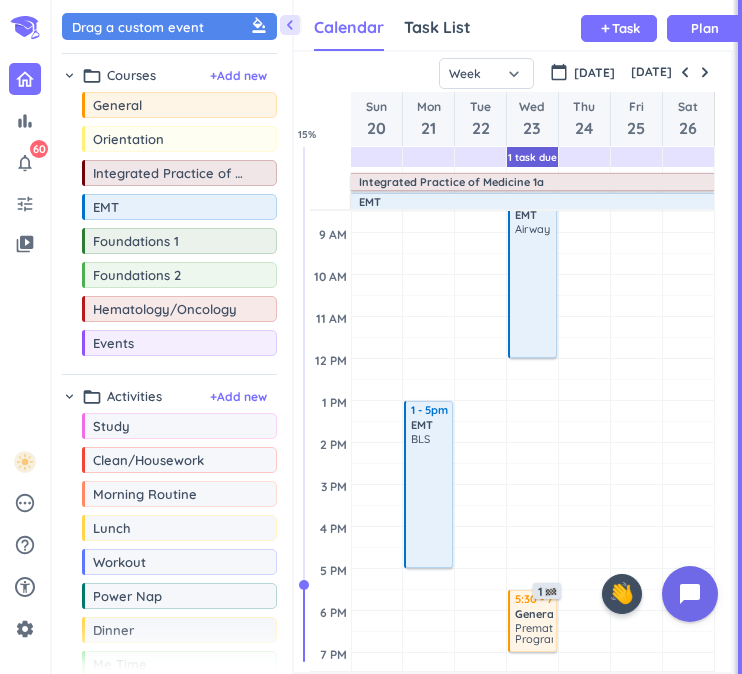 scroll, scrollTop: 157, scrollLeft: 0, axis: vertical 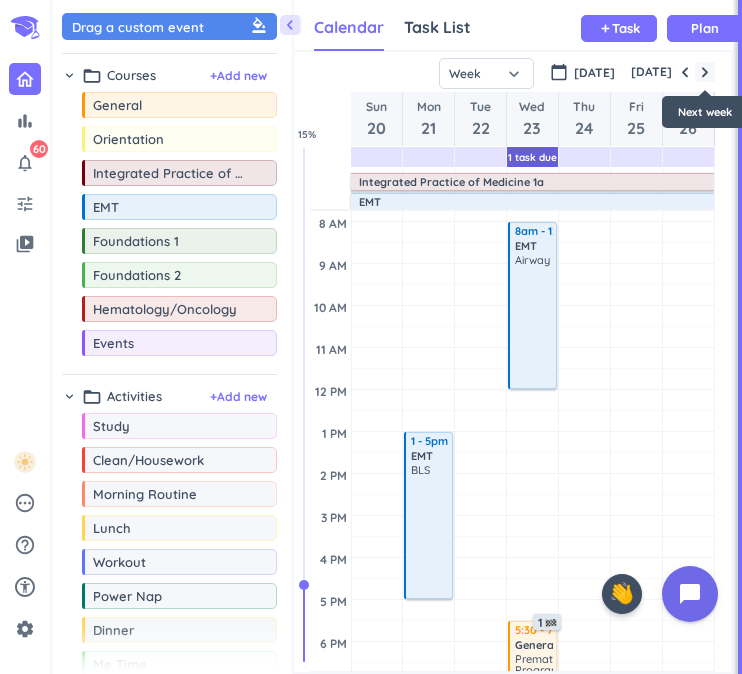 click at bounding box center [705, 72] 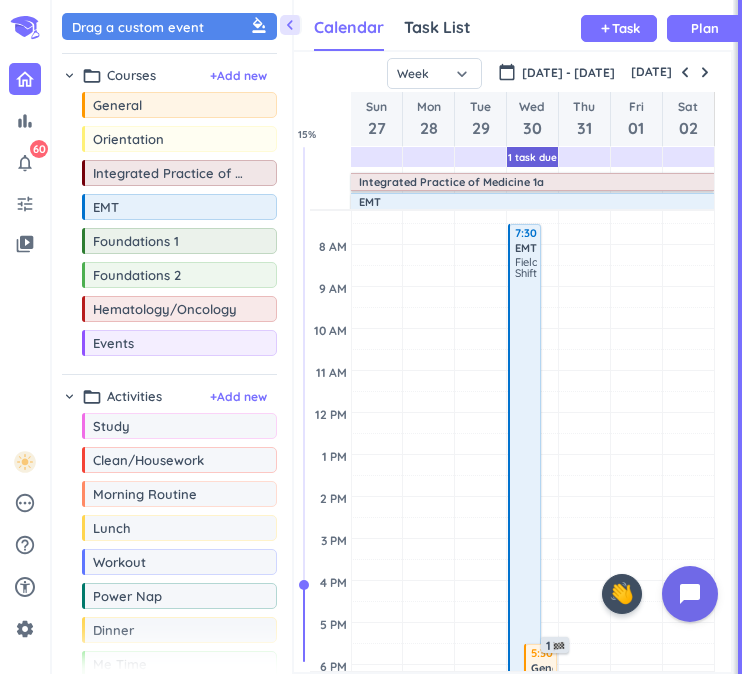 scroll, scrollTop: 109, scrollLeft: 0, axis: vertical 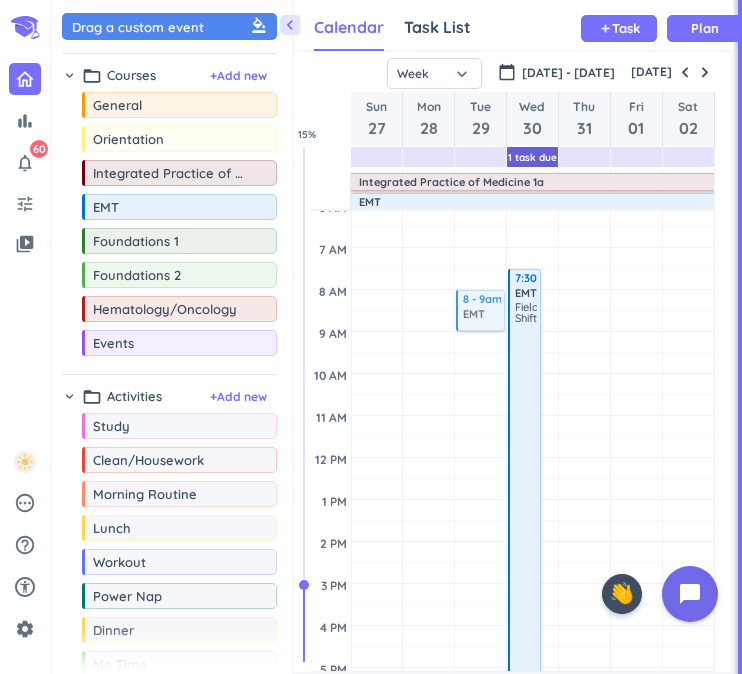 drag, startPoint x: 147, startPoint y: 205, endPoint x: 494, endPoint y: 290, distance: 357.259 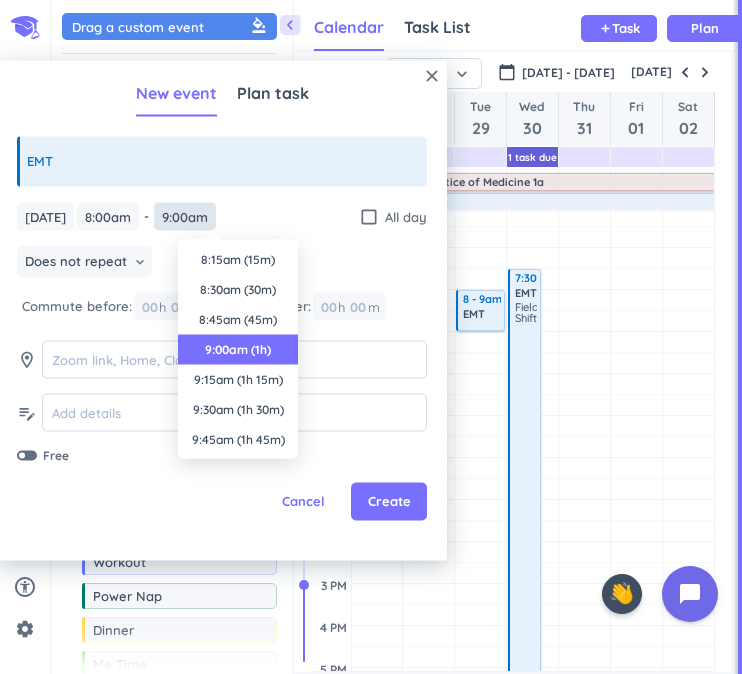 click on "9:00am" at bounding box center [185, 216] 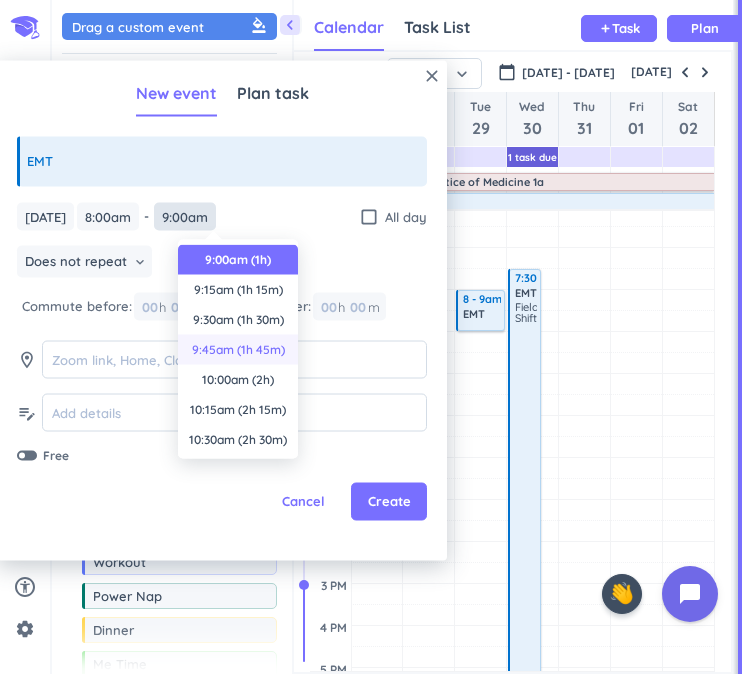 scroll, scrollTop: 409, scrollLeft: 0, axis: vertical 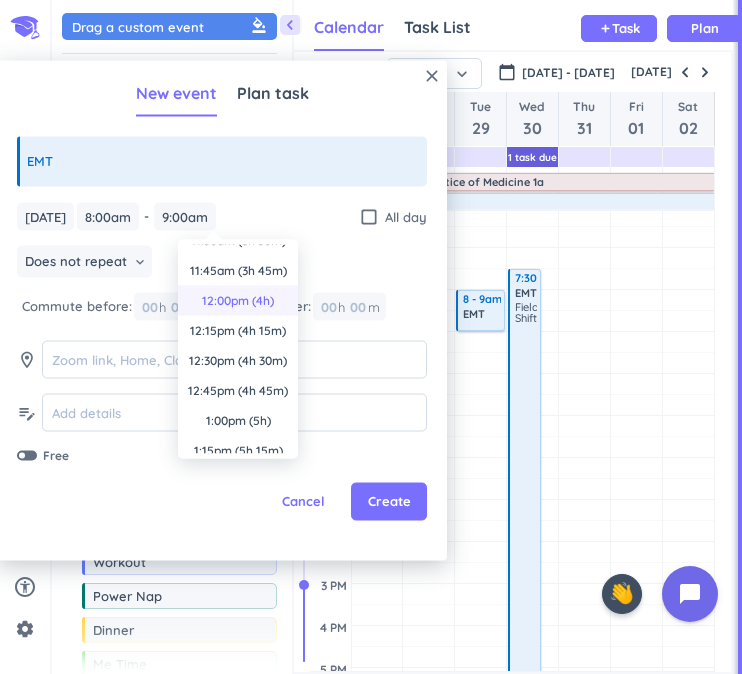 click on "12:00pm (4h)" at bounding box center (238, 301) 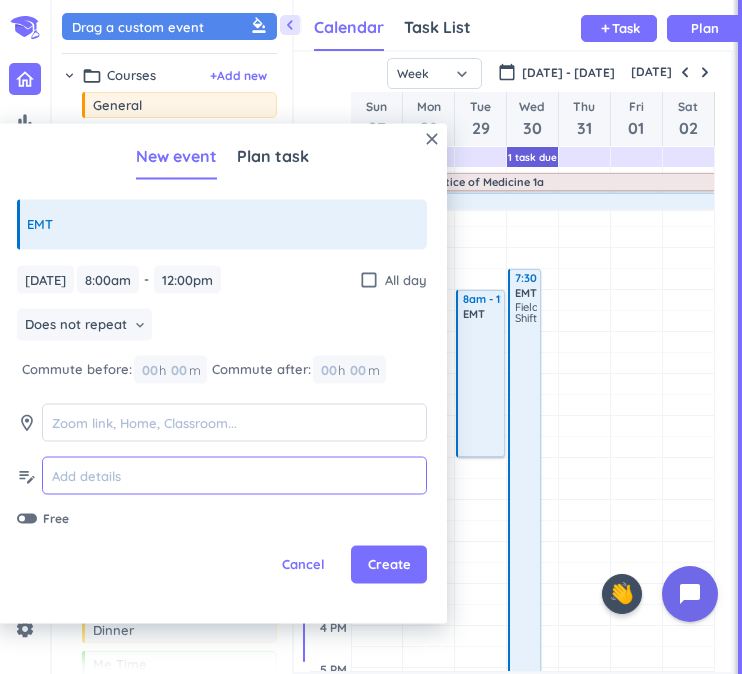 click at bounding box center [234, 475] 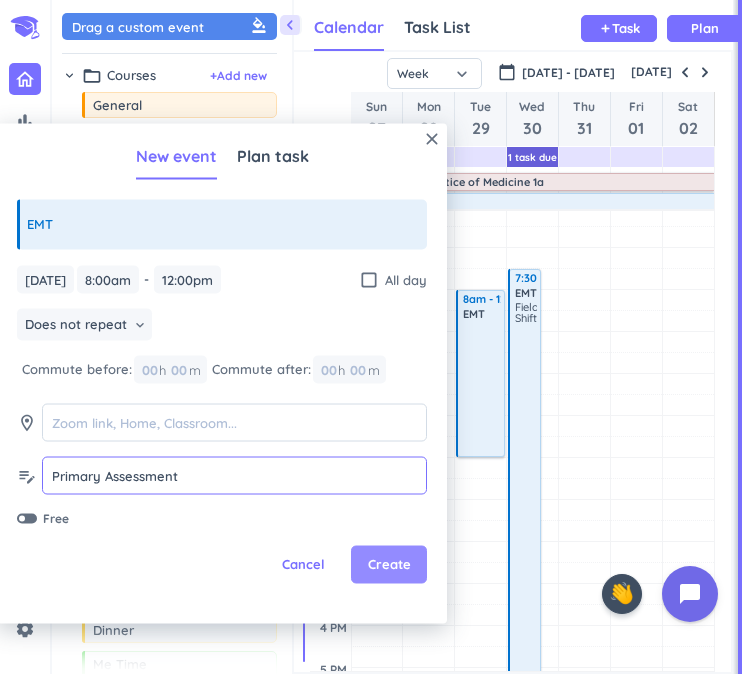 type on "Primary Assessment" 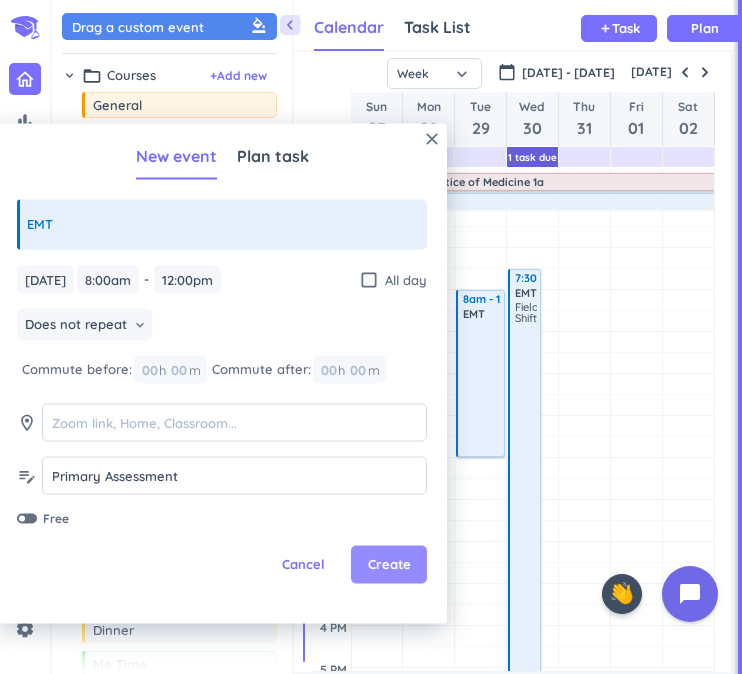 click on "Create" at bounding box center (389, 565) 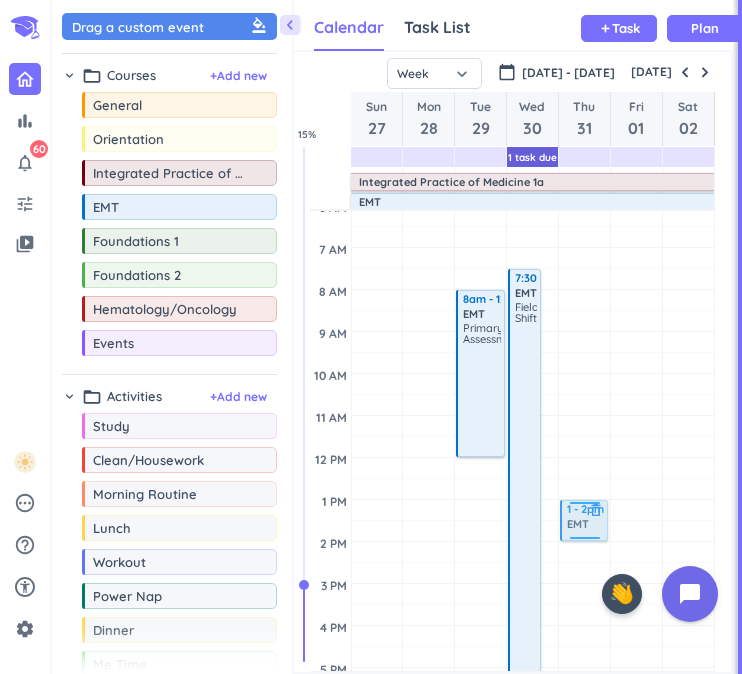 drag, startPoint x: 147, startPoint y: 216, endPoint x: 596, endPoint y: 501, distance: 531.8139 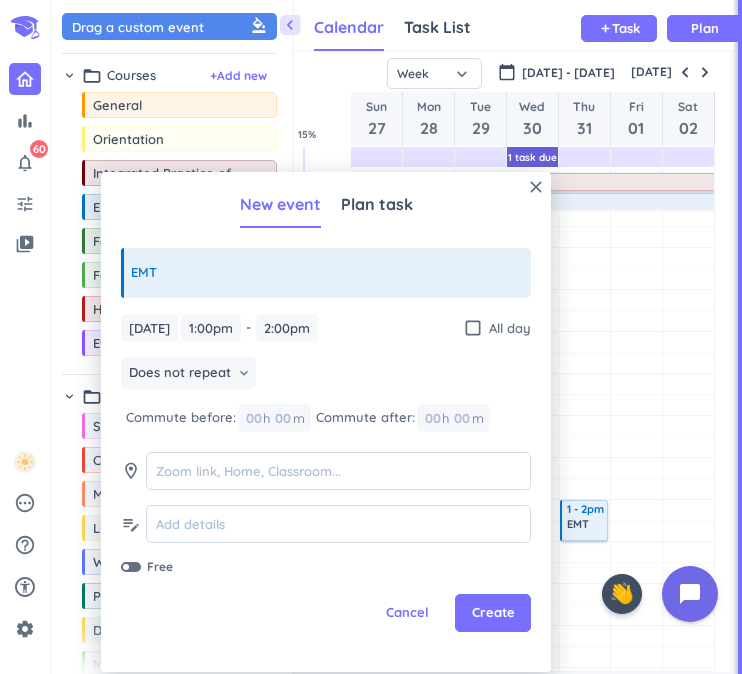 click on "close New event Plan task EMT [DATE] [DATE]   1:00pm 1:00pm - 2:00pm 2:00pm check_box_outline_blank All day Does not repeat keyboard_arrow_down Commute before: 00 h 00 m Commute after: 00 h 00 m room edit_note Free Cancel Create" at bounding box center (326, 422) 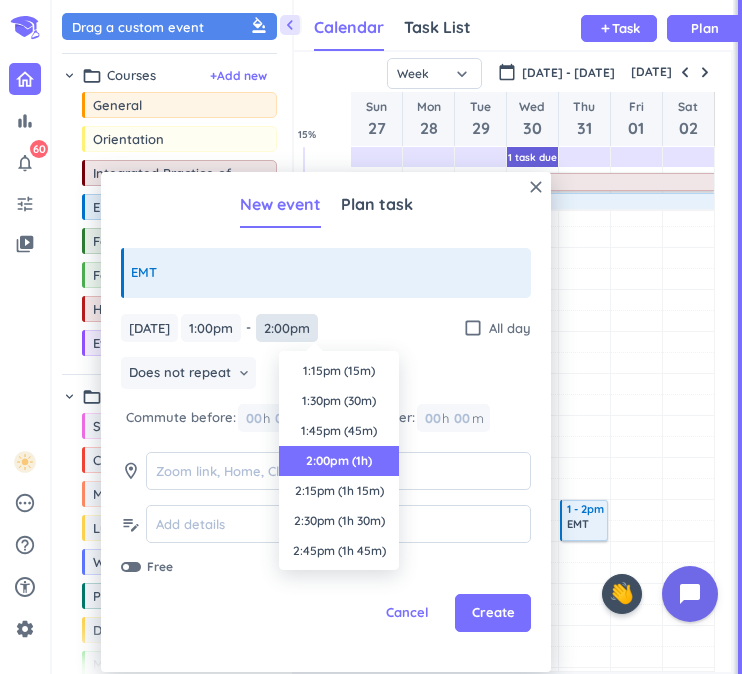 click on "2:00pm" at bounding box center [287, 328] 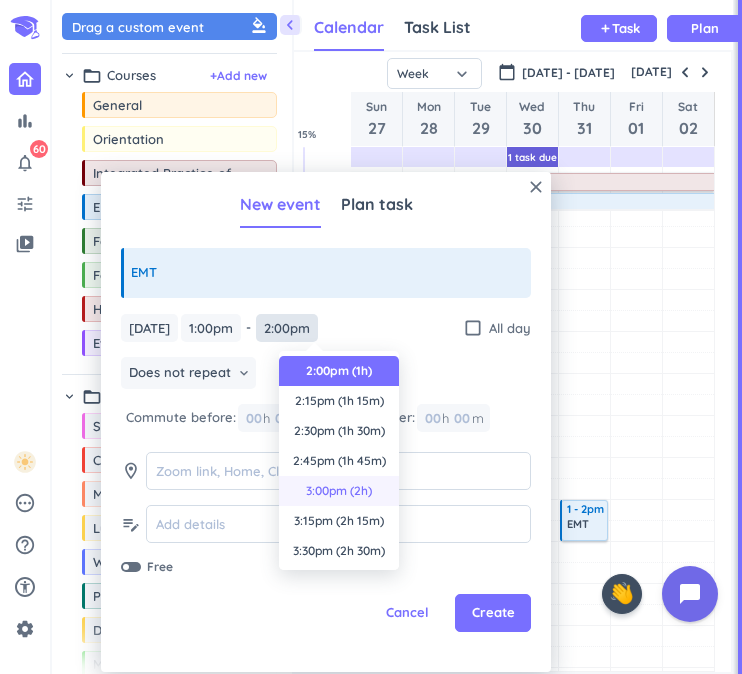 scroll, scrollTop: 380, scrollLeft: 0, axis: vertical 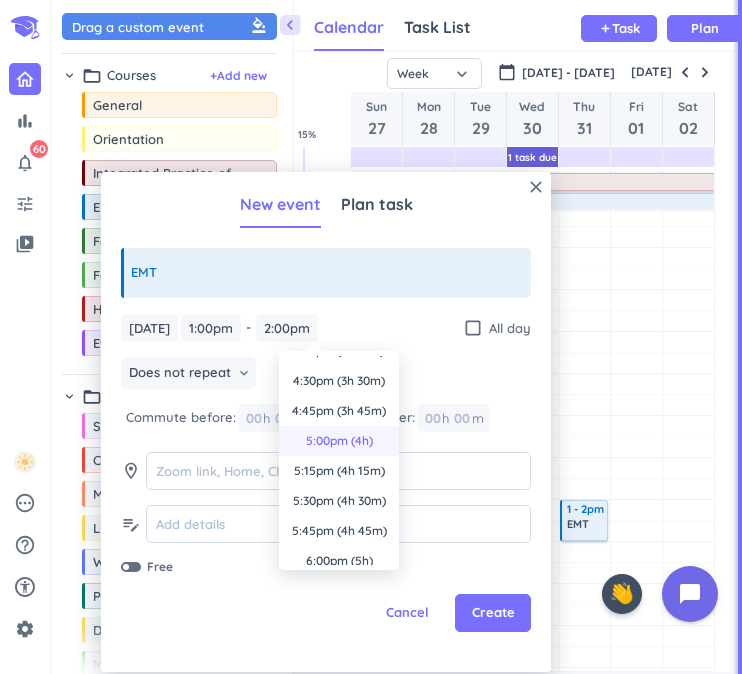click on "5:00pm (4h)" at bounding box center (339, 441) 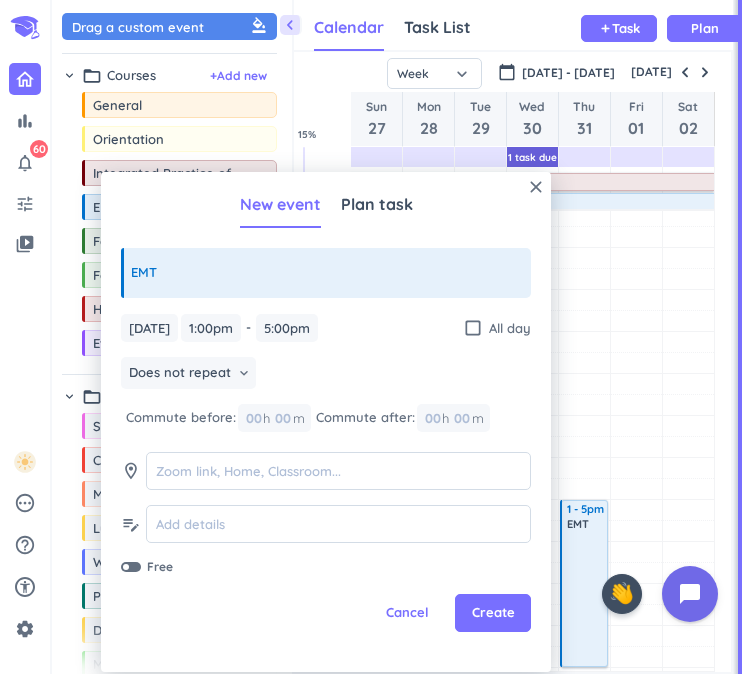 type on "5:00pm" 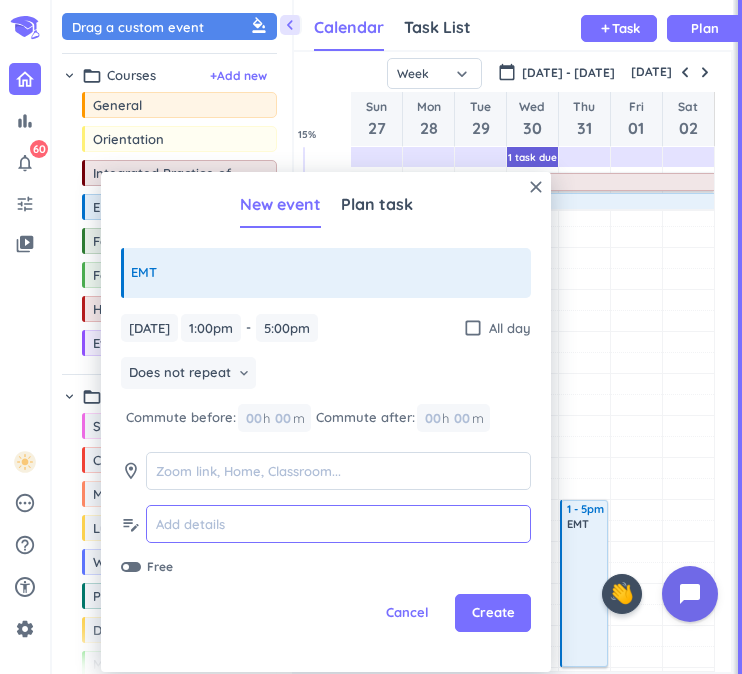 click at bounding box center [338, 524] 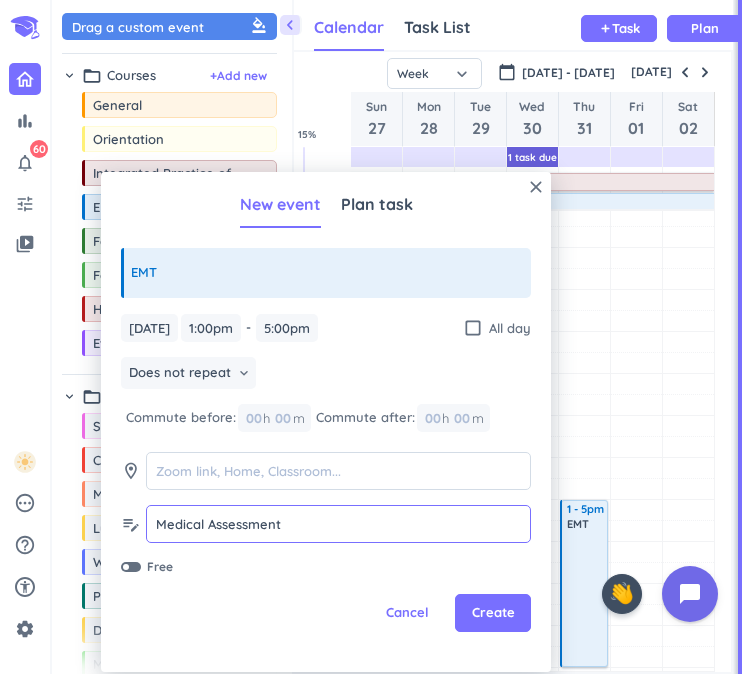 type on "Medical Assessment" 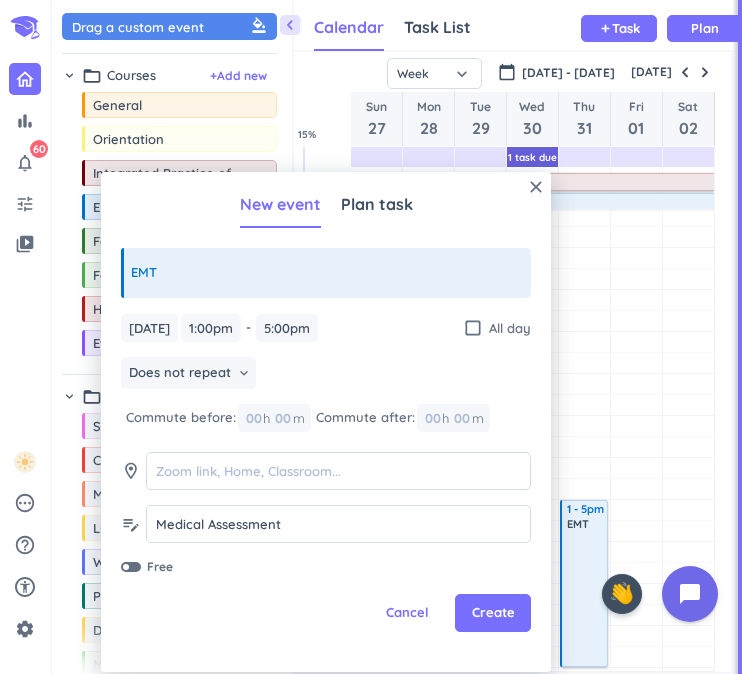 click on "close New event Plan task EMT [DATE] [DATE]   1:00pm 1:00pm - 5:00pm 5:00pm check_box_outline_blank All day Does not repeat keyboard_arrow_down Commute before: 00 h 00 m Commute after: 00 h 00 m room edit_note Medical Assessment Medical Assessment Free Cancel Create" at bounding box center (326, 422) 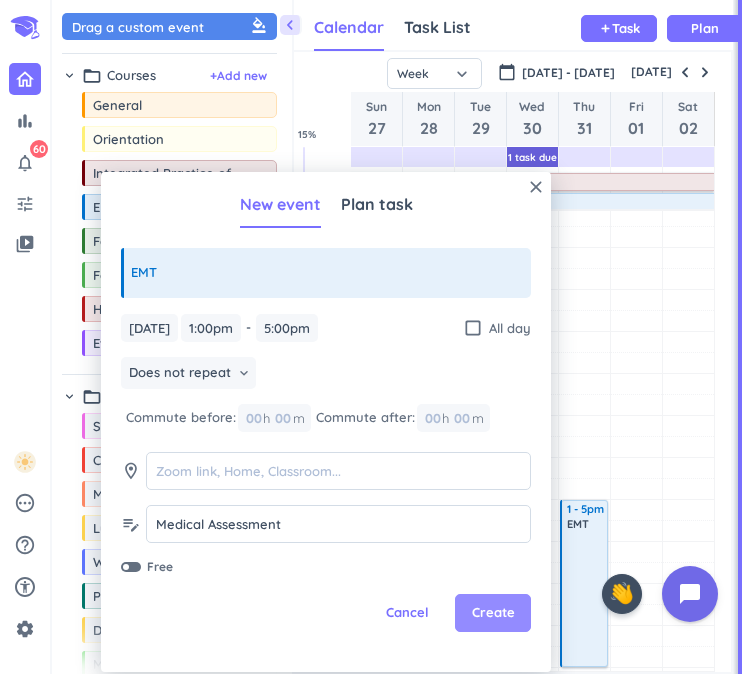 click on "Create" at bounding box center [493, 613] 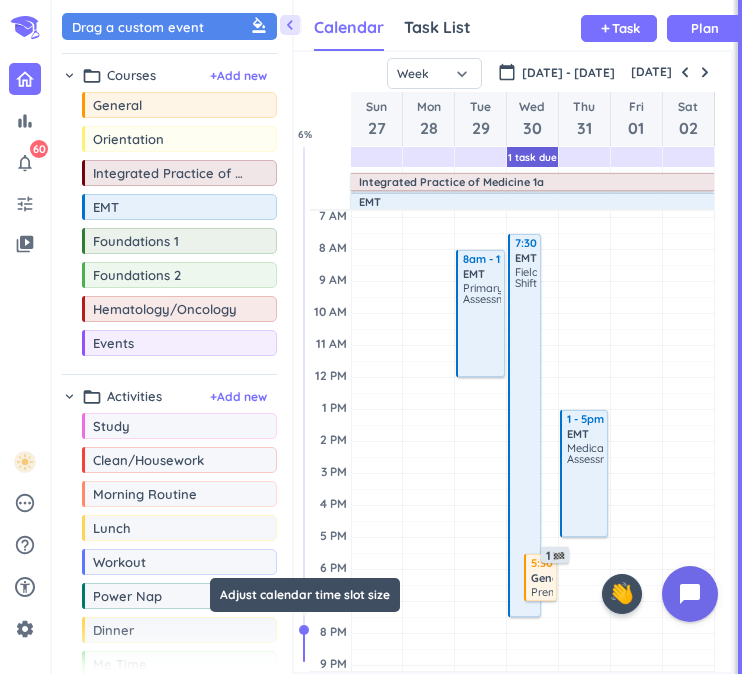 drag, startPoint x: 305, startPoint y: 590, endPoint x: 307, endPoint y: 626, distance: 36.05551 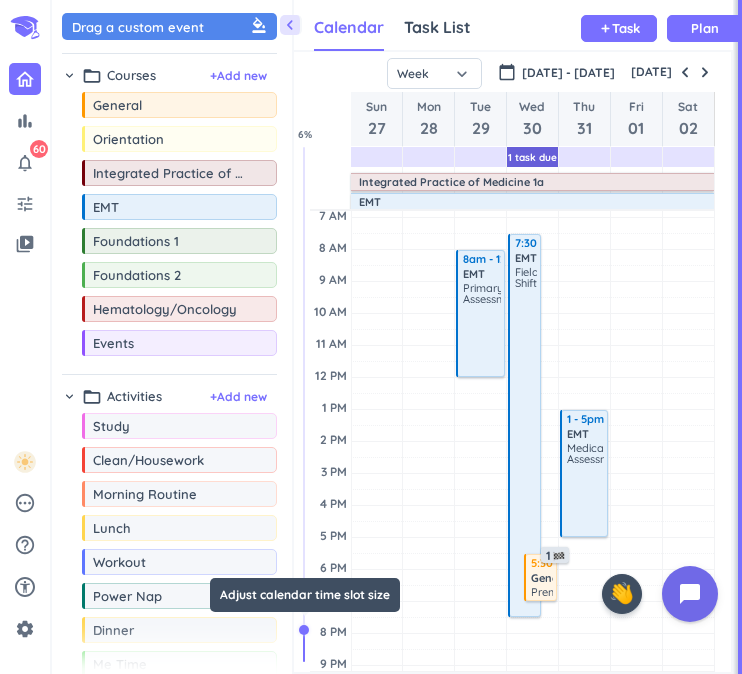 click at bounding box center [305, 404] 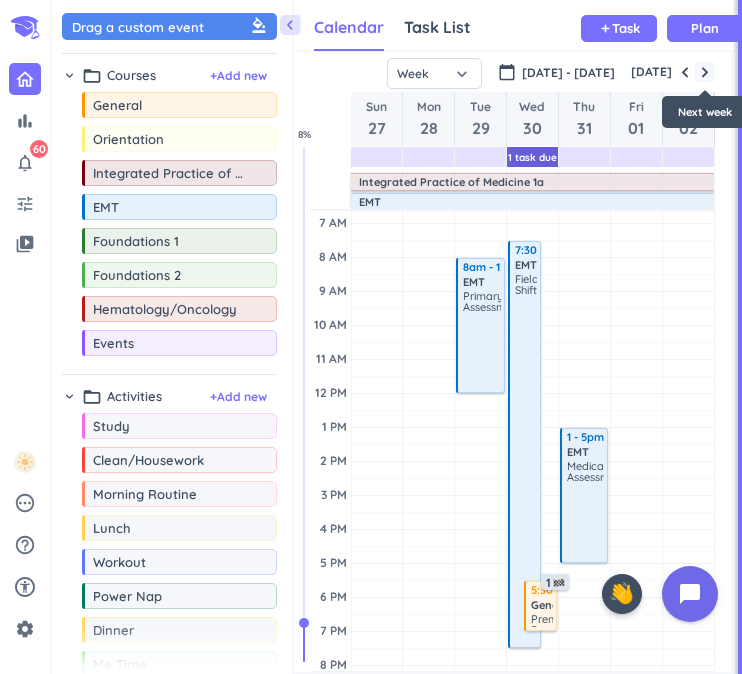 click at bounding box center (705, 72) 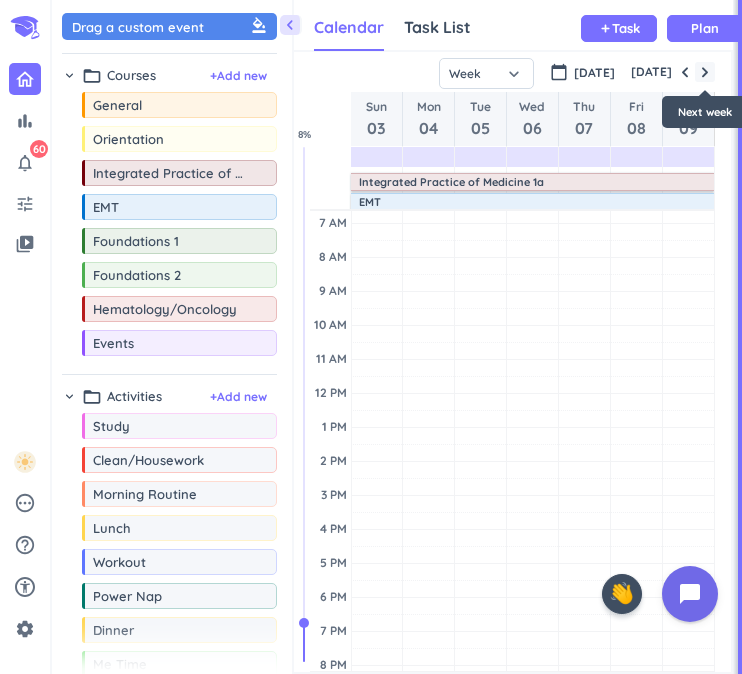 scroll, scrollTop: 52, scrollLeft: 0, axis: vertical 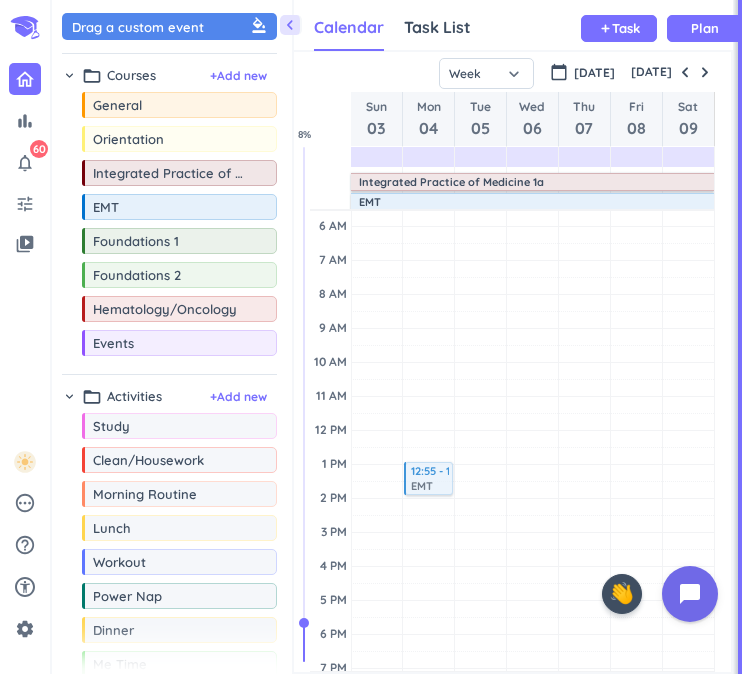 drag, startPoint x: 142, startPoint y: 207, endPoint x: 429, endPoint y: 464, distance: 385.25058 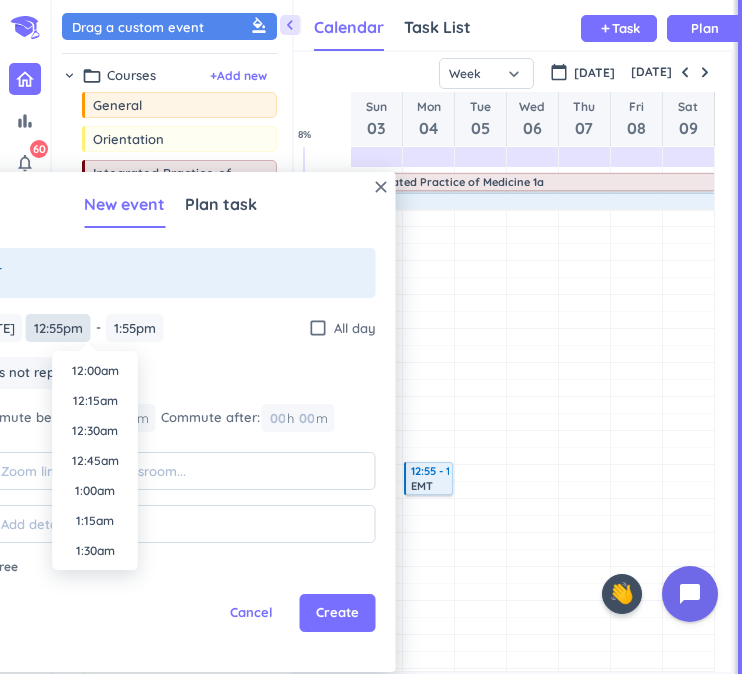 click on "12:55pm" at bounding box center [58, 328] 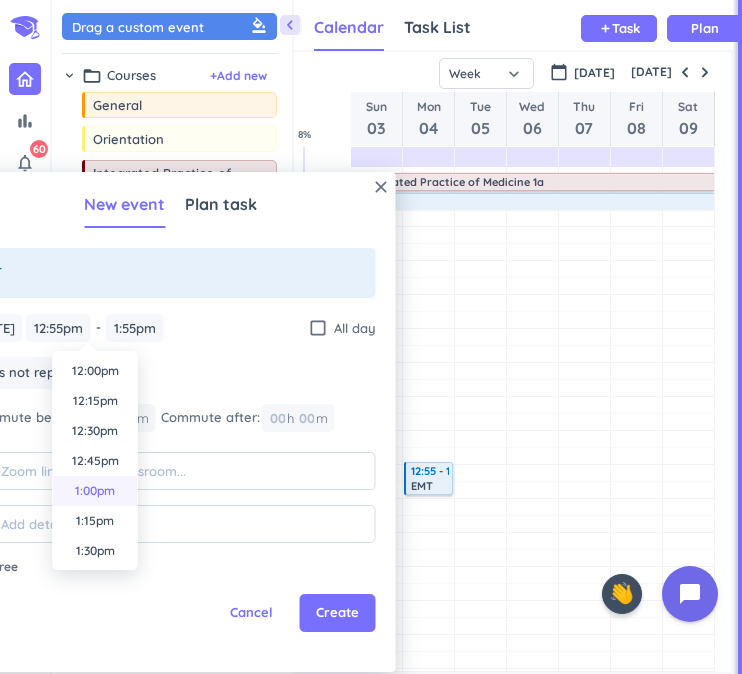 click on "1:00pm" at bounding box center (95, 491) 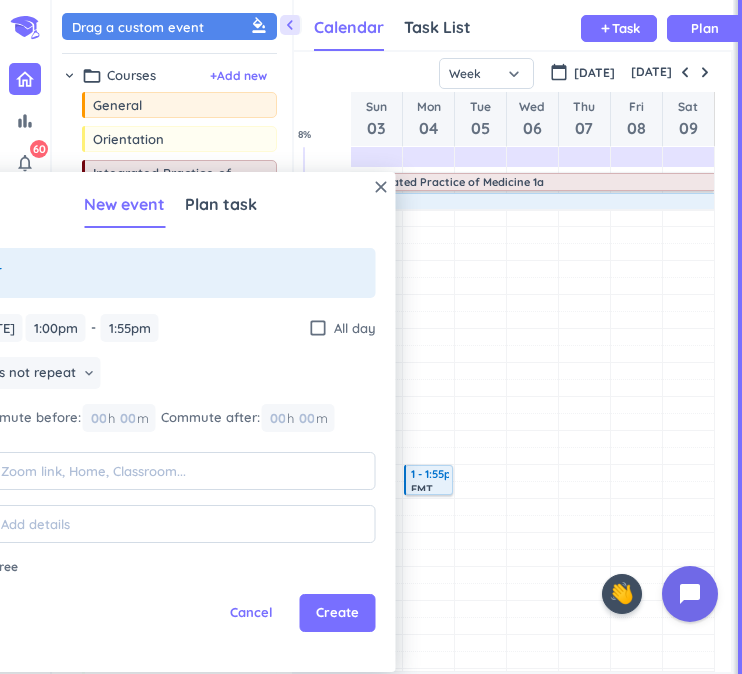 click on "[DATE] [DATE]   1:00pm 1:00pm - 1:55pm 1:55pm check_box_outline_blank All day Does not repeat keyboard_arrow_down Commute before: 00 h 00 m Commute after: 00 h 00 m room edit_note Free" at bounding box center (171, 445) 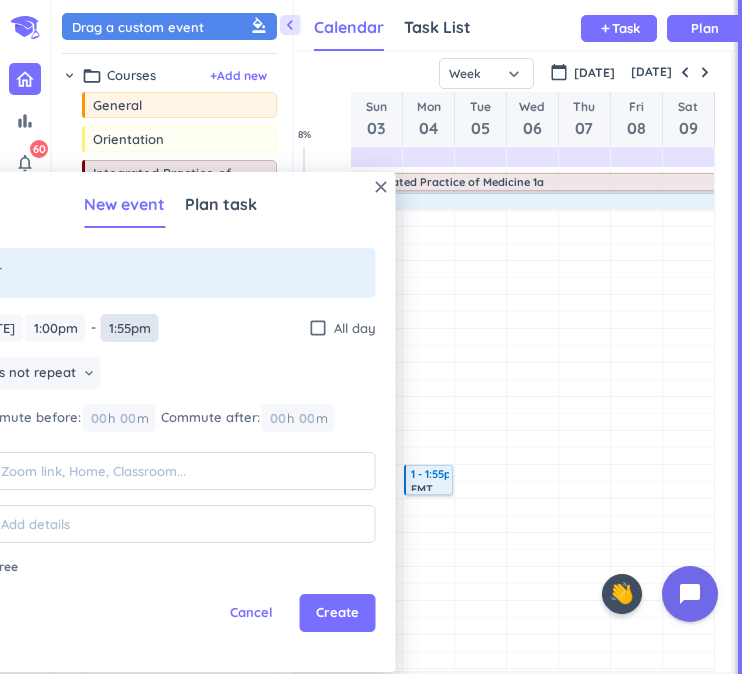 click on "1:55pm" at bounding box center (130, 328) 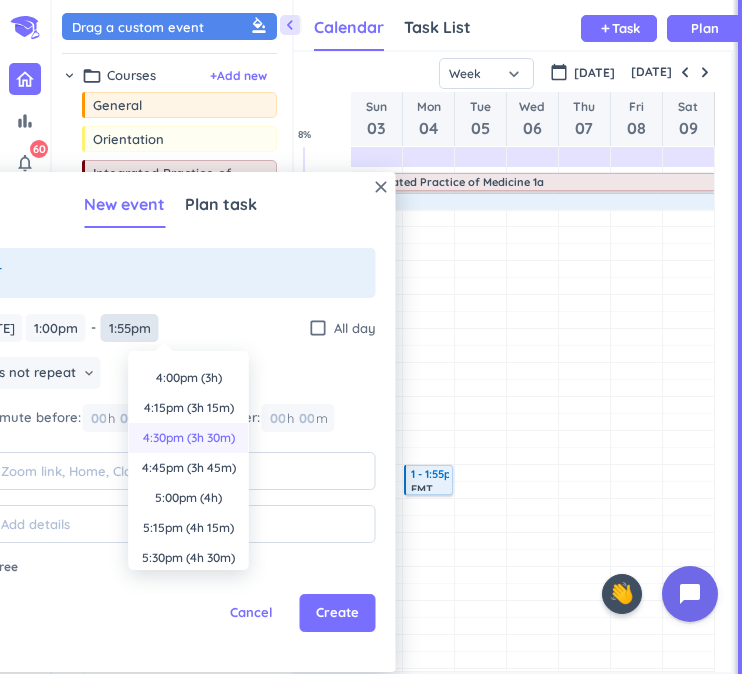 scroll, scrollTop: 324, scrollLeft: 0, axis: vertical 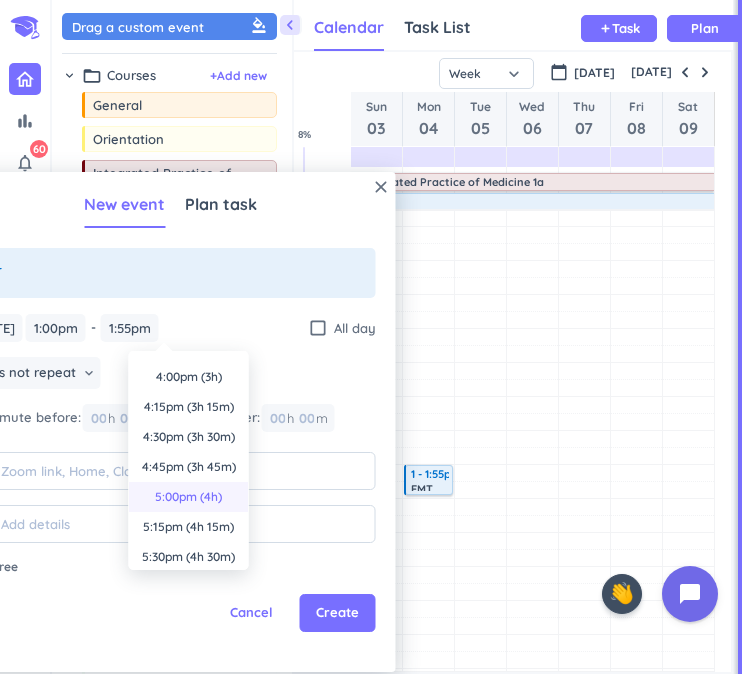 click on "5:00pm (4h)" at bounding box center (189, 497) 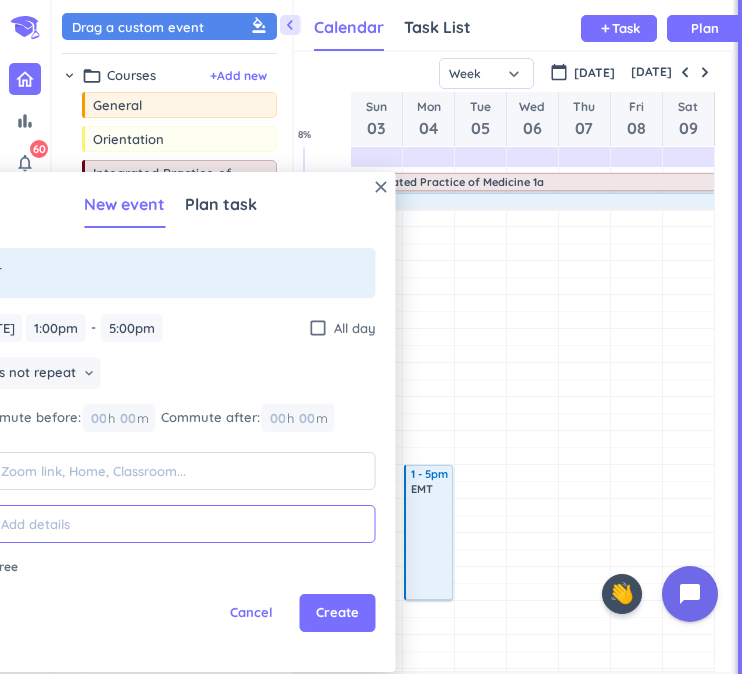 click at bounding box center (183, 524) 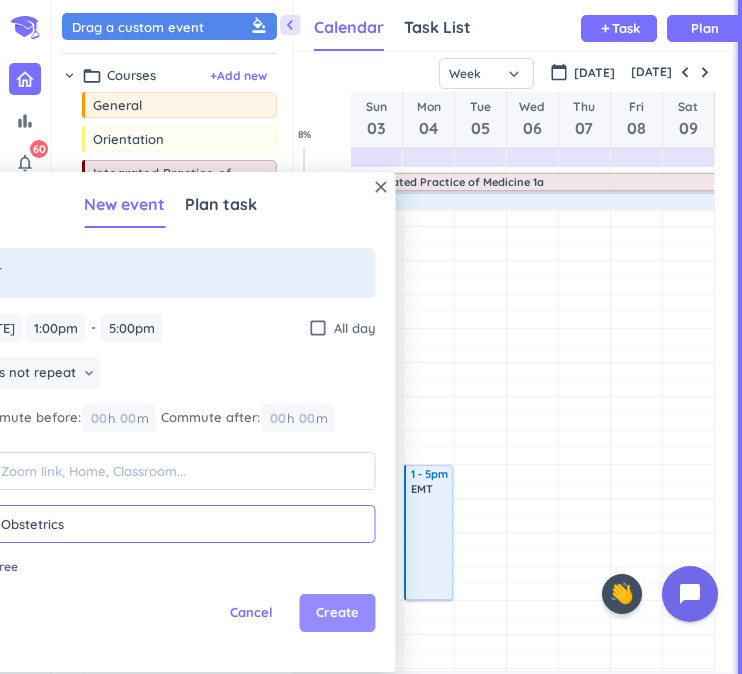 type on "Obstetrics" 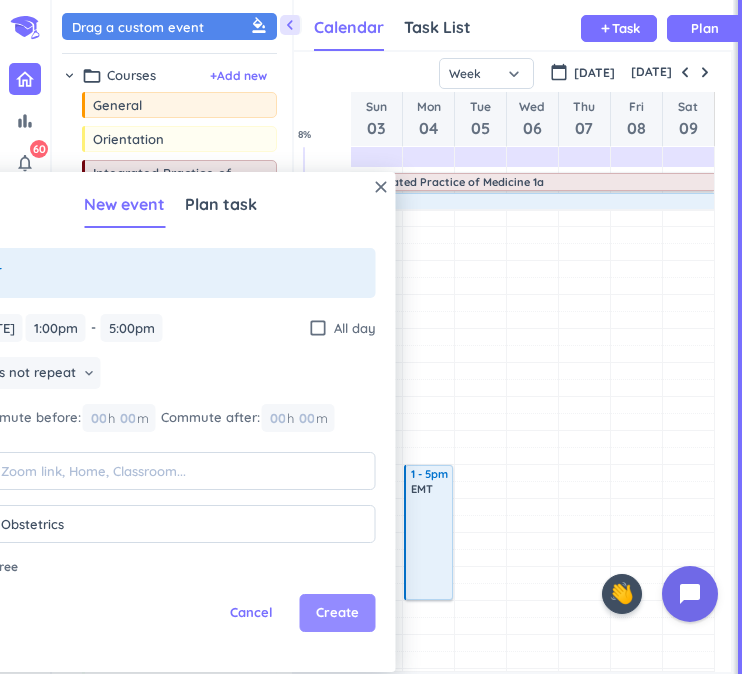 click on "Create" at bounding box center [338, 613] 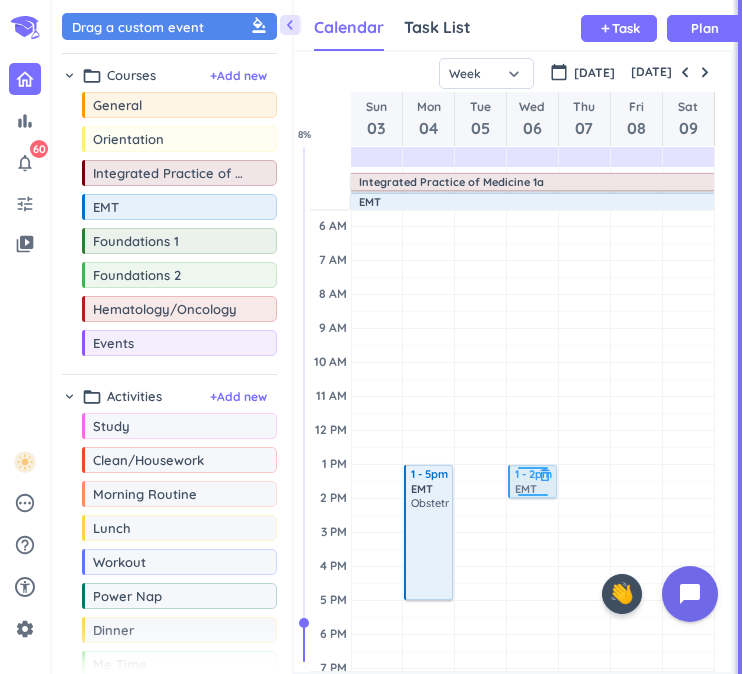drag, startPoint x: 188, startPoint y: 213, endPoint x: 528, endPoint y: 466, distance: 423.803 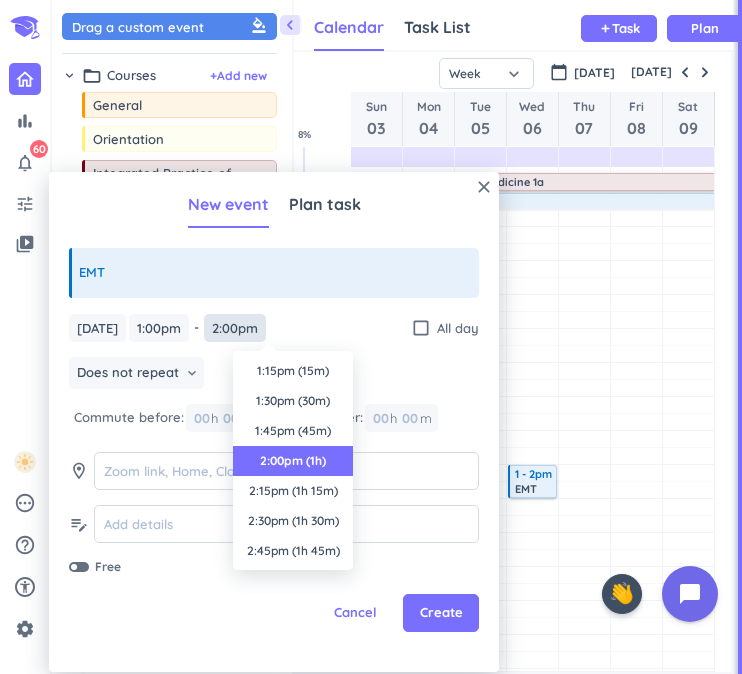 click on "2:00pm" at bounding box center (235, 328) 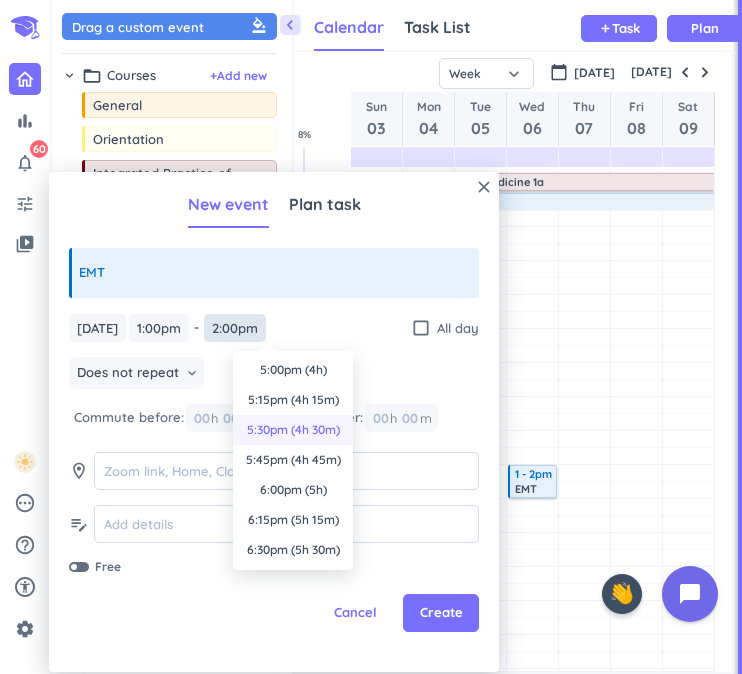 scroll, scrollTop: 423, scrollLeft: 0, axis: vertical 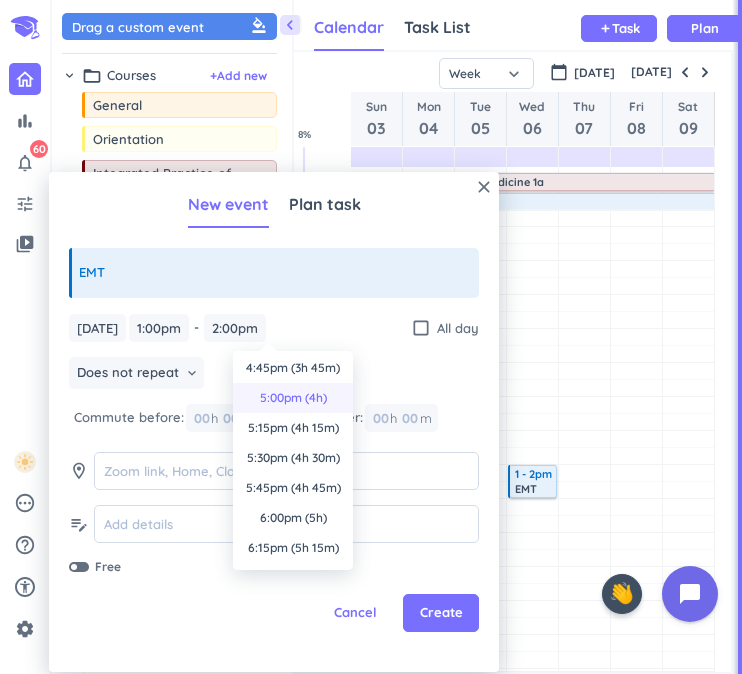 click on "5:00pm (4h)" at bounding box center [293, 398] 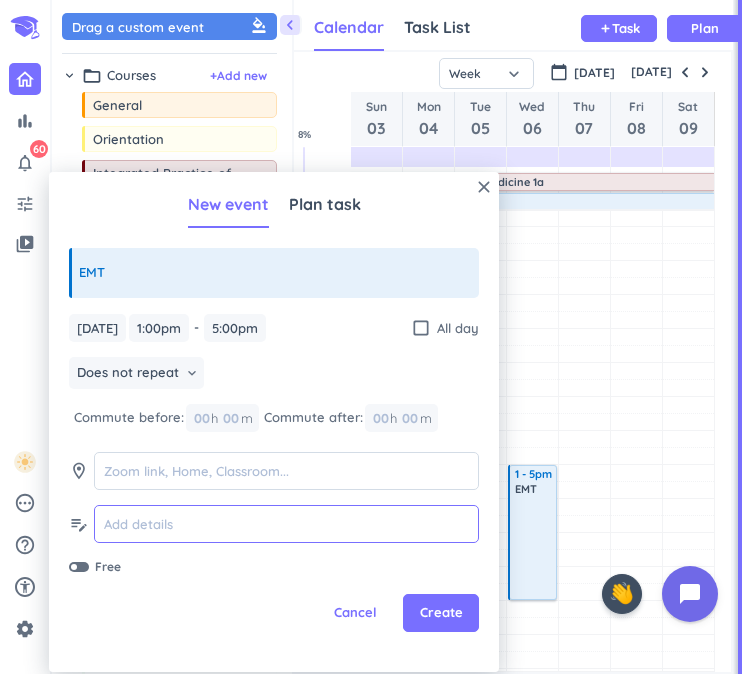 click at bounding box center (286, 524) 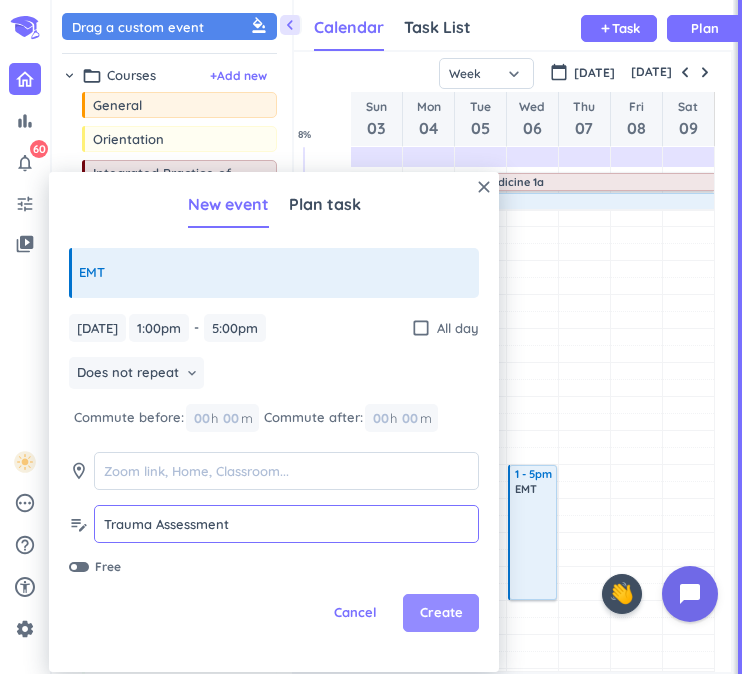 type on "Trauma Assessment" 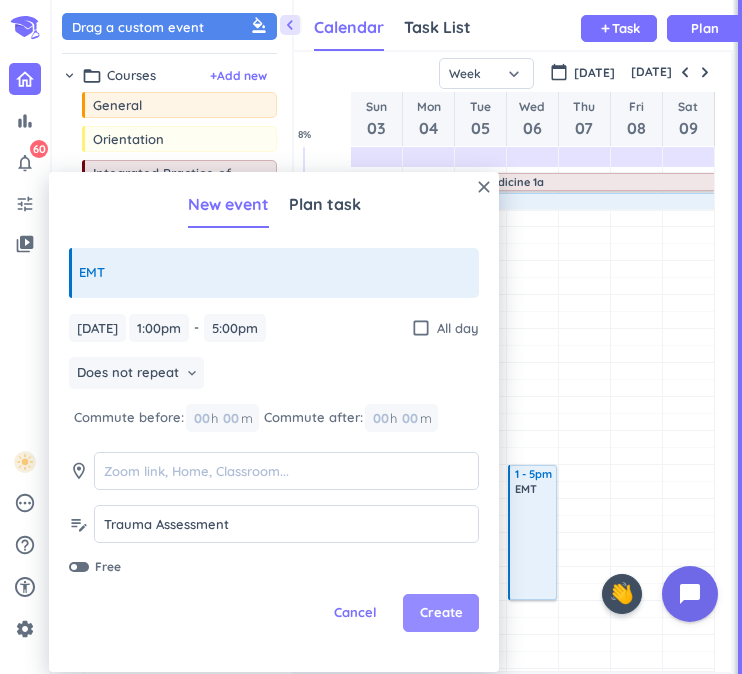 click on "Create" at bounding box center [441, 613] 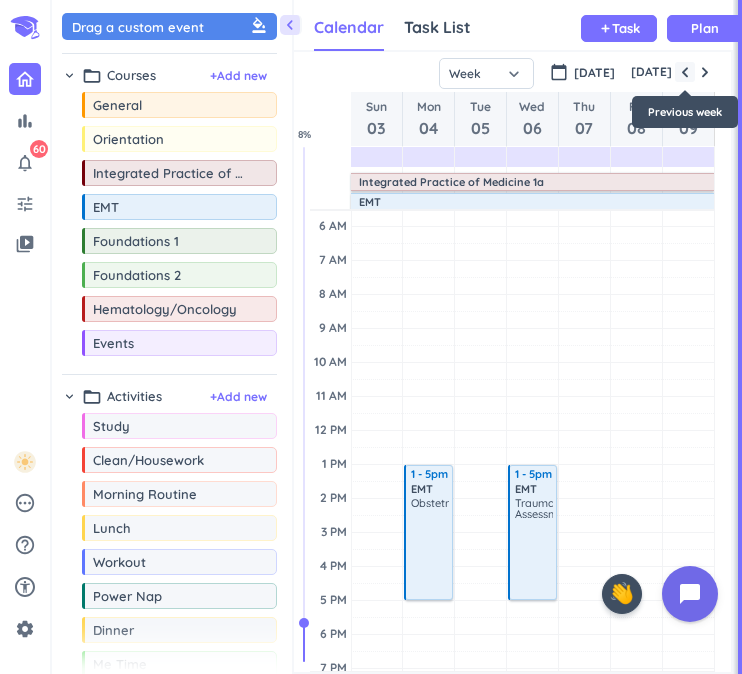 click at bounding box center [685, 72] 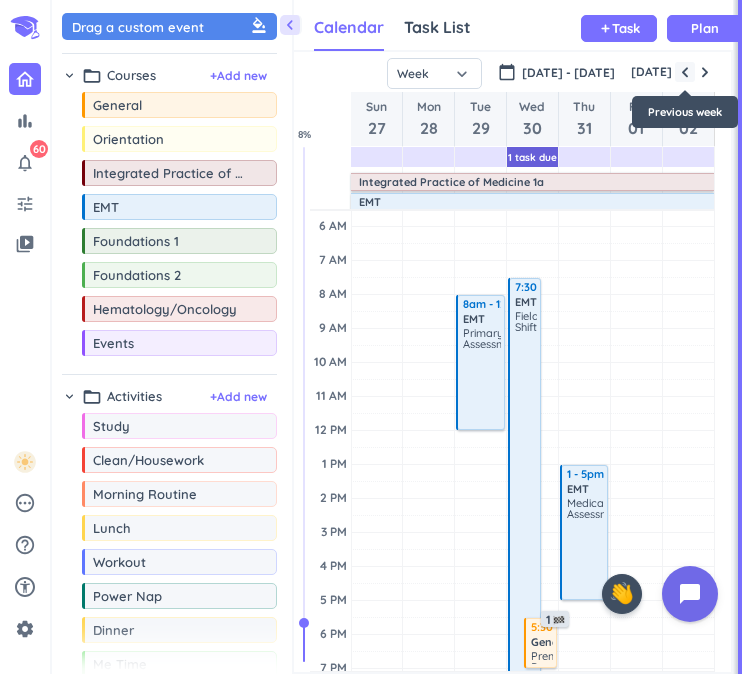 click at bounding box center [685, 72] 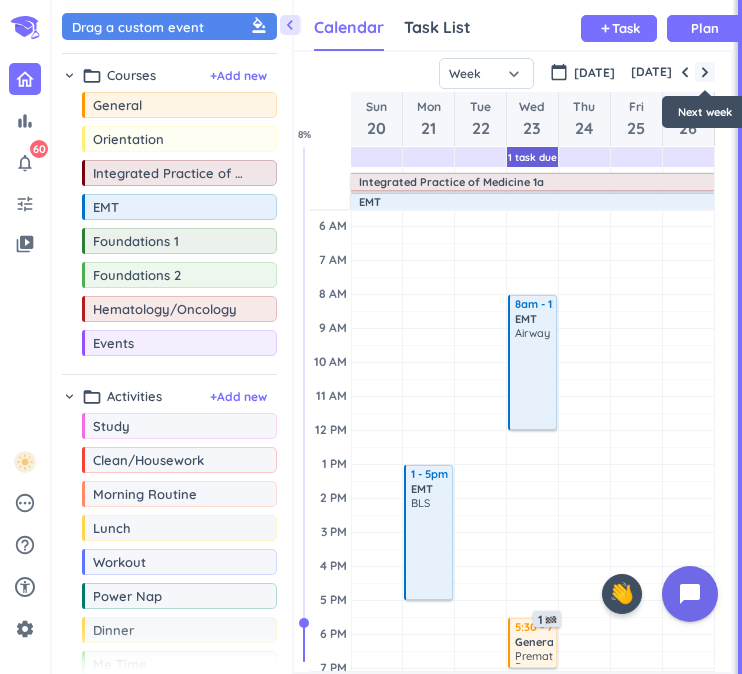 click at bounding box center [705, 72] 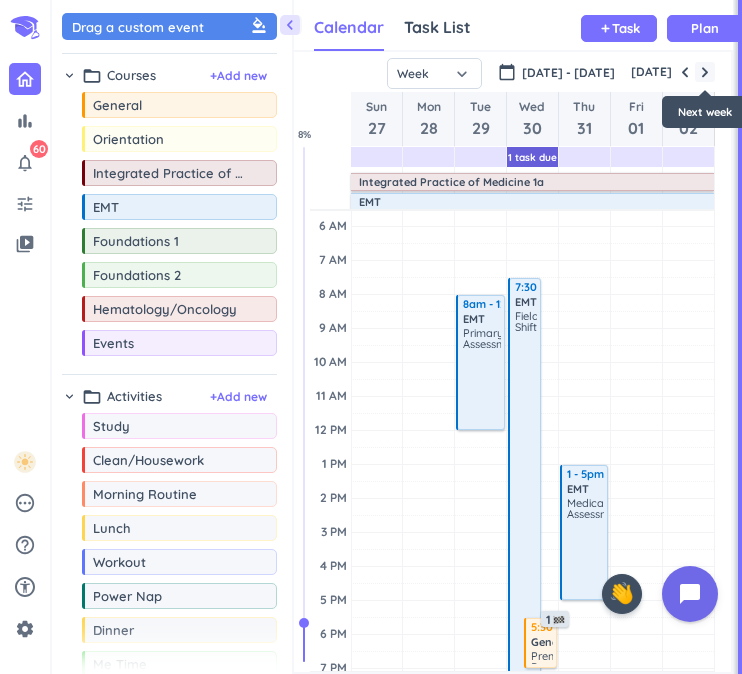 click at bounding box center (705, 72) 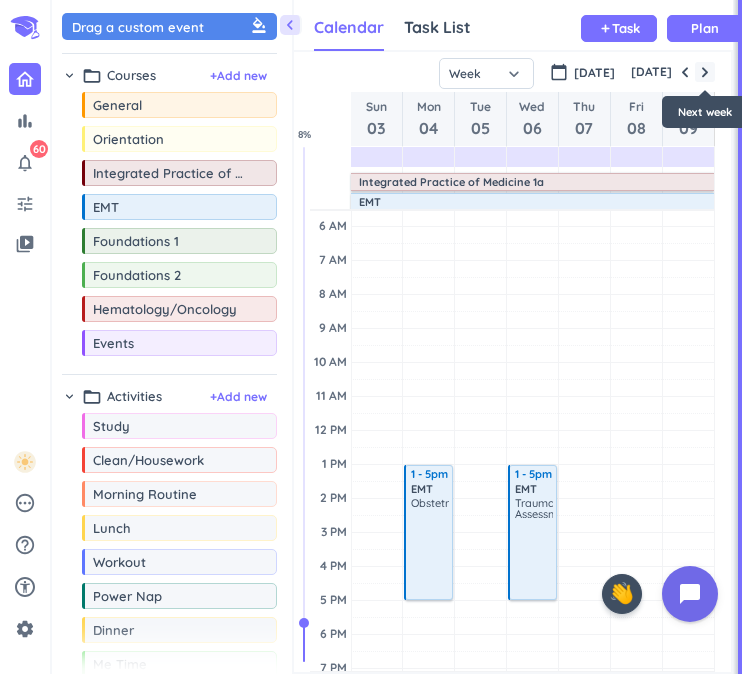 click at bounding box center (705, 72) 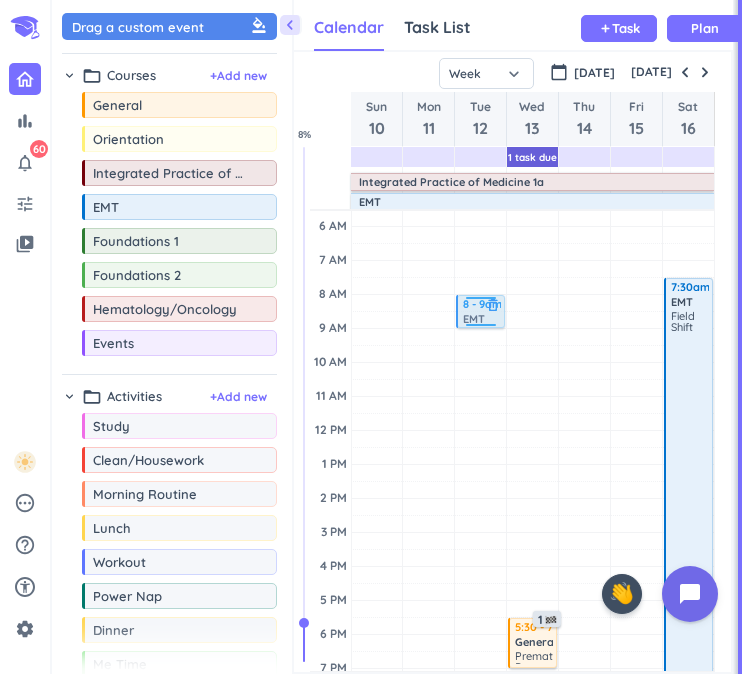 drag, startPoint x: 155, startPoint y: 216, endPoint x: 492, endPoint y: 297, distance: 346.59775 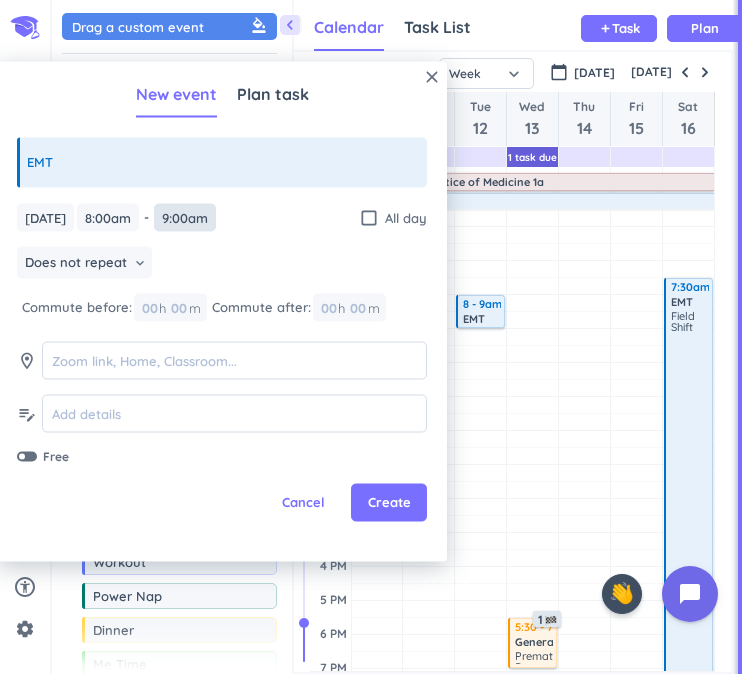 click on "9:00am" at bounding box center [185, 217] 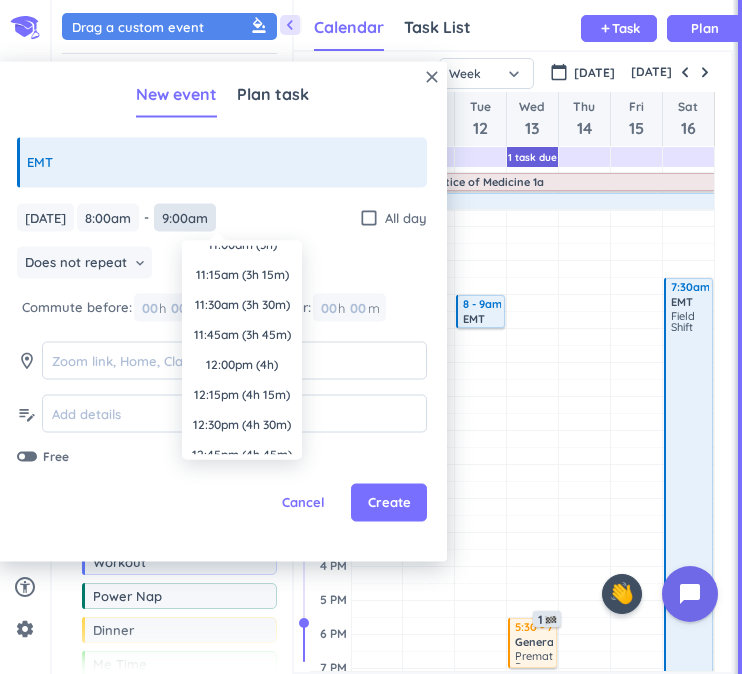 scroll, scrollTop: 393, scrollLeft: 0, axis: vertical 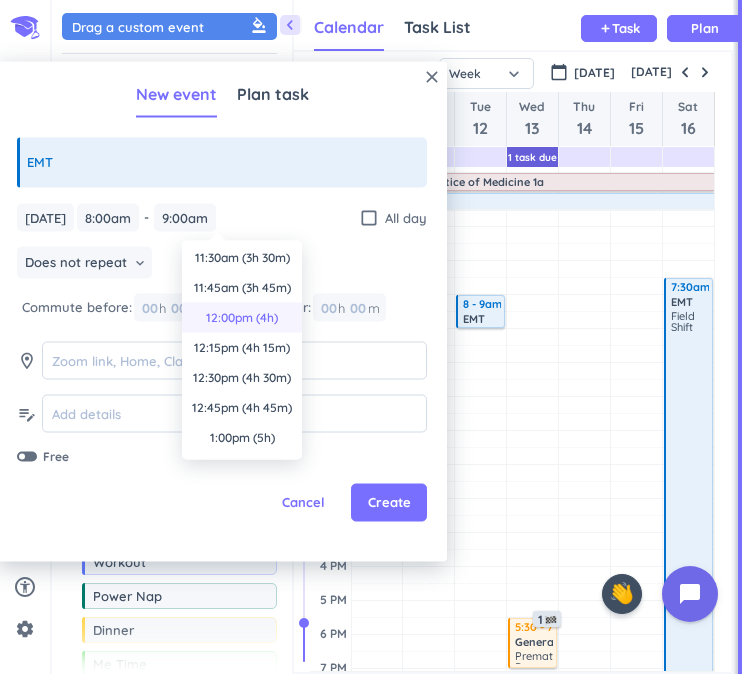 click on "12:00pm (4h)" at bounding box center (242, 318) 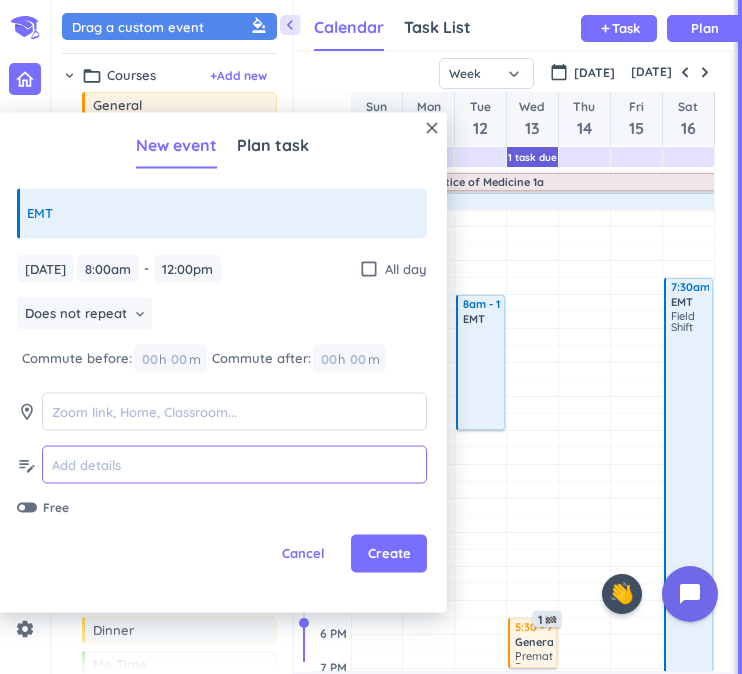 click at bounding box center (234, 464) 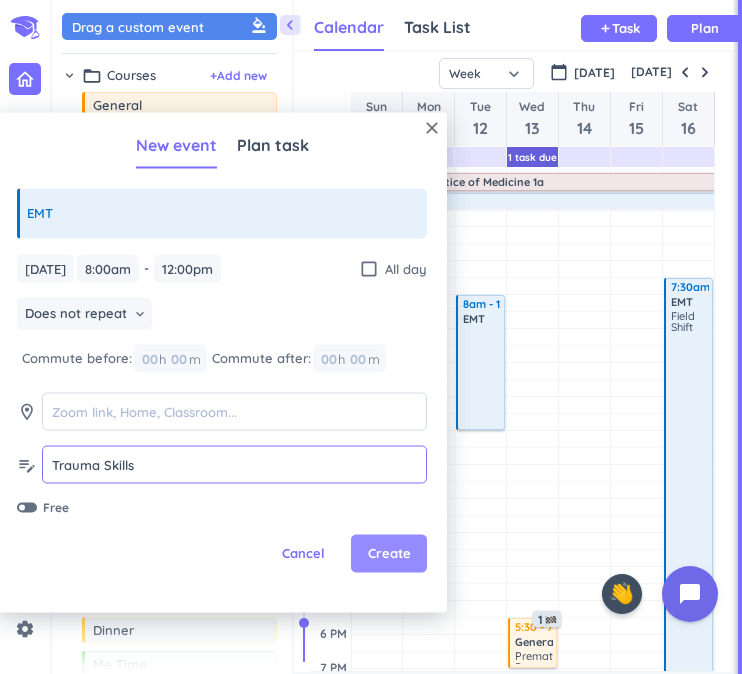 type on "Trauma Skills" 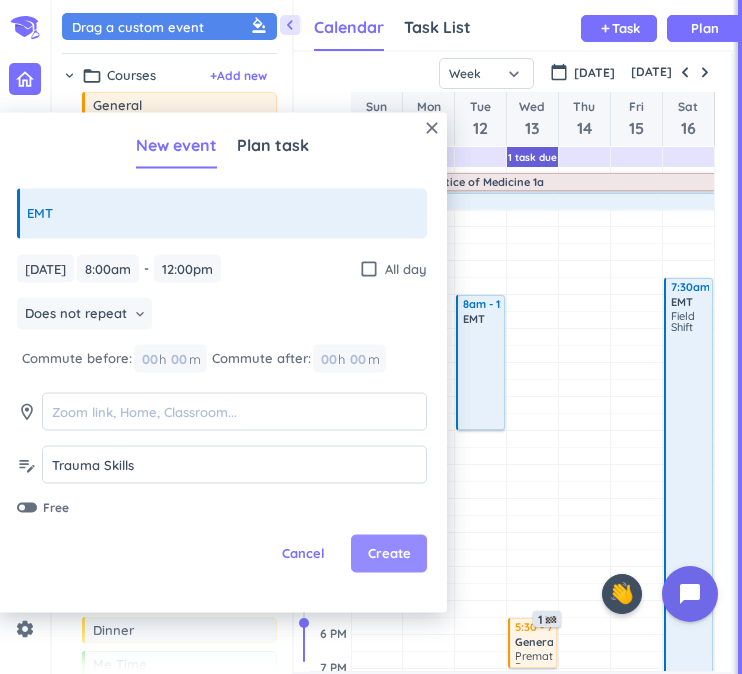 click on "Create" at bounding box center (389, 554) 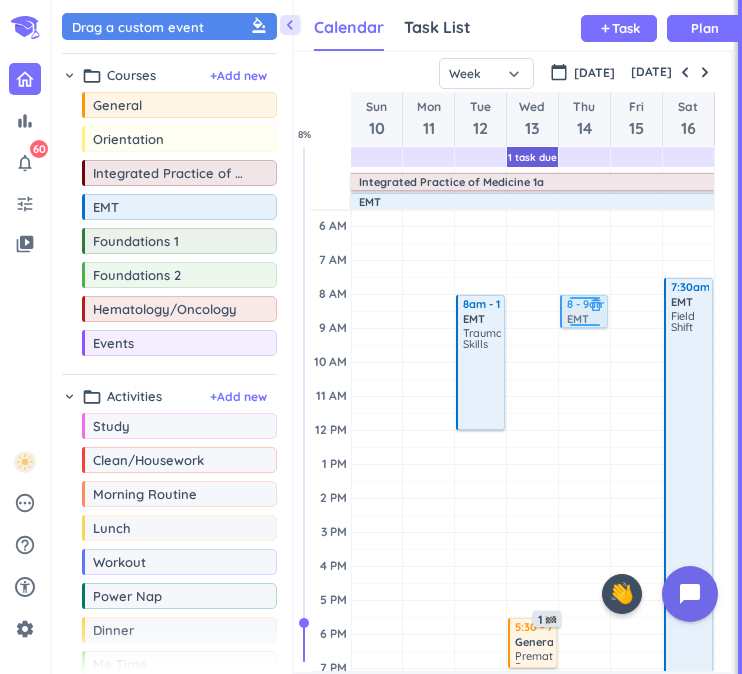 drag, startPoint x: 174, startPoint y: 210, endPoint x: 599, endPoint y: 296, distance: 433.6139 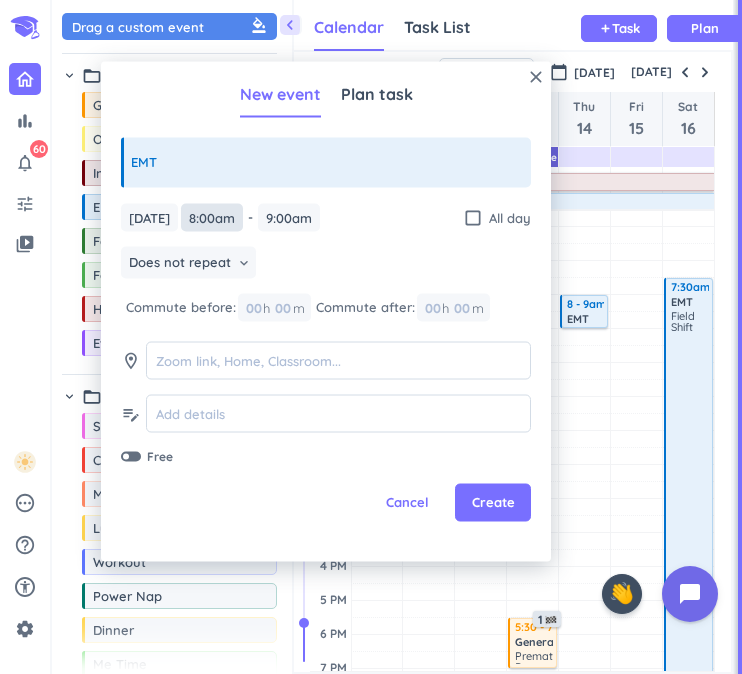 click on "8:00am" at bounding box center (212, 217) 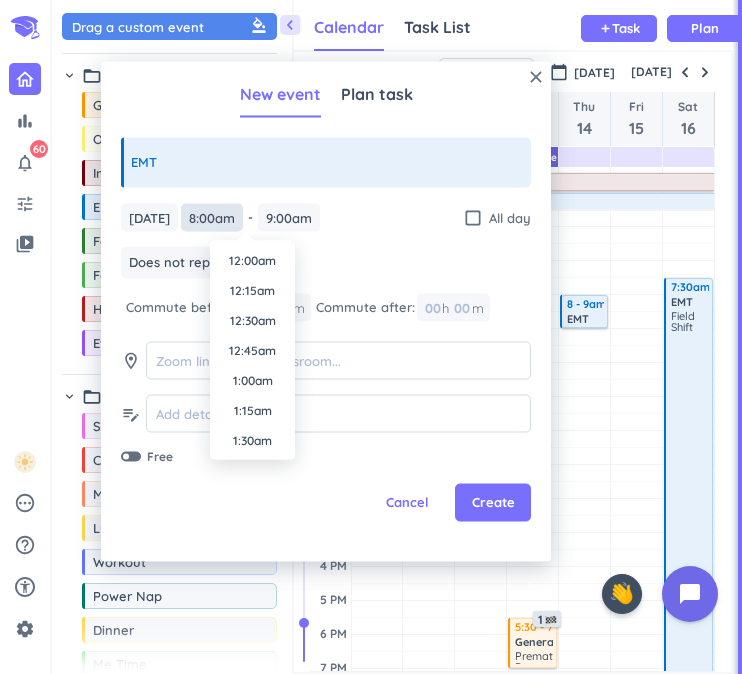 scroll, scrollTop: 870, scrollLeft: 0, axis: vertical 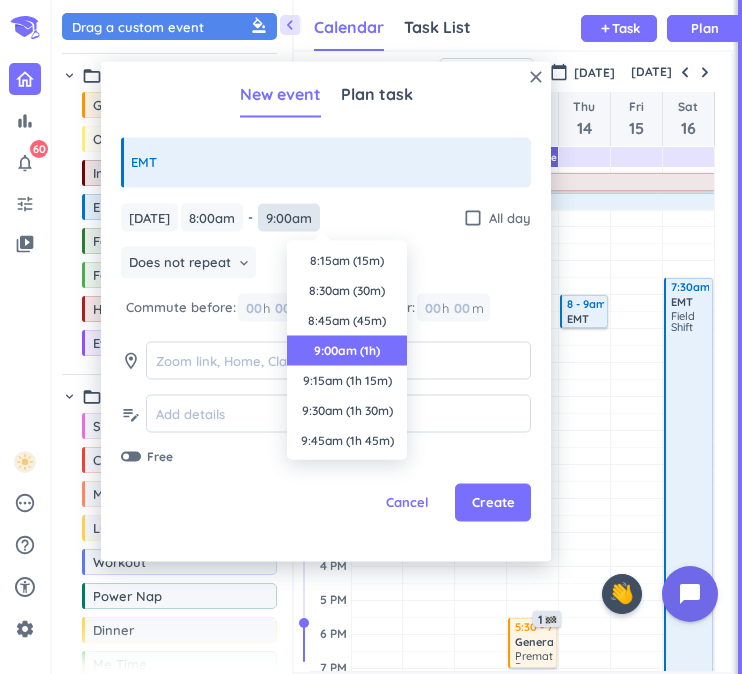 click on "9:00am" at bounding box center [289, 217] 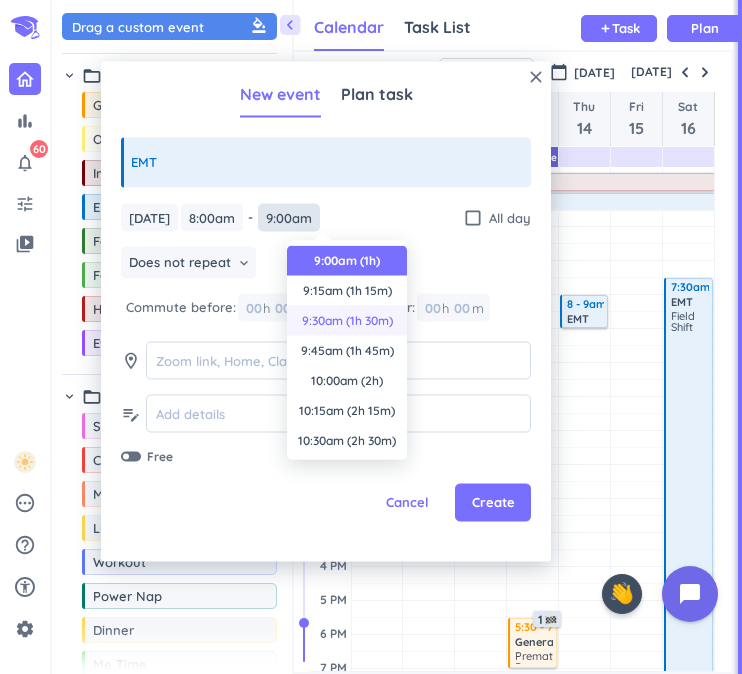 scroll, scrollTop: 319, scrollLeft: 0, axis: vertical 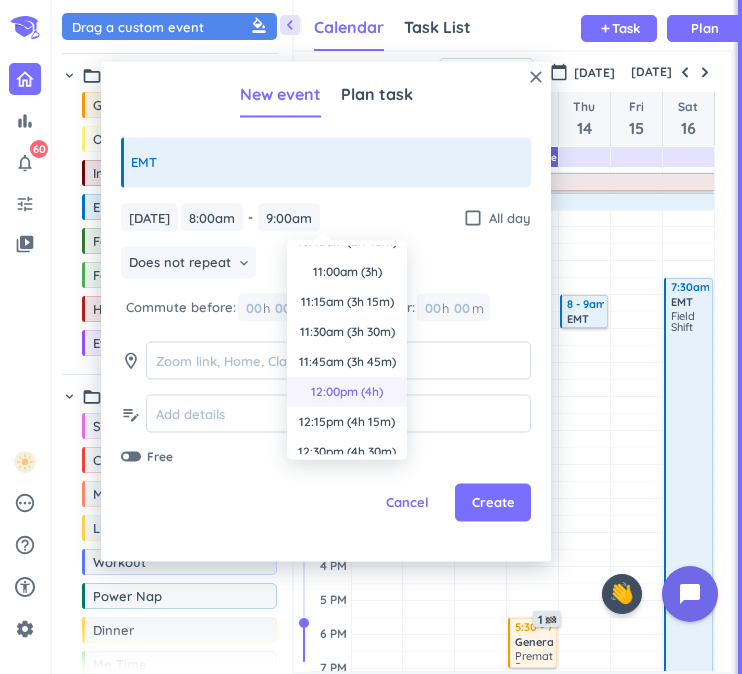 click on "12:00pm (4h)" at bounding box center (347, 392) 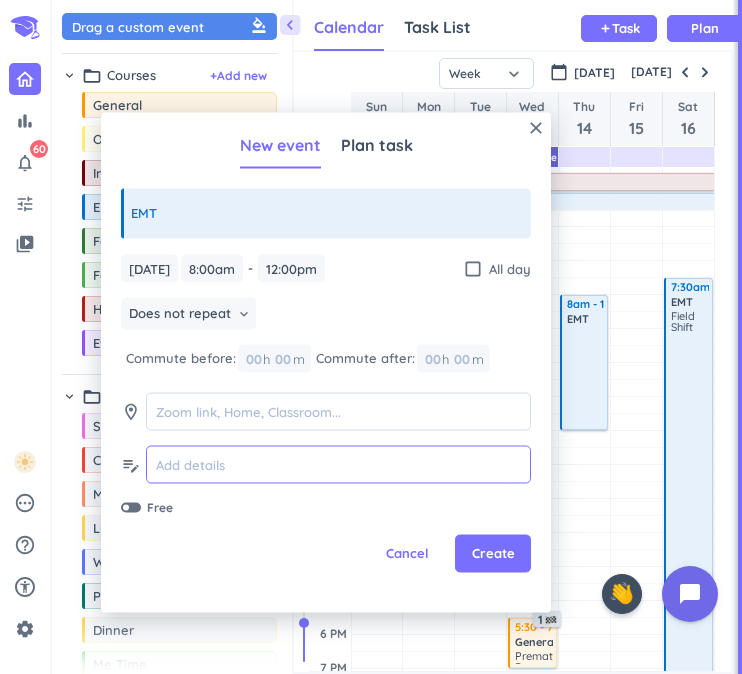 click at bounding box center [338, 464] 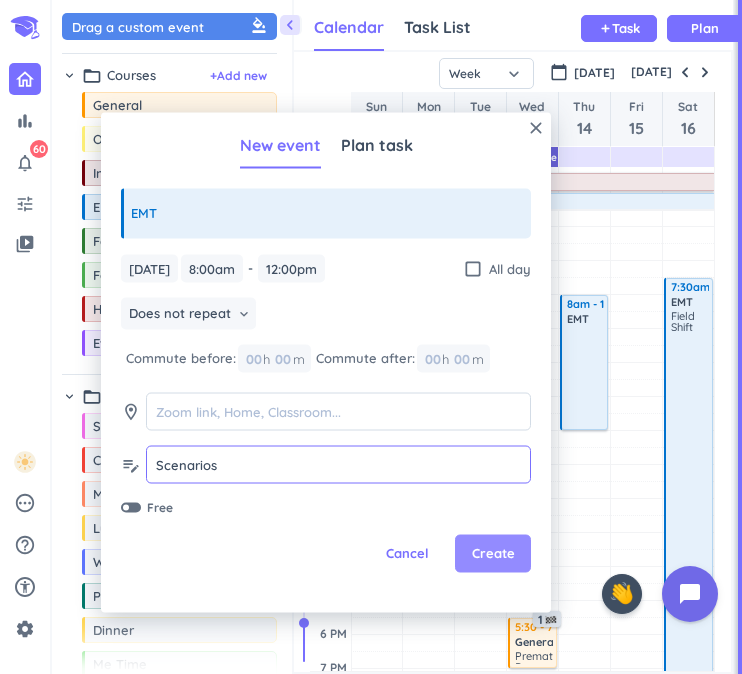 type on "Scenarios" 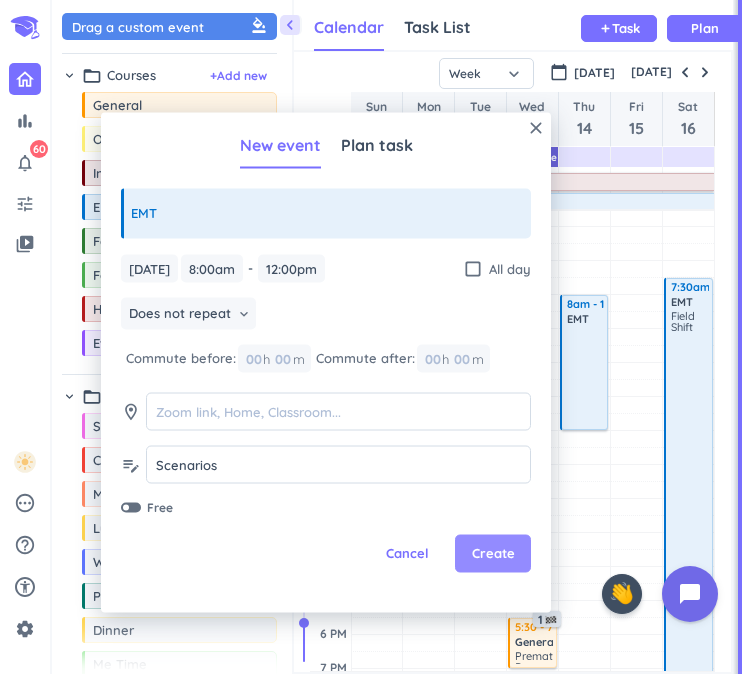click on "Create" at bounding box center (493, 554) 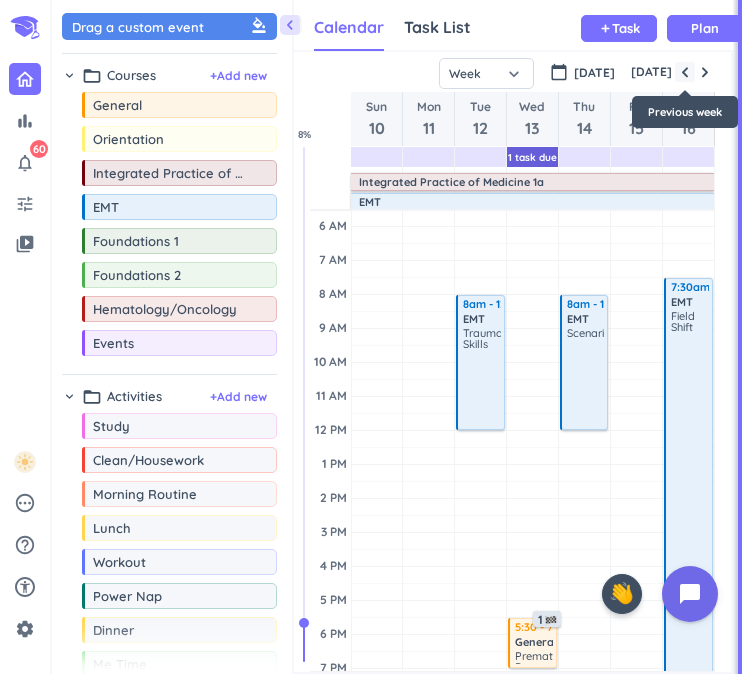 click at bounding box center [685, 72] 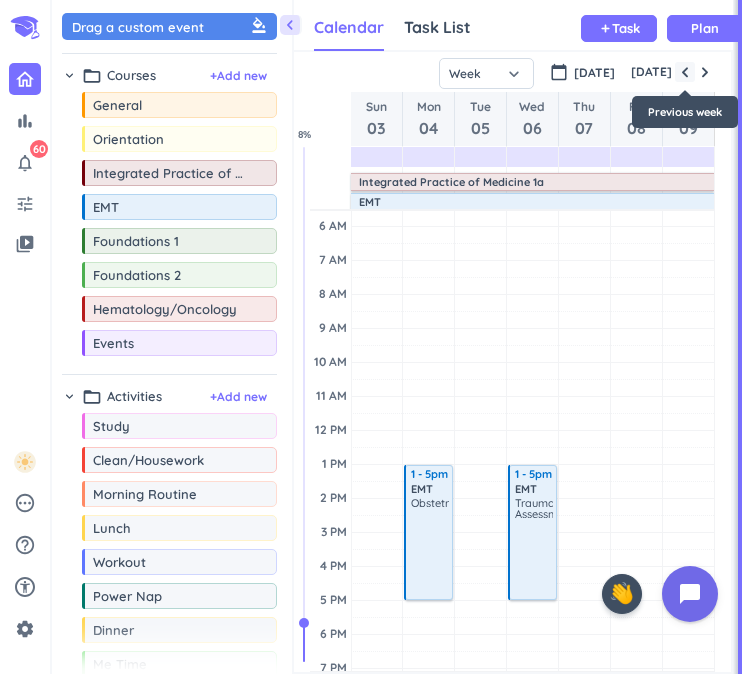 click at bounding box center [685, 72] 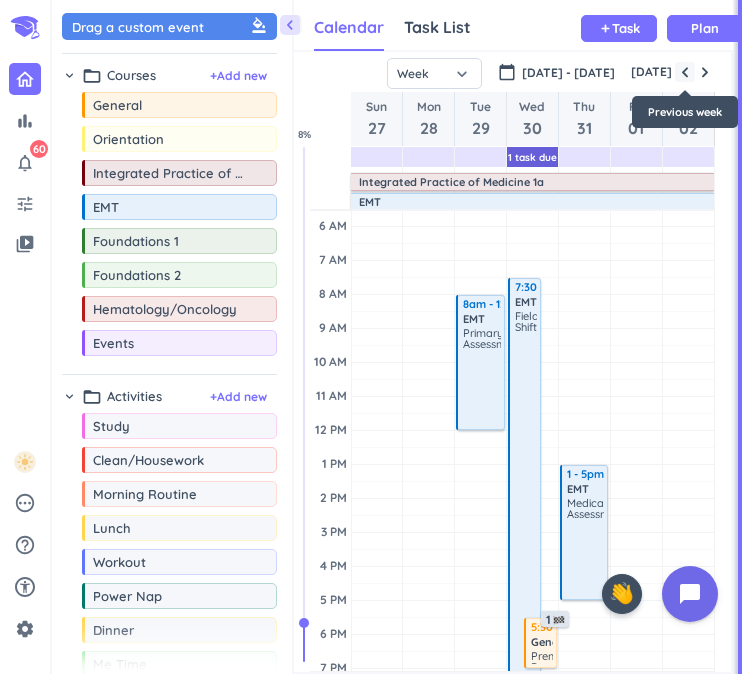 click at bounding box center [685, 72] 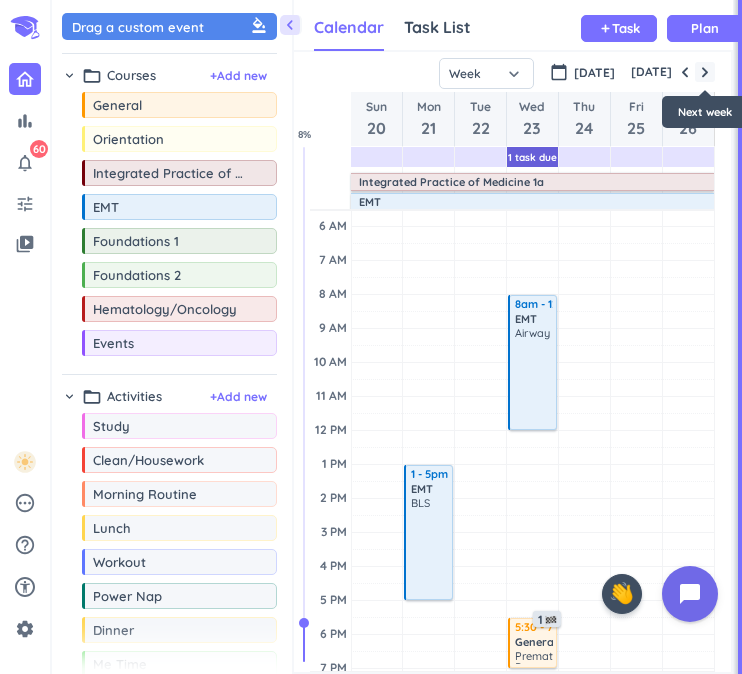 click at bounding box center (705, 72) 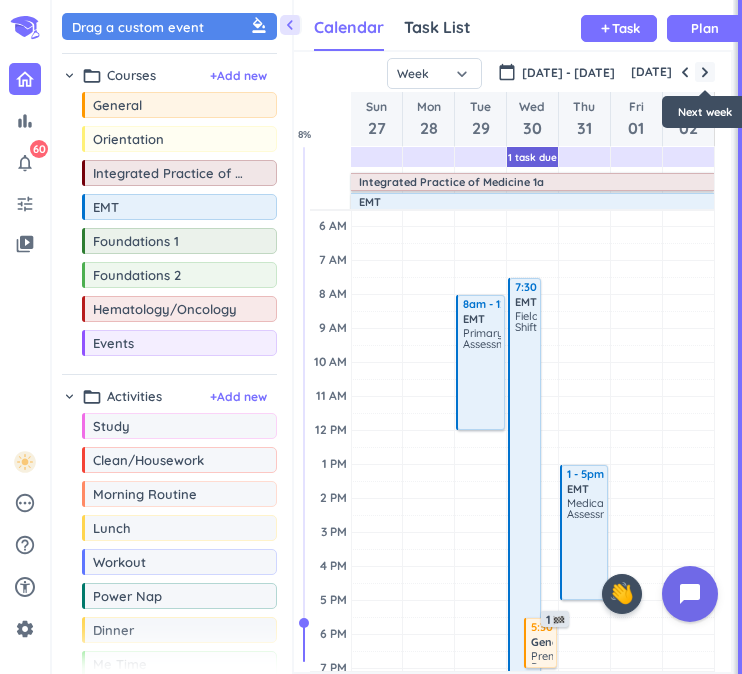 click at bounding box center [705, 72] 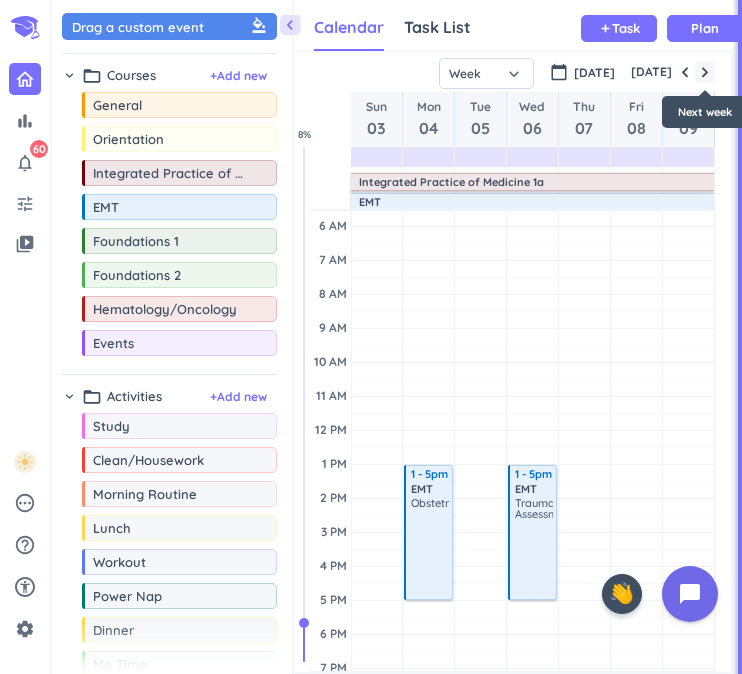 click at bounding box center [705, 72] 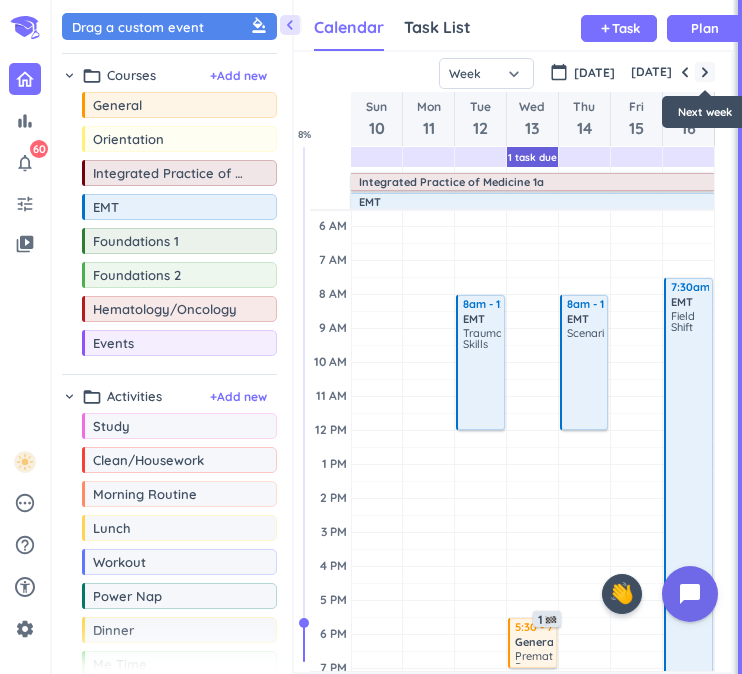 click at bounding box center (705, 72) 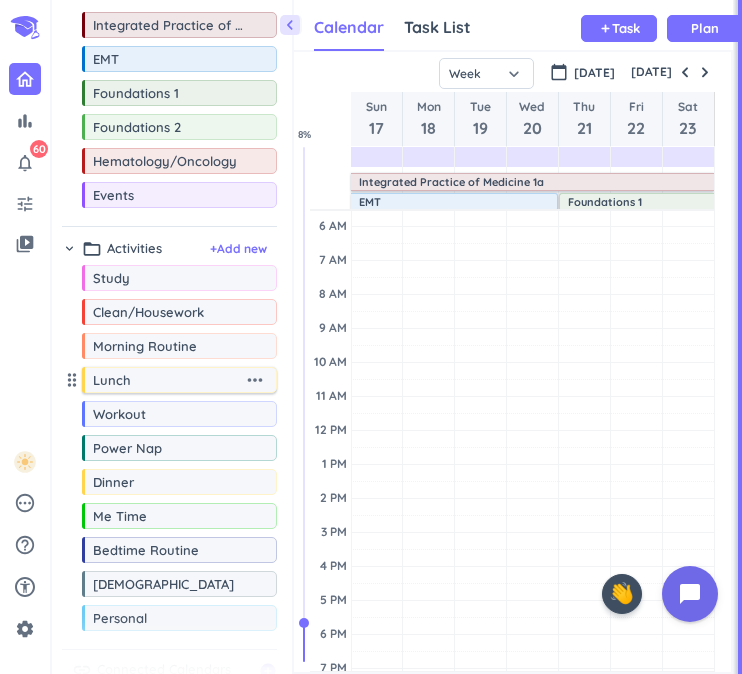 scroll, scrollTop: 79, scrollLeft: 0, axis: vertical 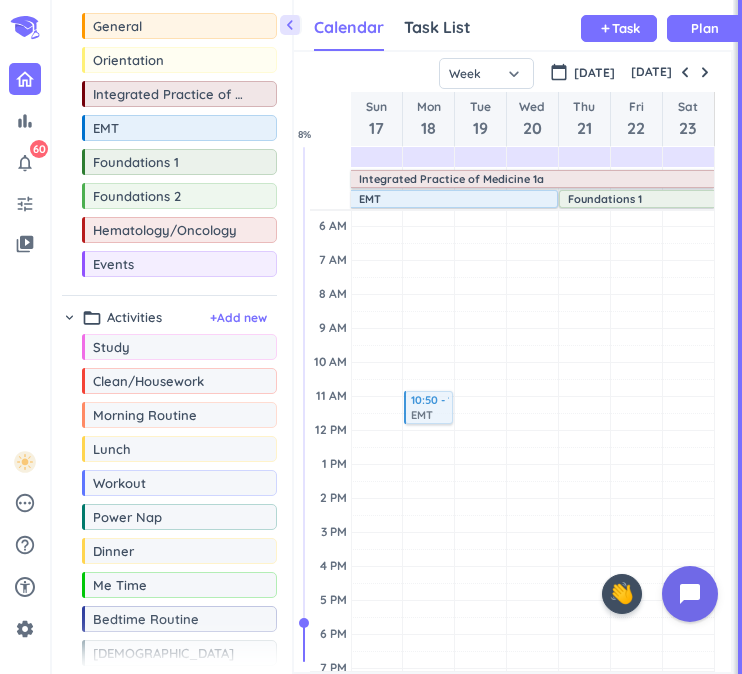 drag, startPoint x: 183, startPoint y: 132, endPoint x: 412, endPoint y: 391, distance: 345.71954 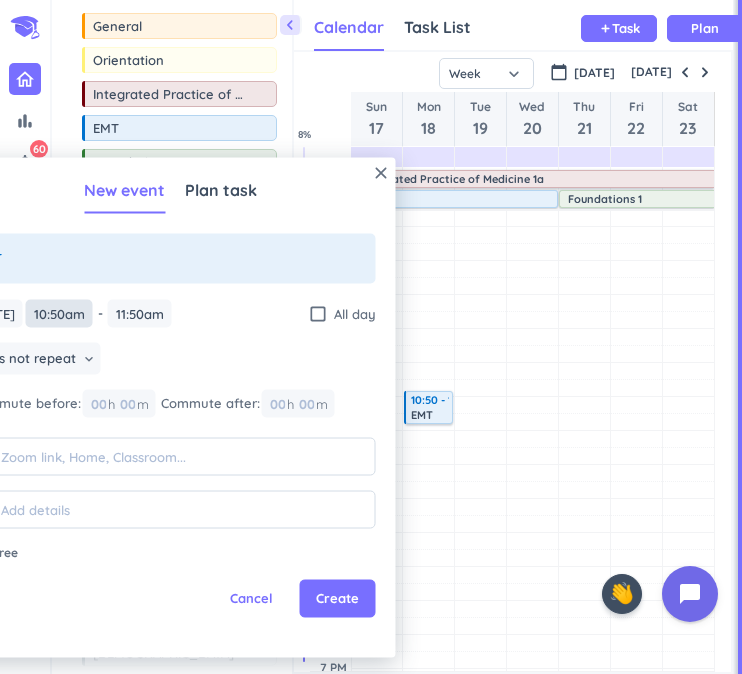 click on "10:50am" at bounding box center [59, 313] 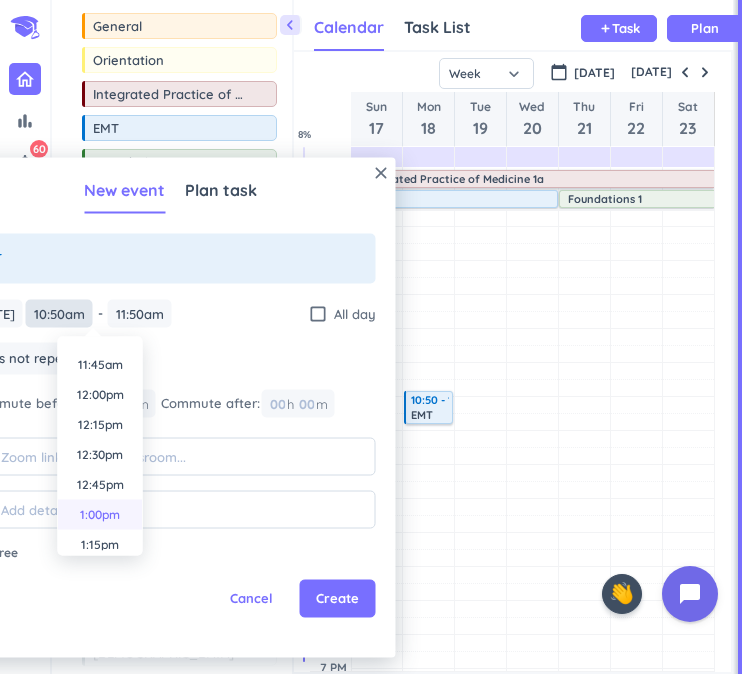 scroll, scrollTop: 1409, scrollLeft: 0, axis: vertical 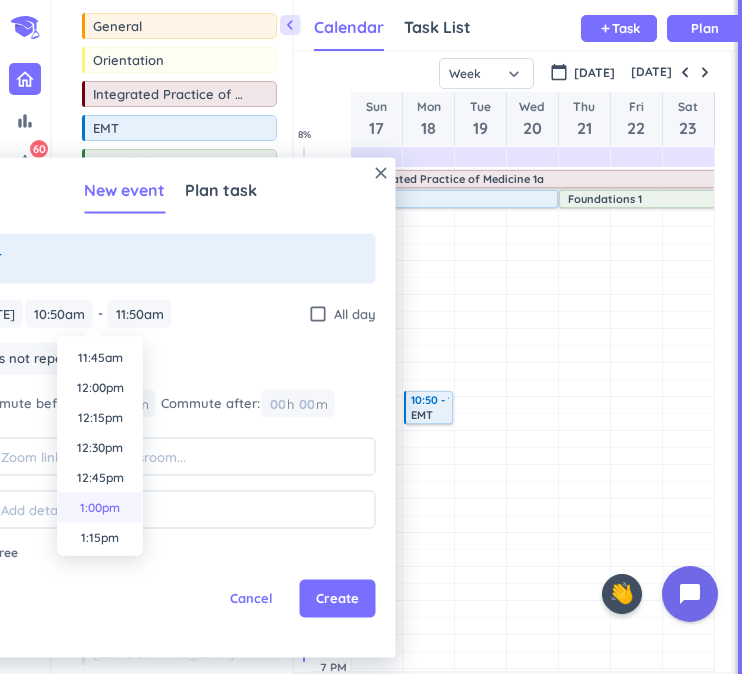 click on "1:00pm" at bounding box center [100, 508] 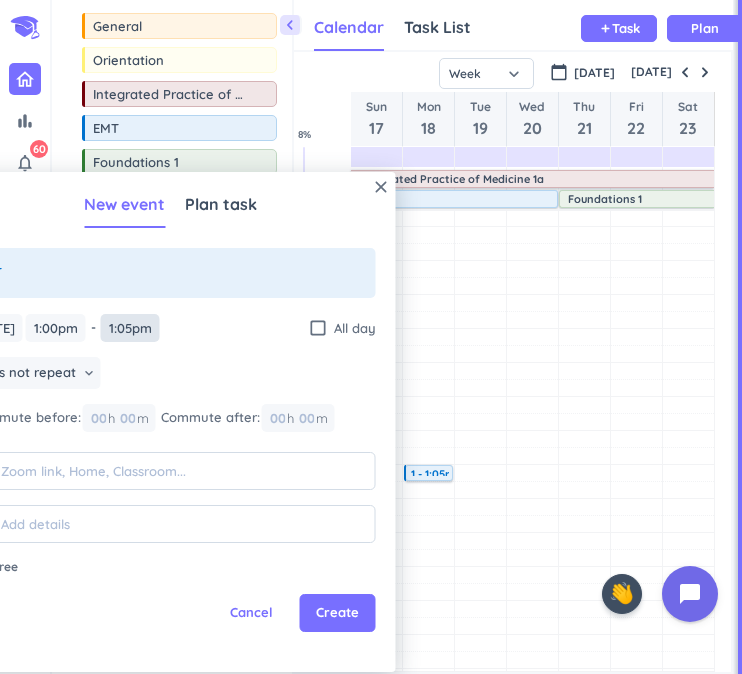 click on "1:05pm" at bounding box center [130, 328] 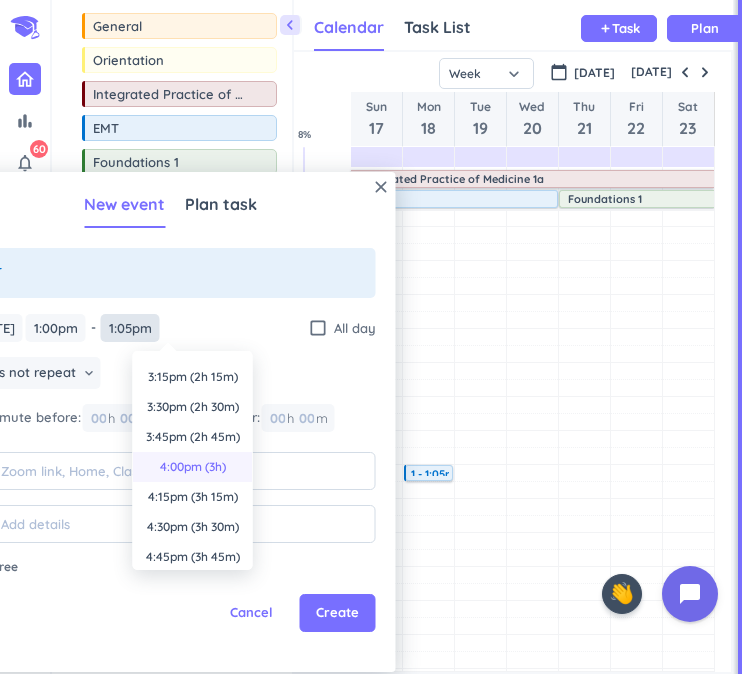 scroll, scrollTop: 284, scrollLeft: 0, axis: vertical 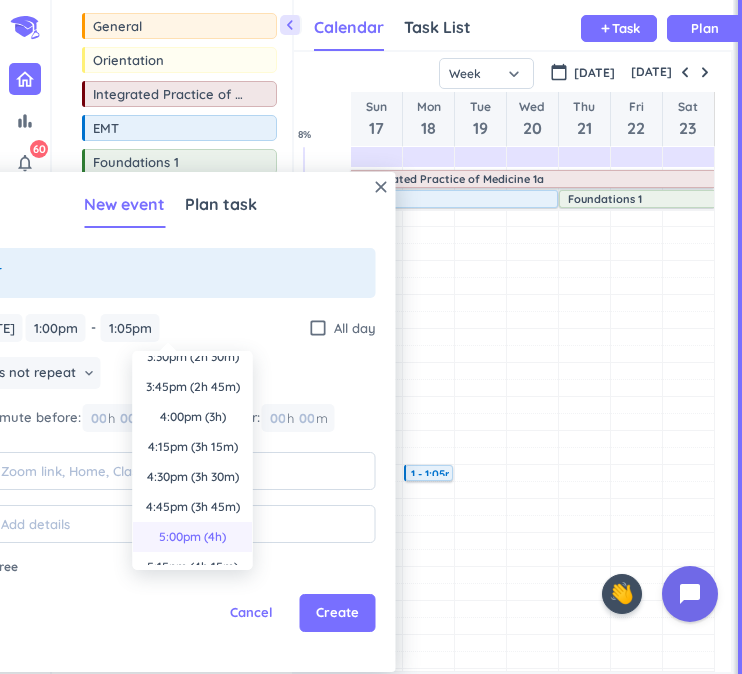 click on "5:00pm (4h)" at bounding box center (193, 537) 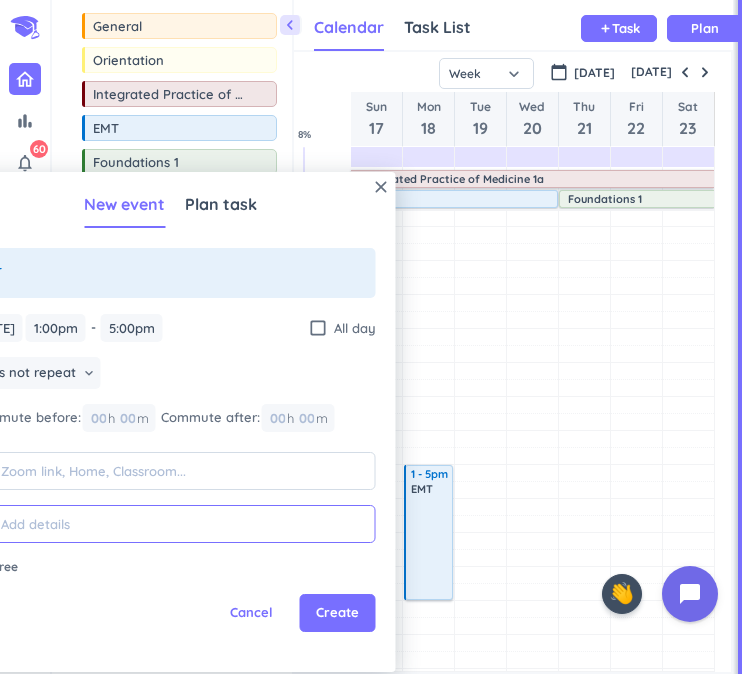 click at bounding box center [183, 524] 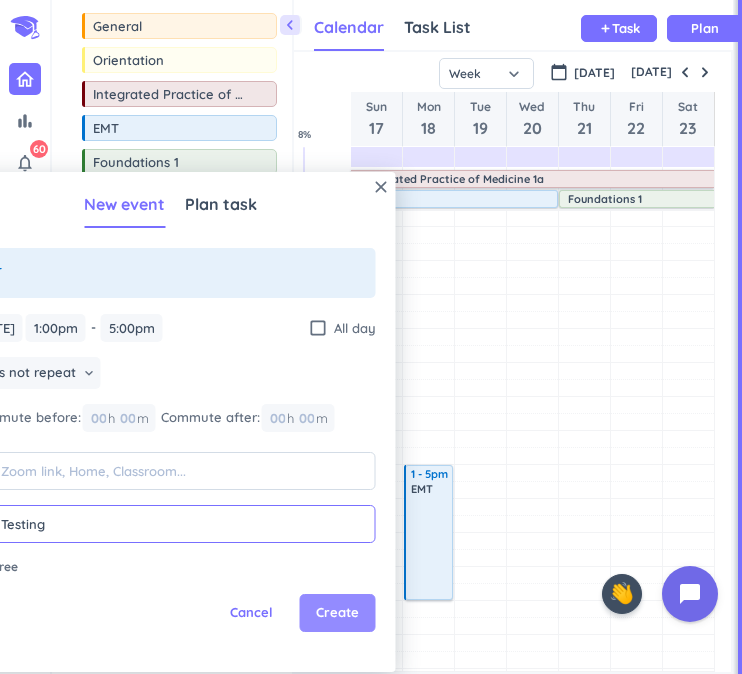 type on "Testing" 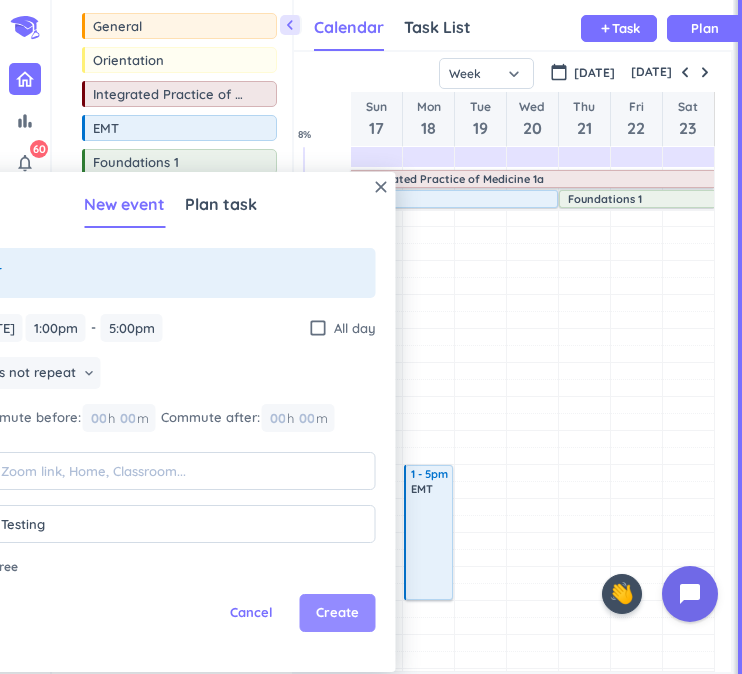 click on "Create" at bounding box center [337, 613] 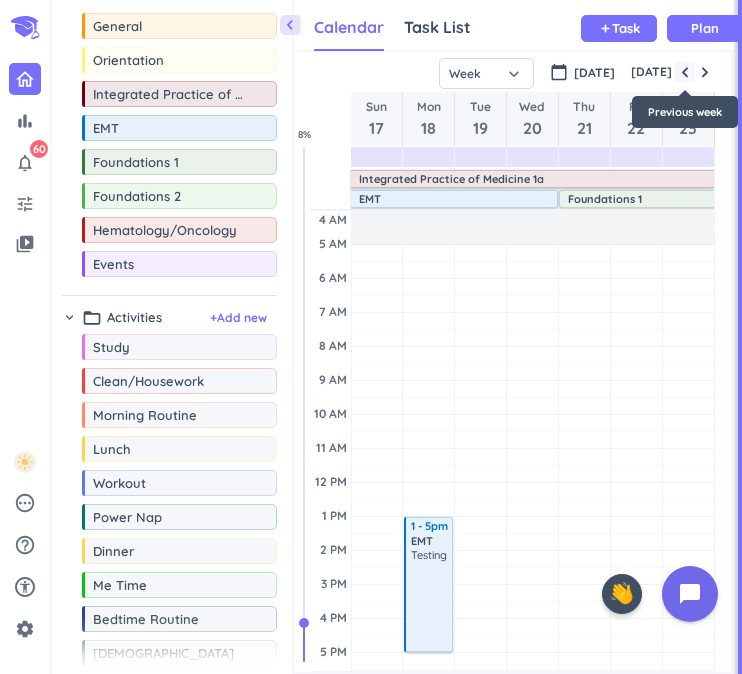 scroll, scrollTop: 0, scrollLeft: 0, axis: both 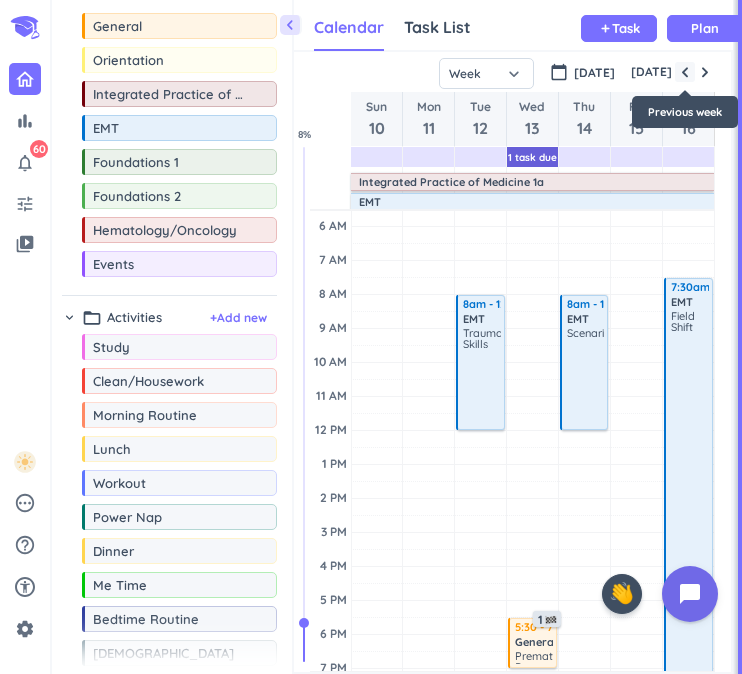 click at bounding box center (685, 72) 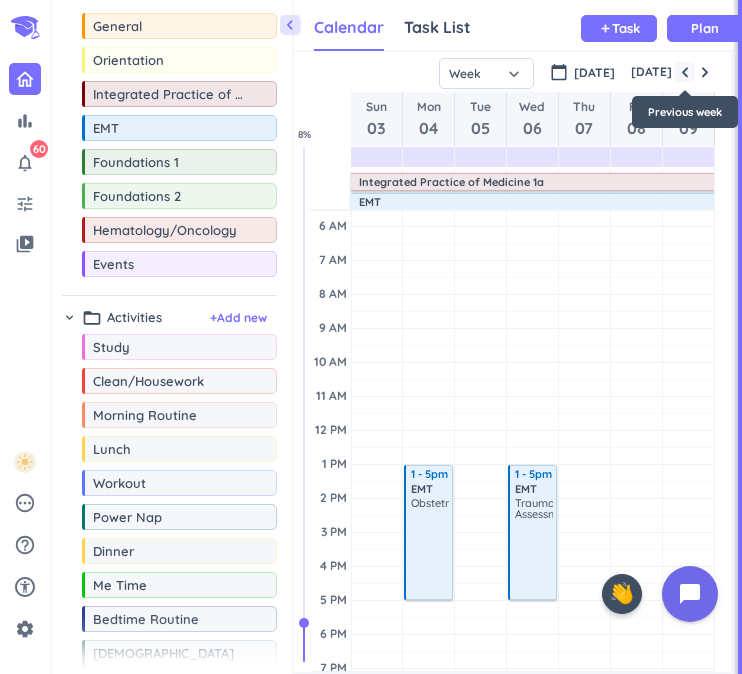click at bounding box center [685, 72] 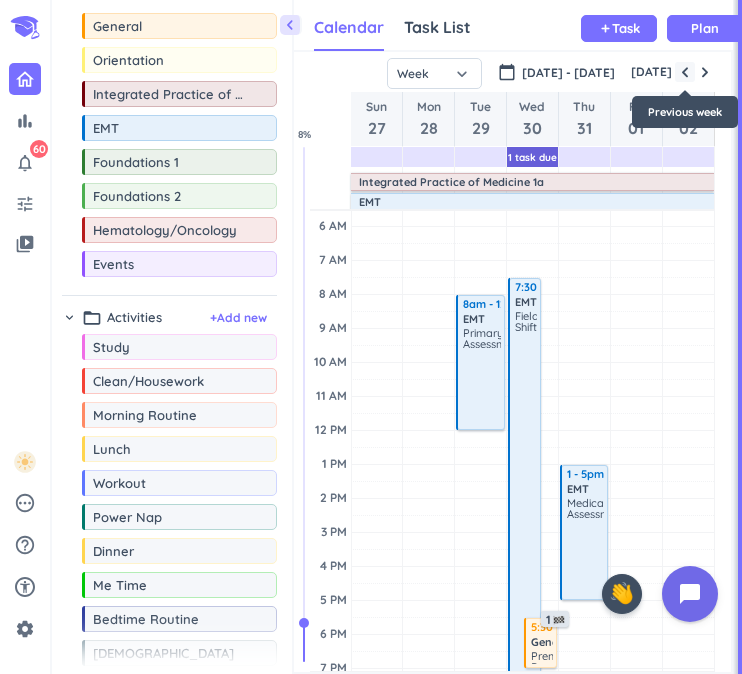 click at bounding box center [685, 72] 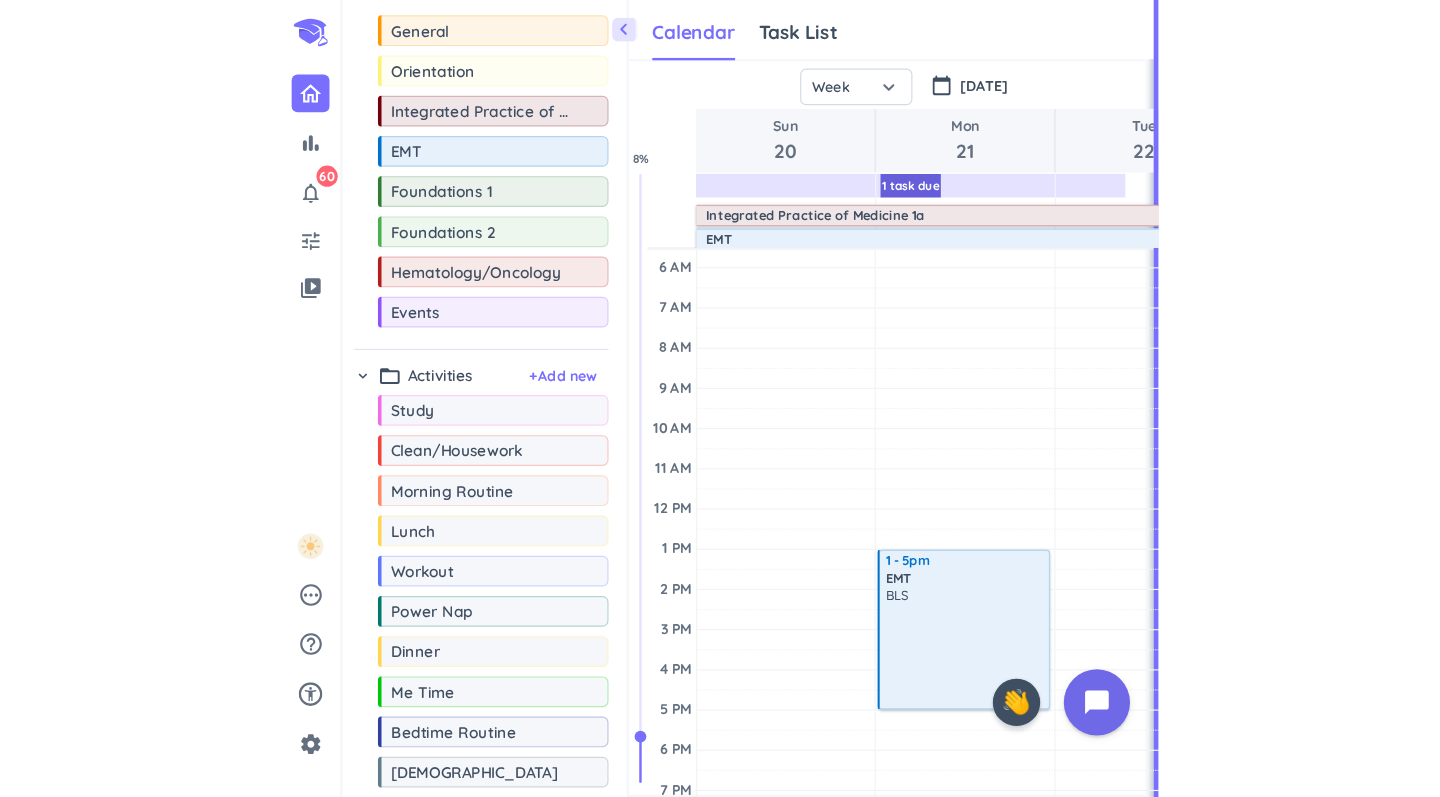 scroll, scrollTop: 71, scrollLeft: 0, axis: vertical 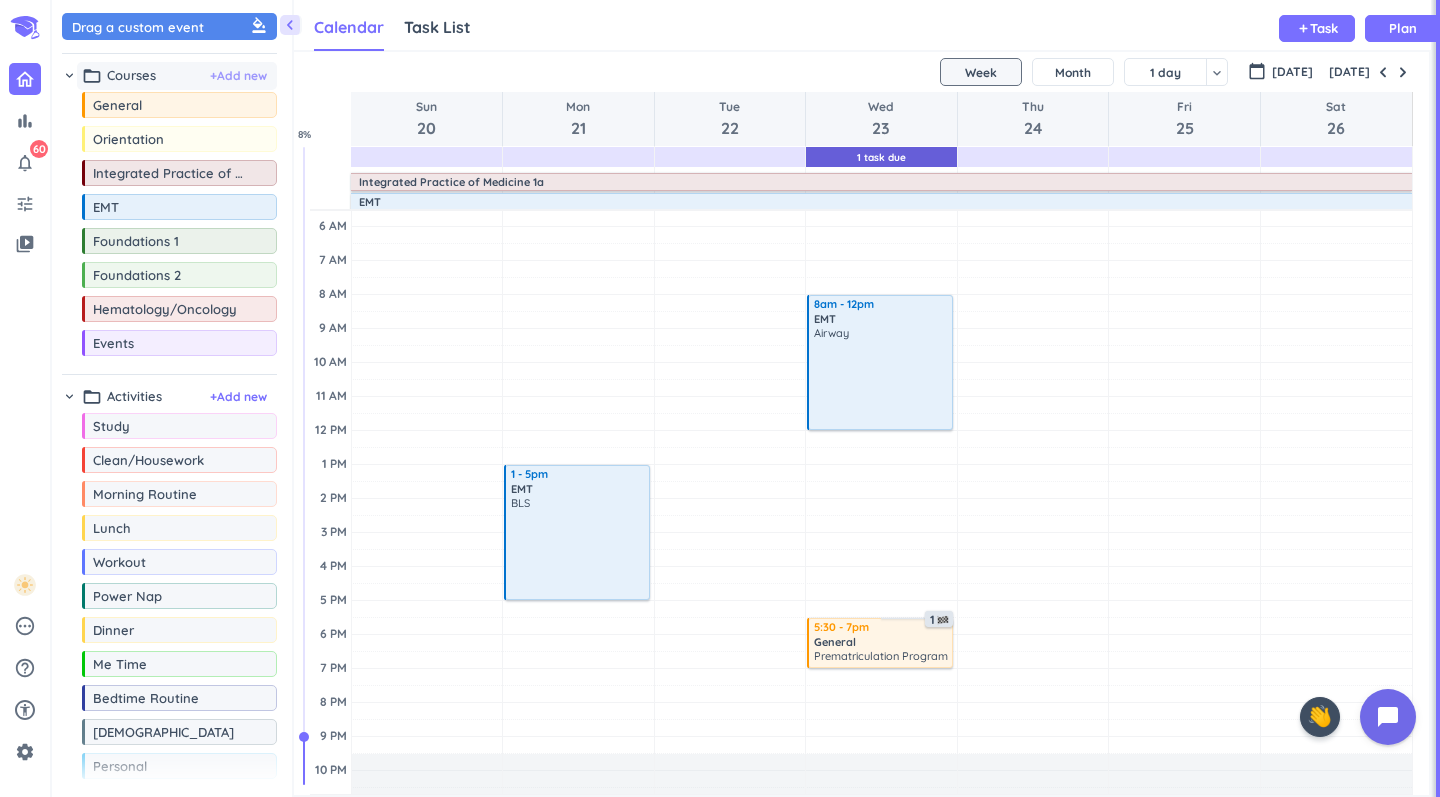 click on "+  Add new" at bounding box center (238, 76) 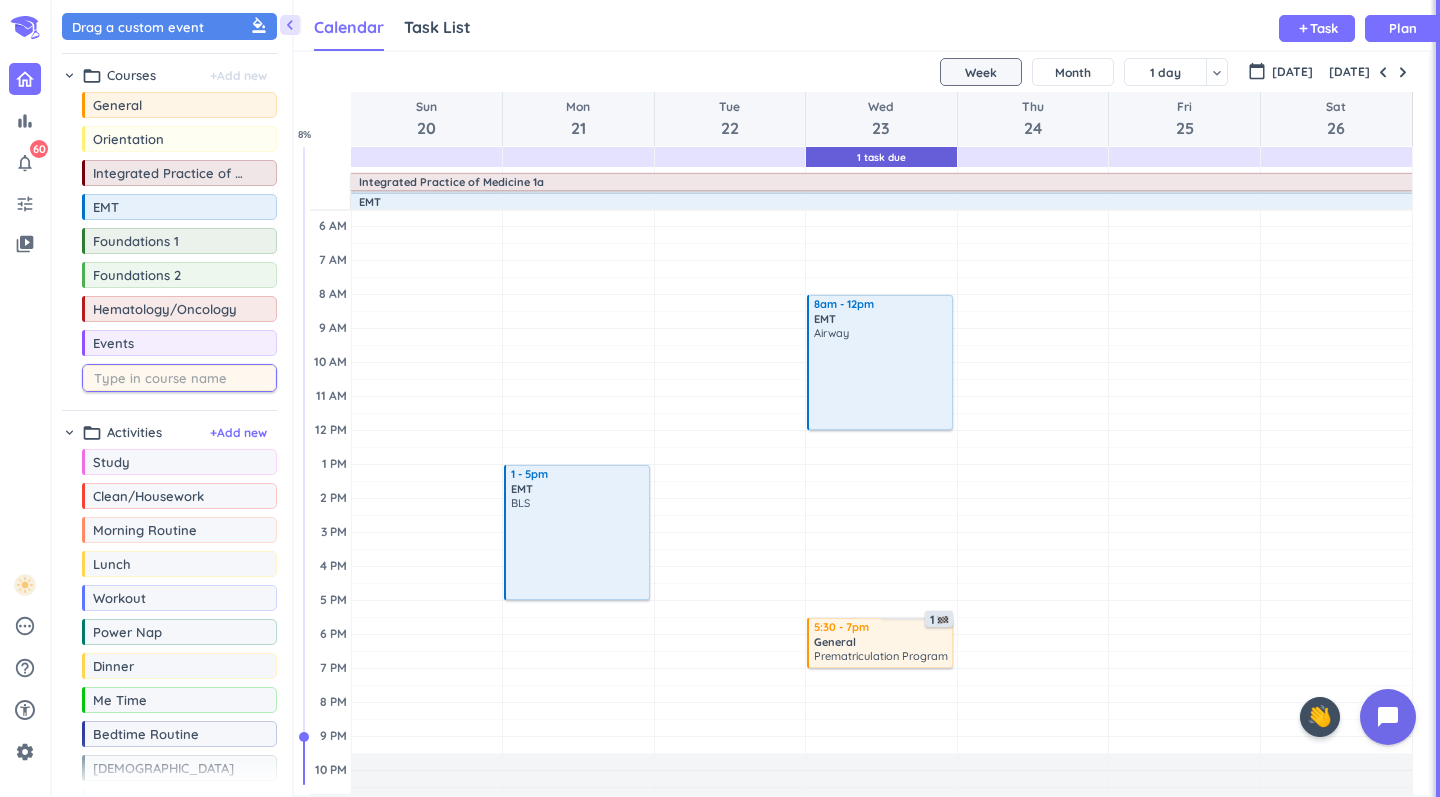 click at bounding box center (184, 378) 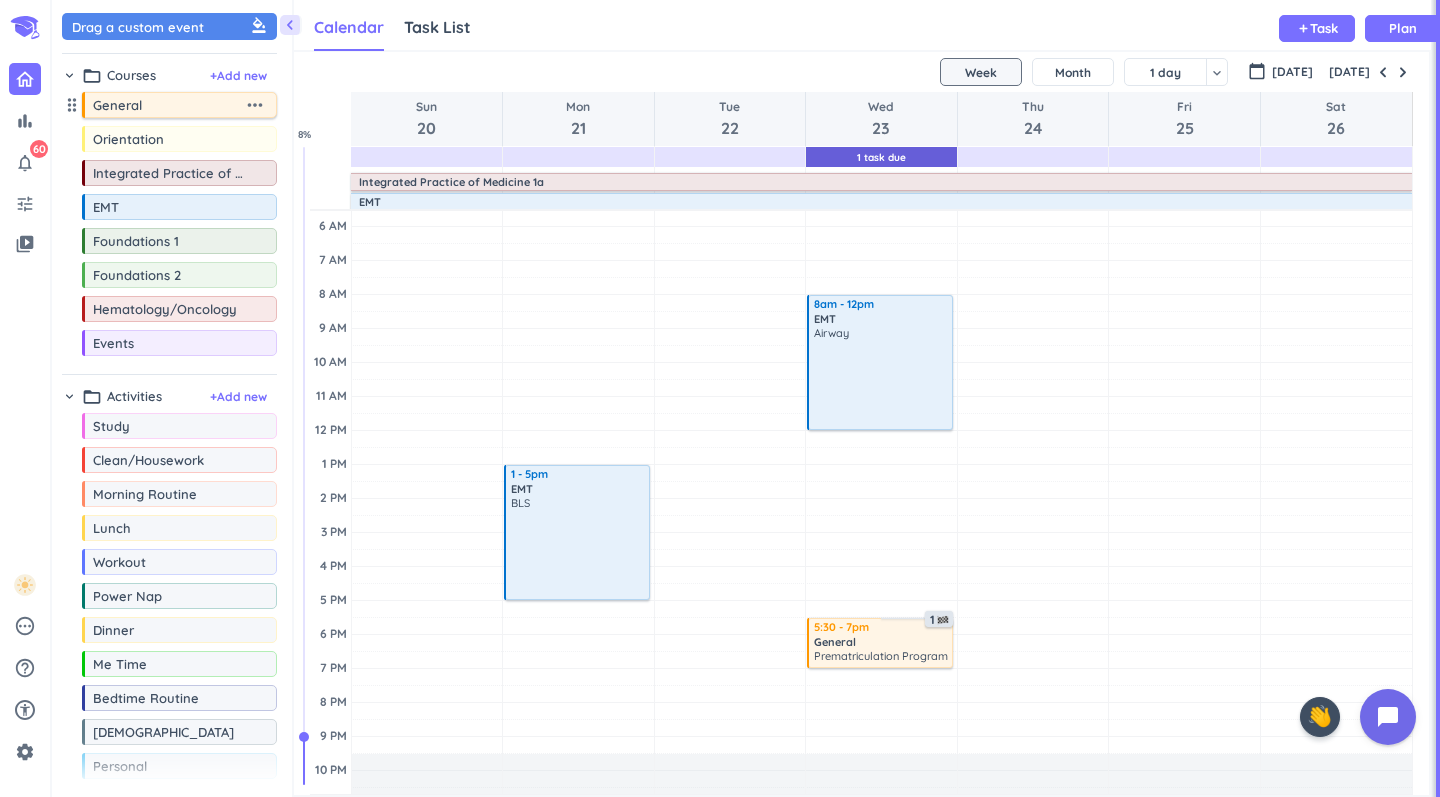 click on "more_horiz" at bounding box center (255, 105) 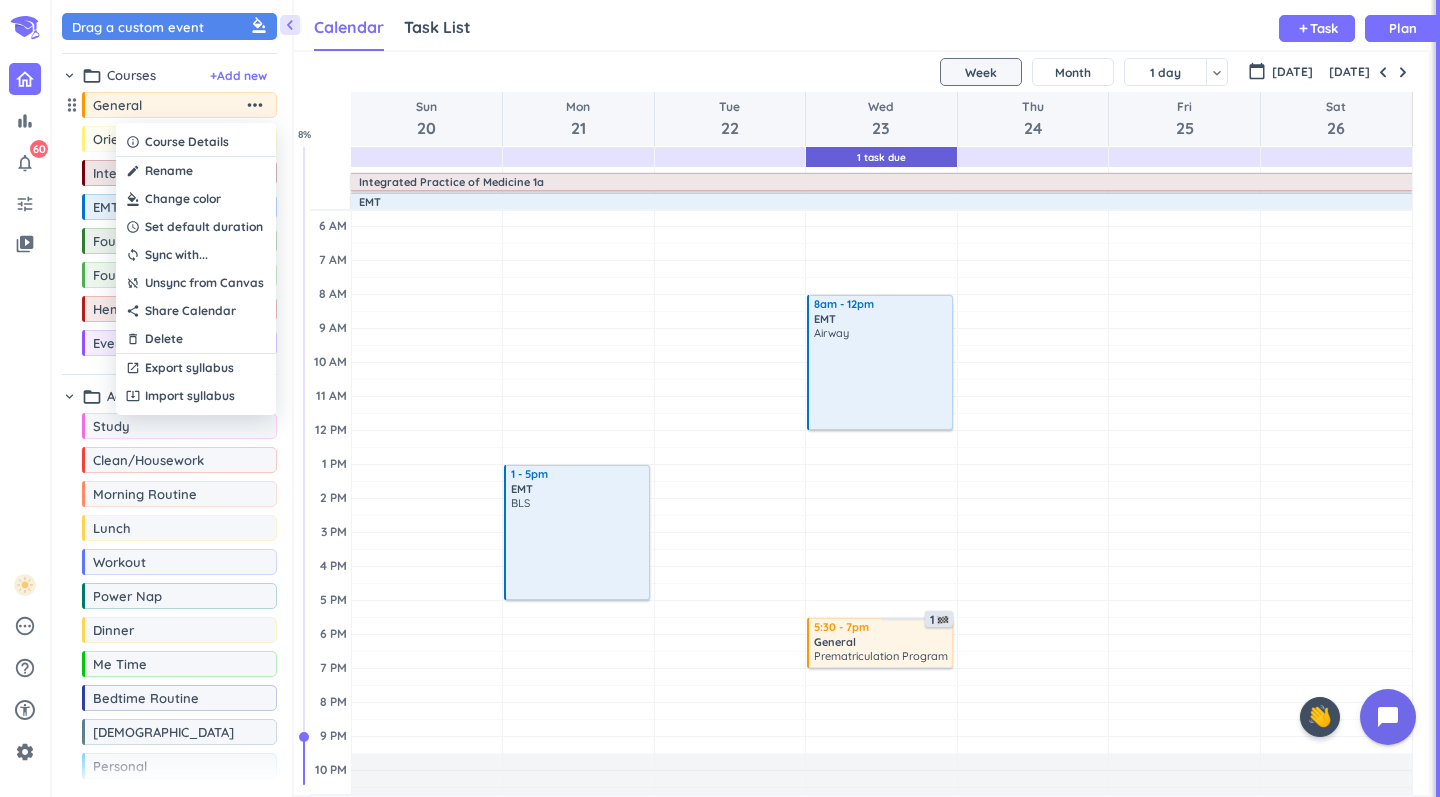 click at bounding box center [720, 398] 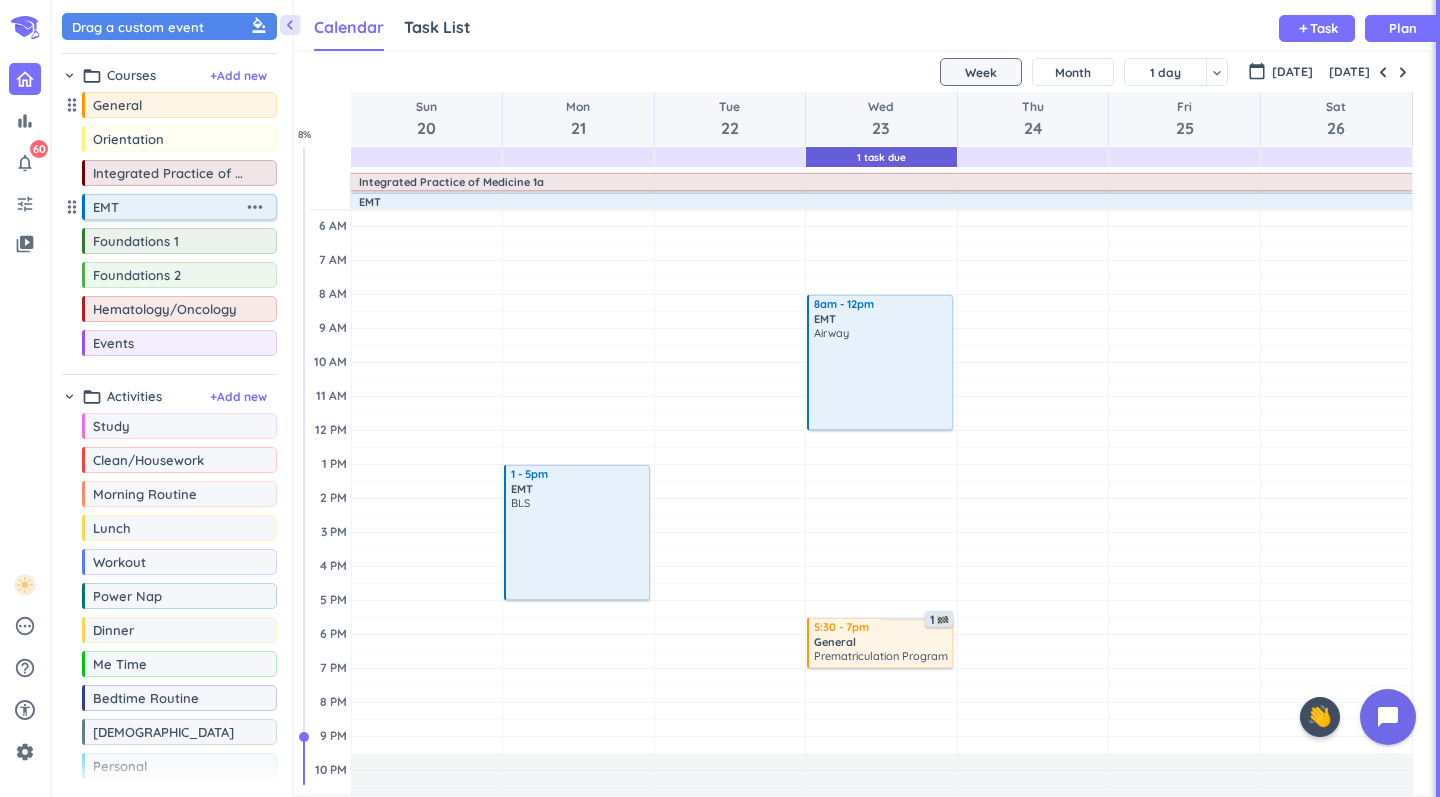 click on "more_horiz" at bounding box center (255, 207) 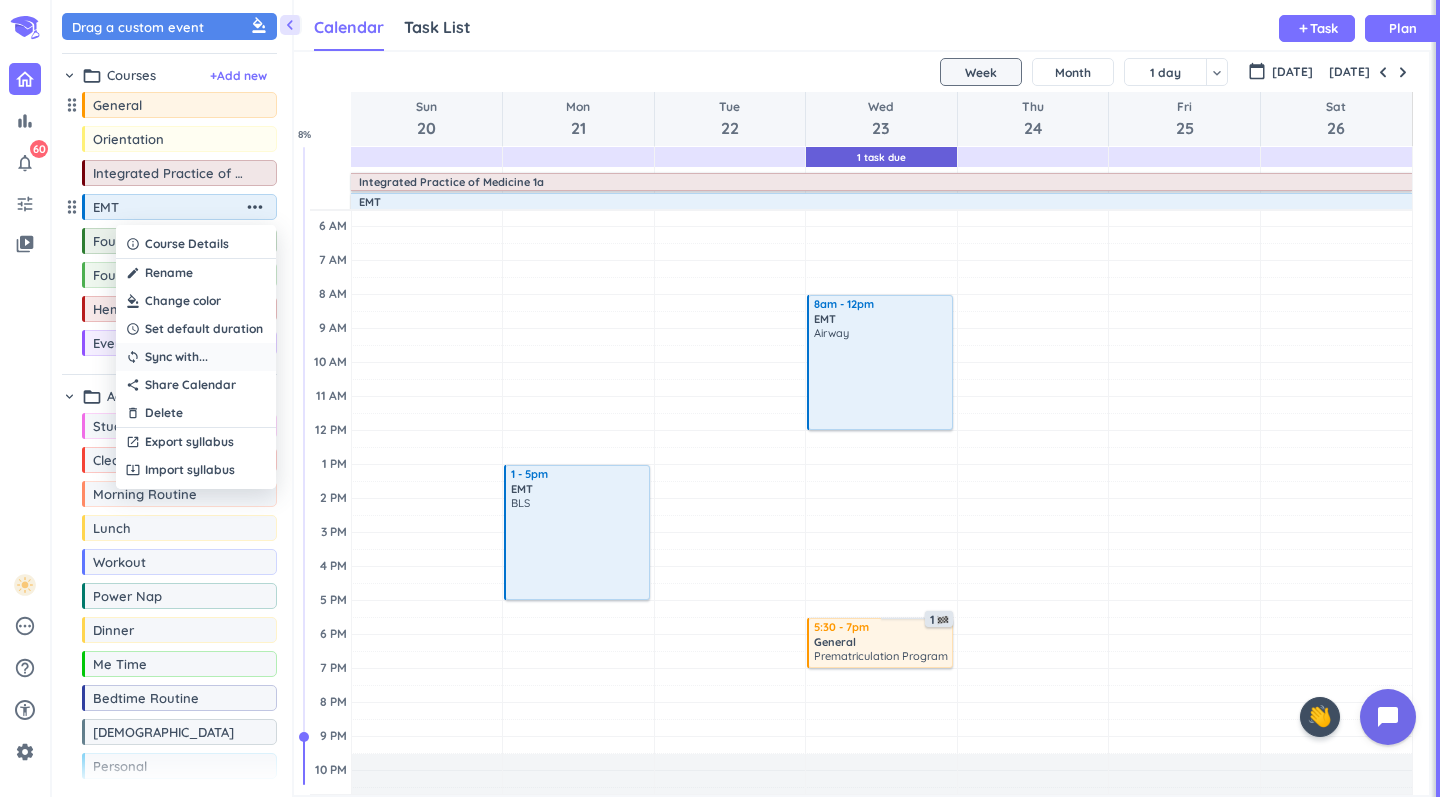 click on "sync Sync with ..." at bounding box center (196, 357) 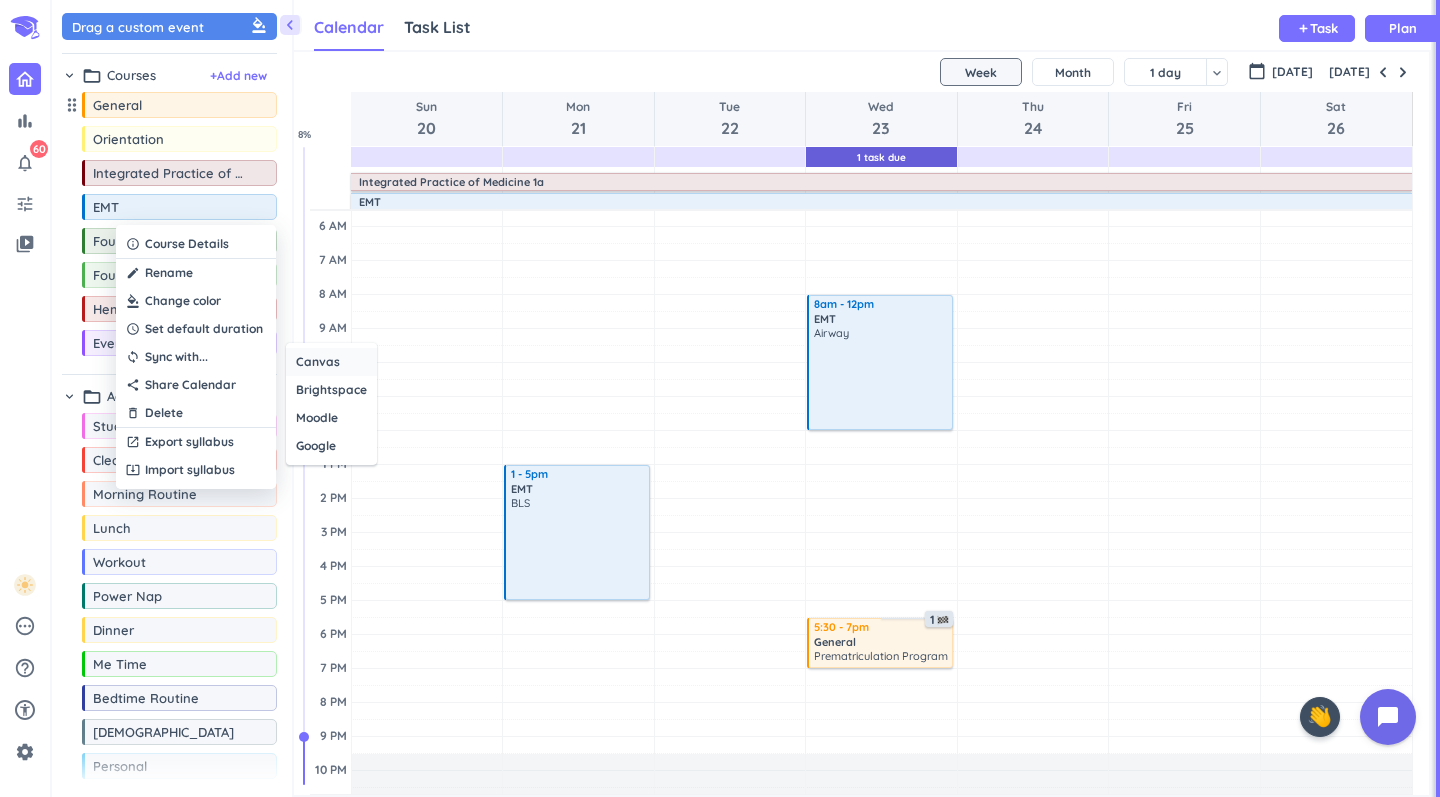 click on "Canvas" at bounding box center [318, 362] 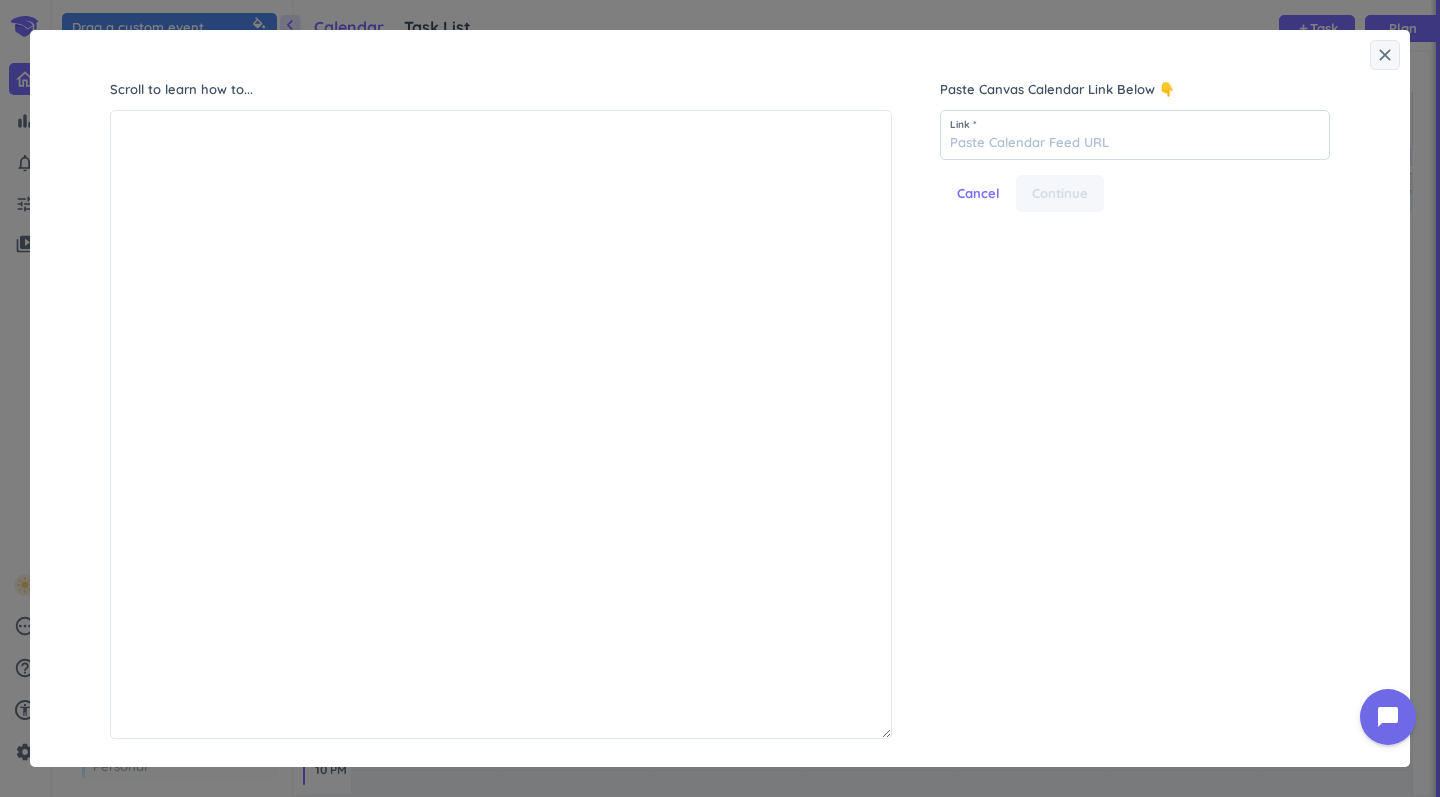scroll, scrollTop: 1, scrollLeft: 1, axis: both 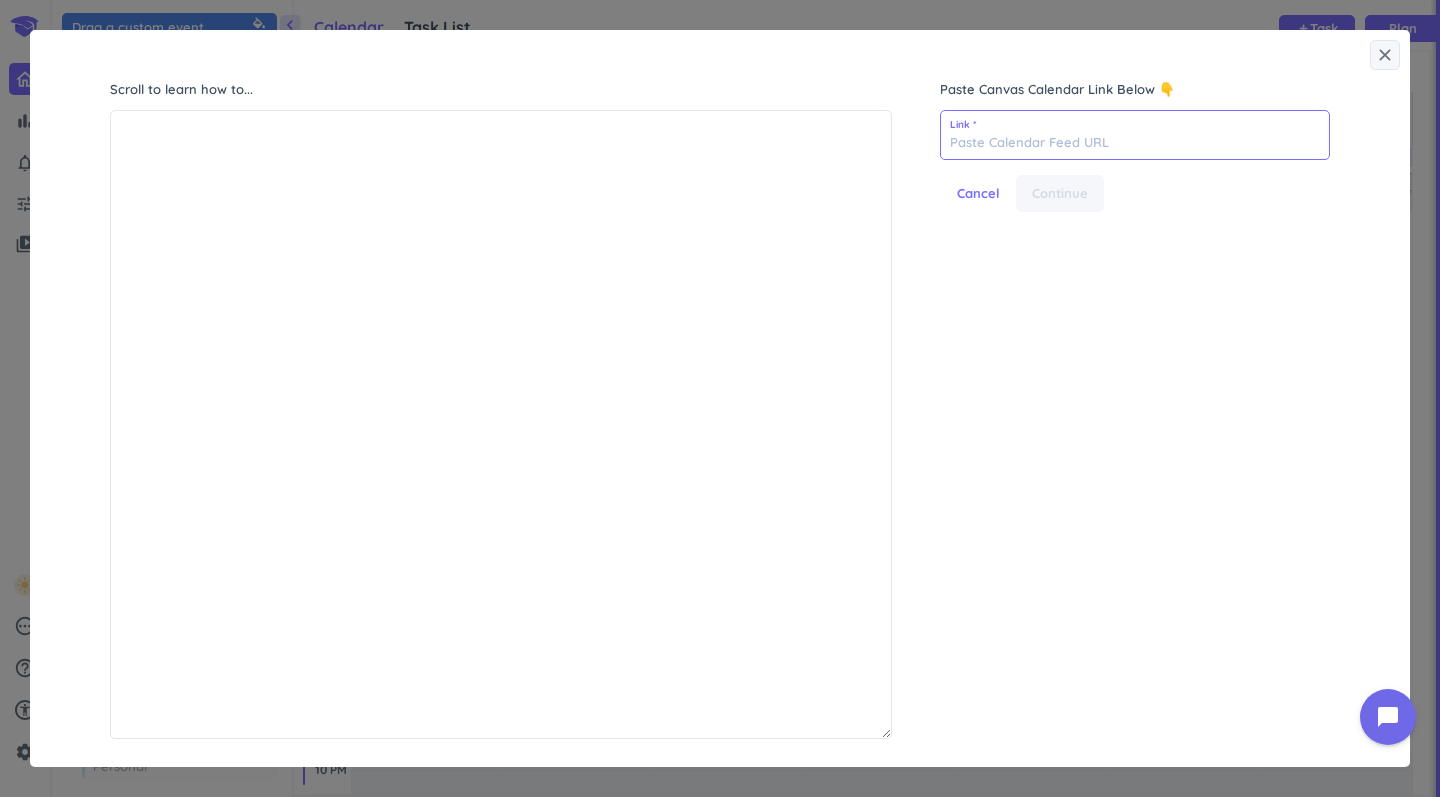 paste on "[URL][DOMAIN_NAME]" 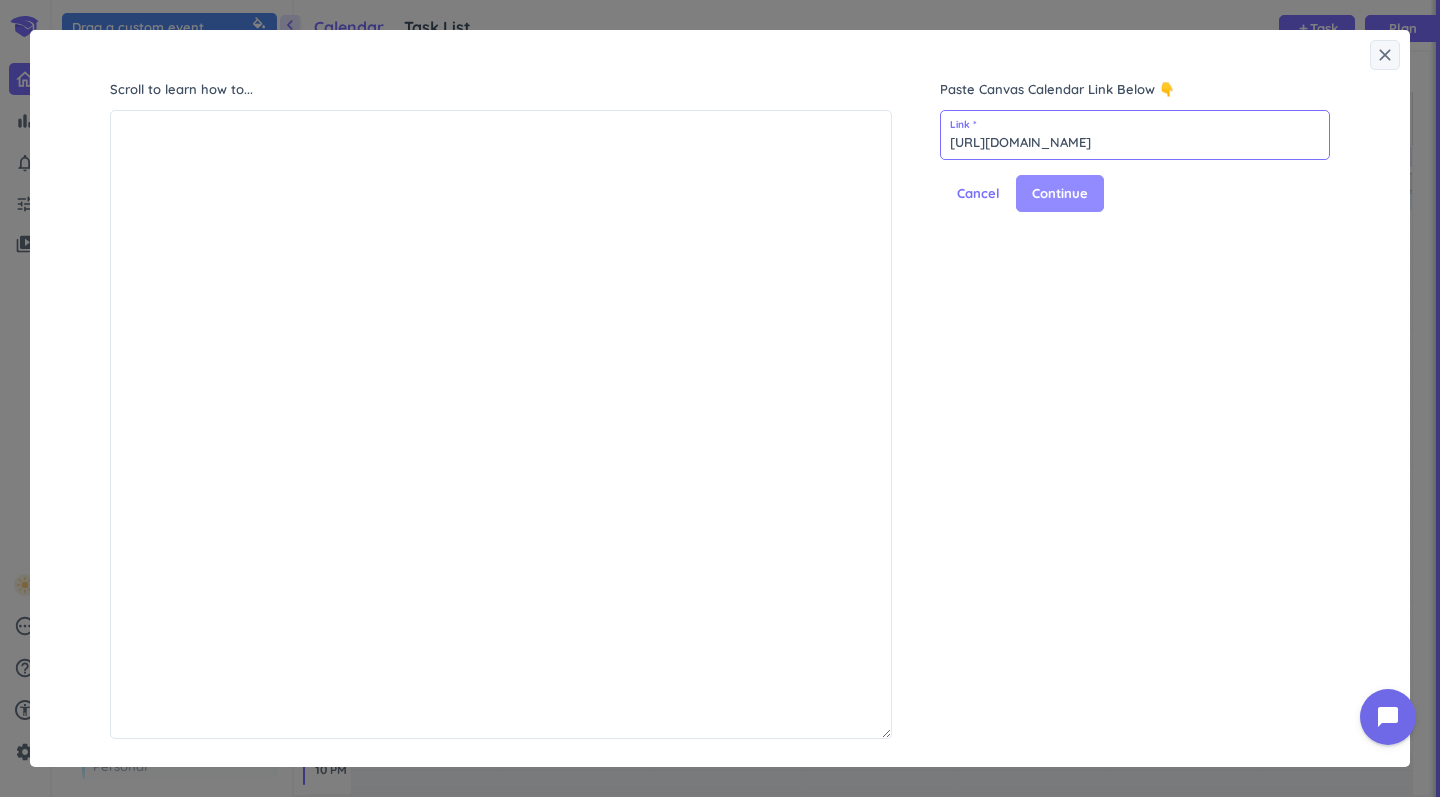 type on "[URL][DOMAIN_NAME]" 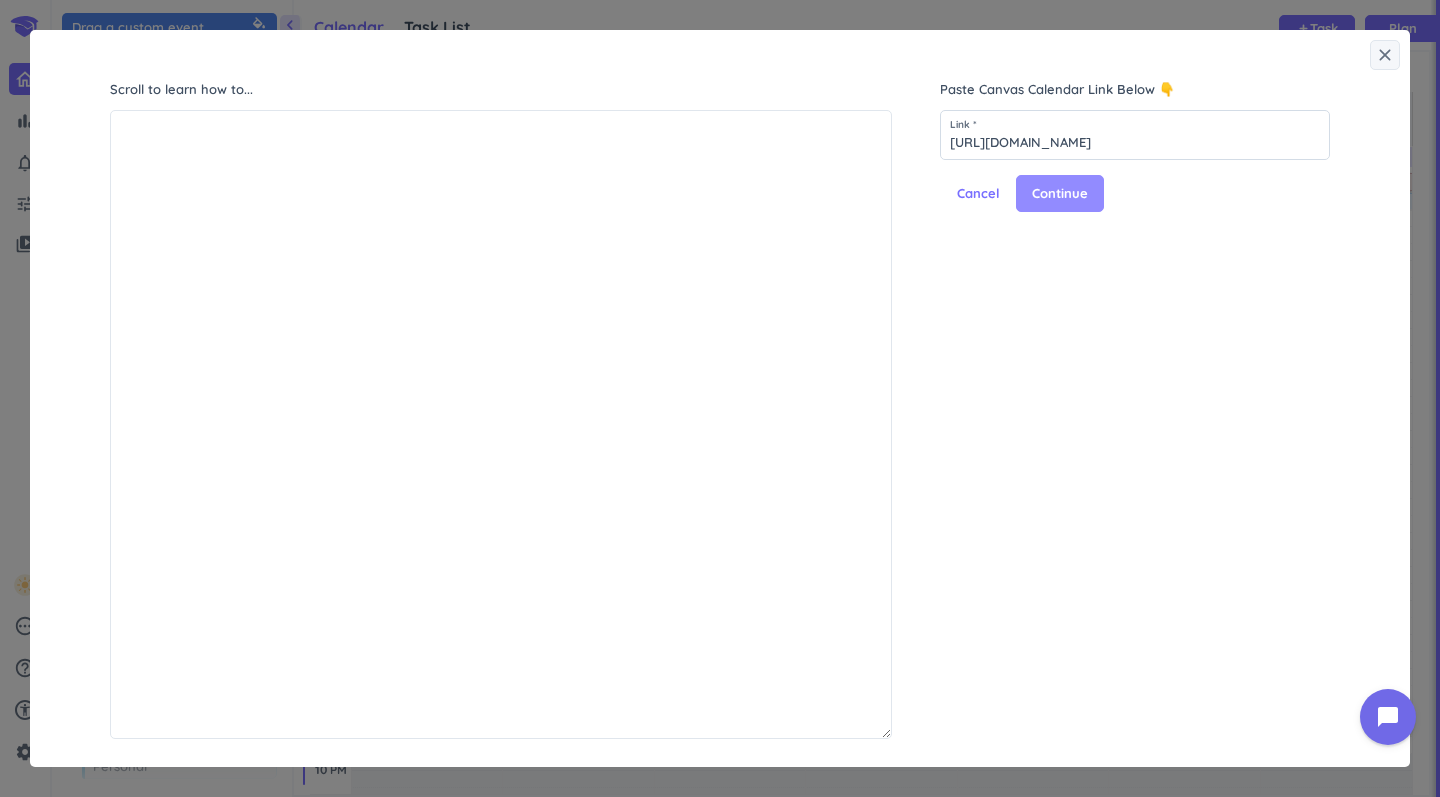 click on "Continue" at bounding box center (1060, 194) 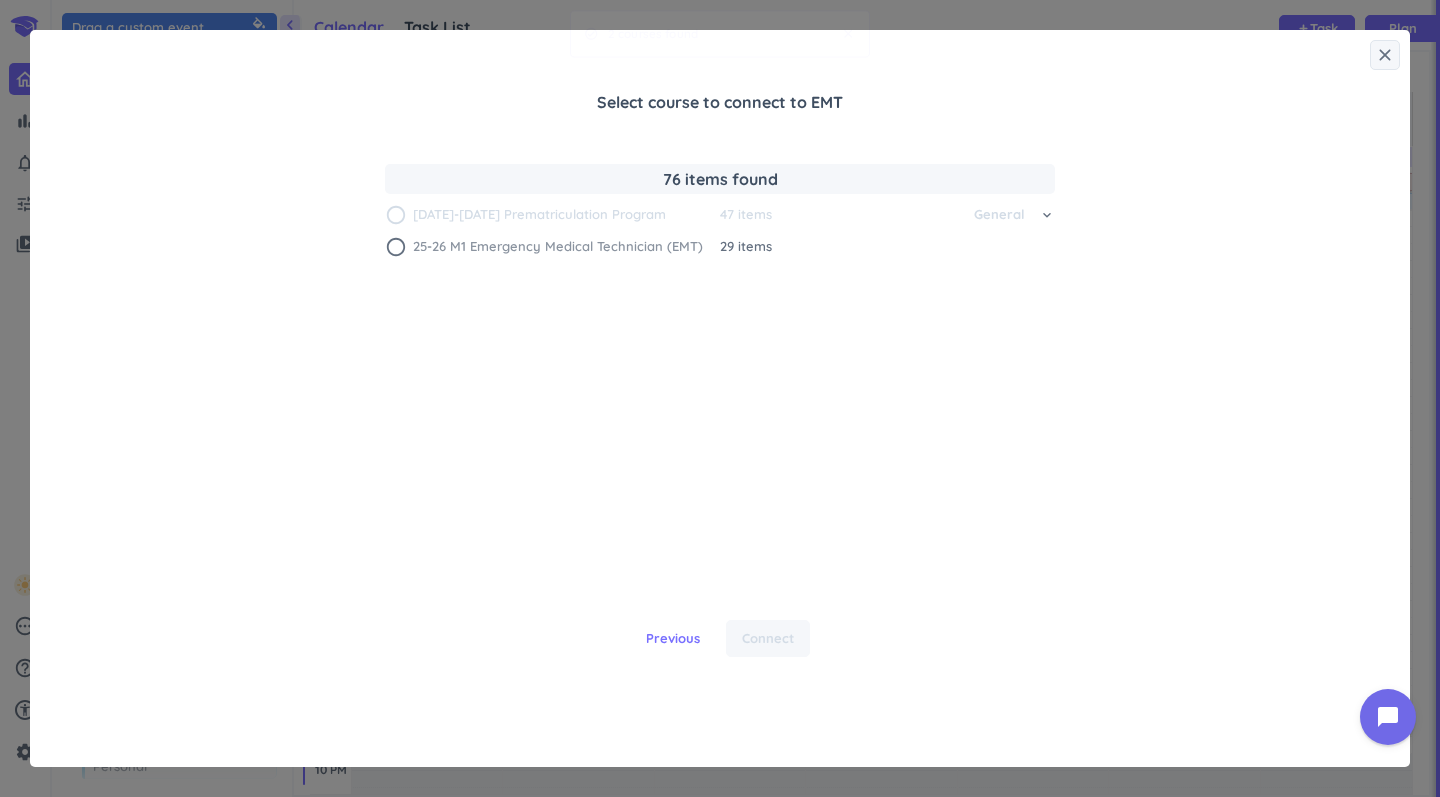 click on "25-26 M1 Emergency Medical Technician (EMT)" at bounding box center (558, 247) 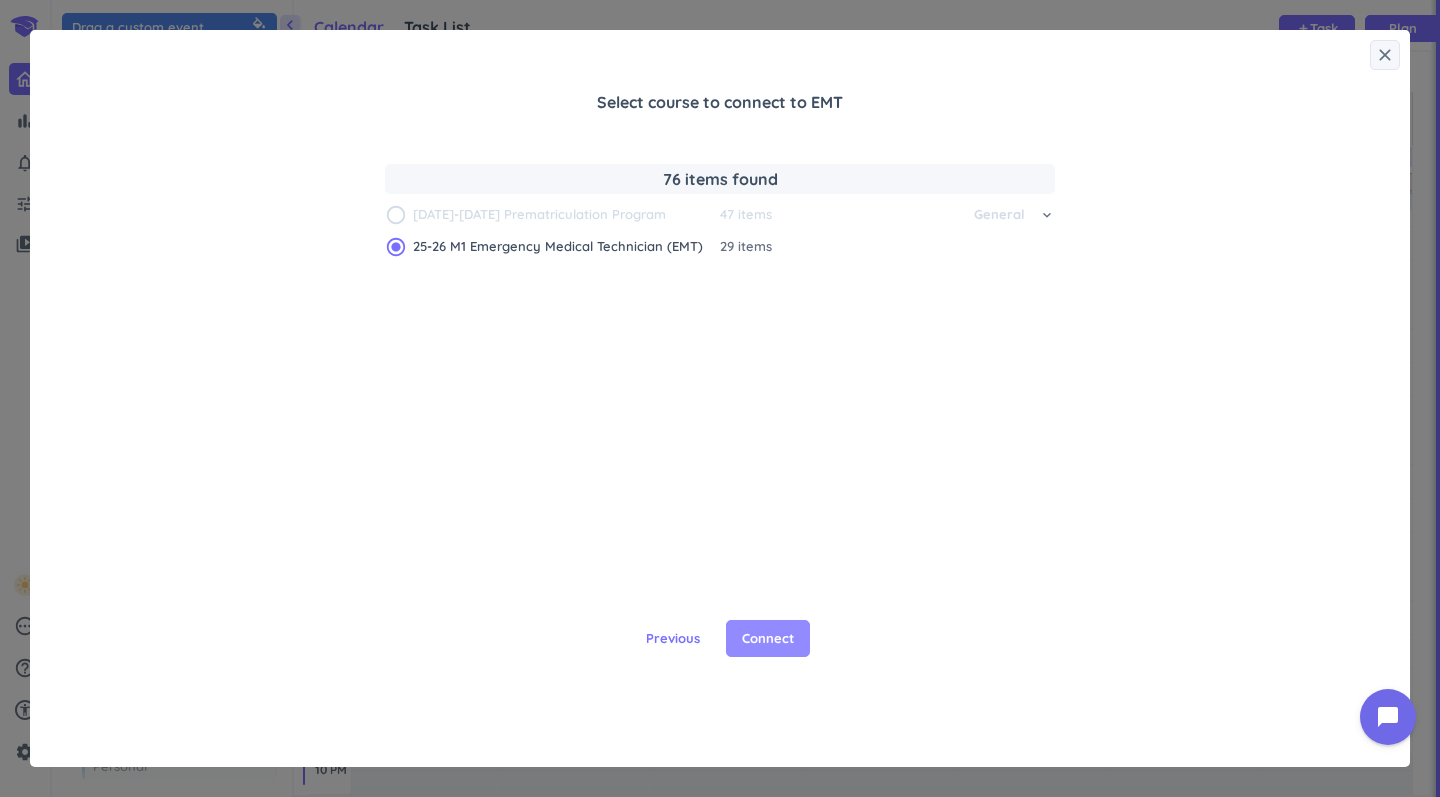 click on "Connect" at bounding box center (768, 639) 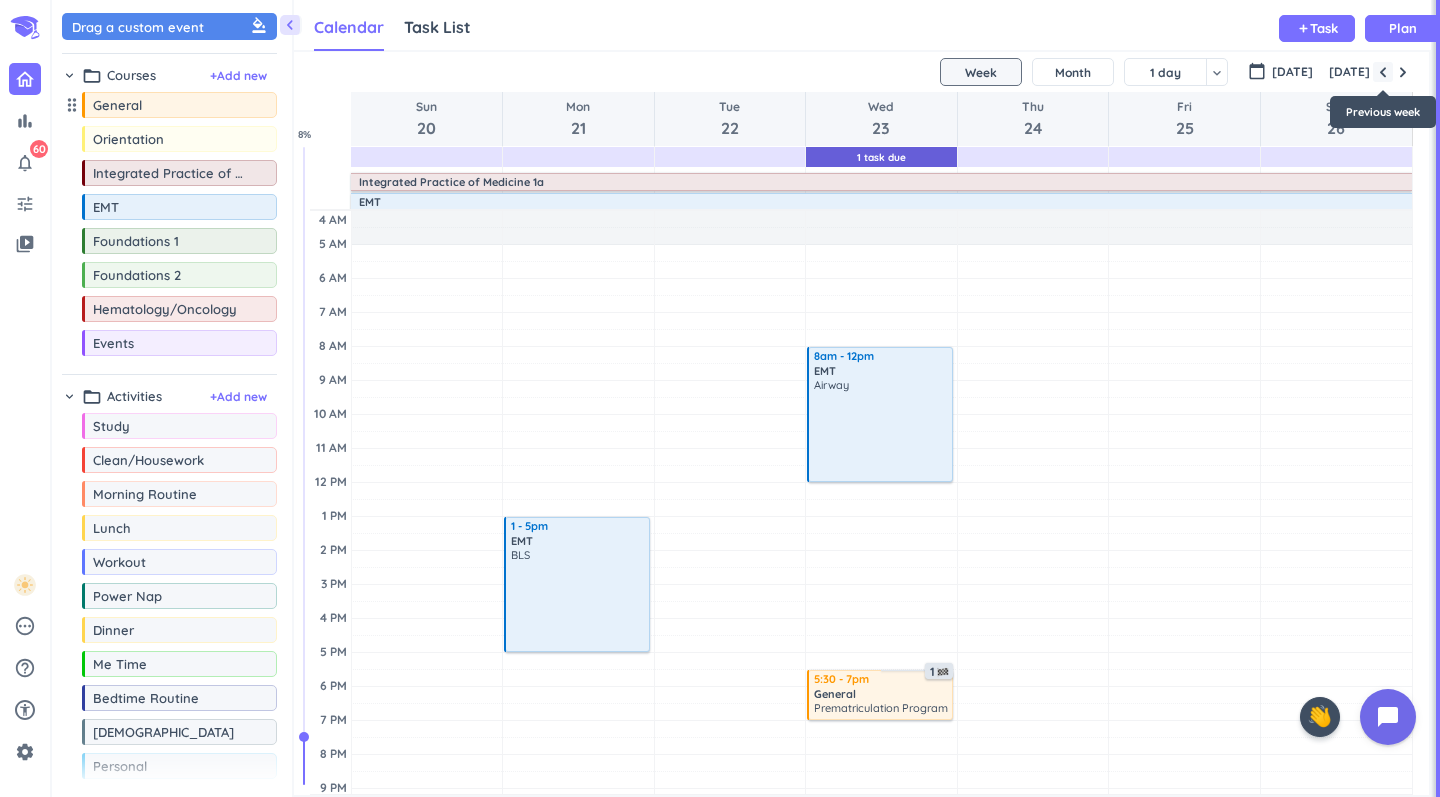 scroll, scrollTop: 0, scrollLeft: 0, axis: both 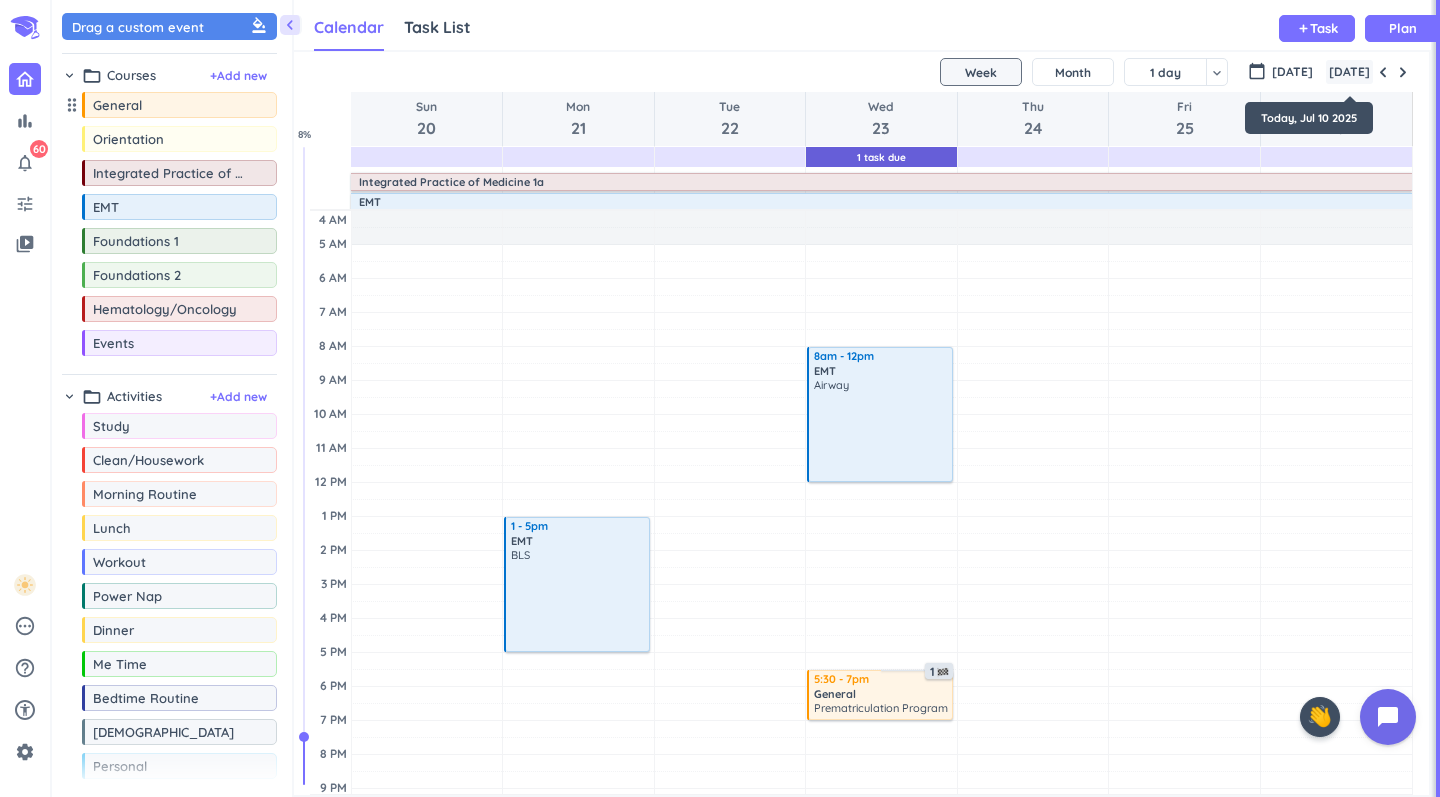 click on "[DATE]" at bounding box center (1349, 72) 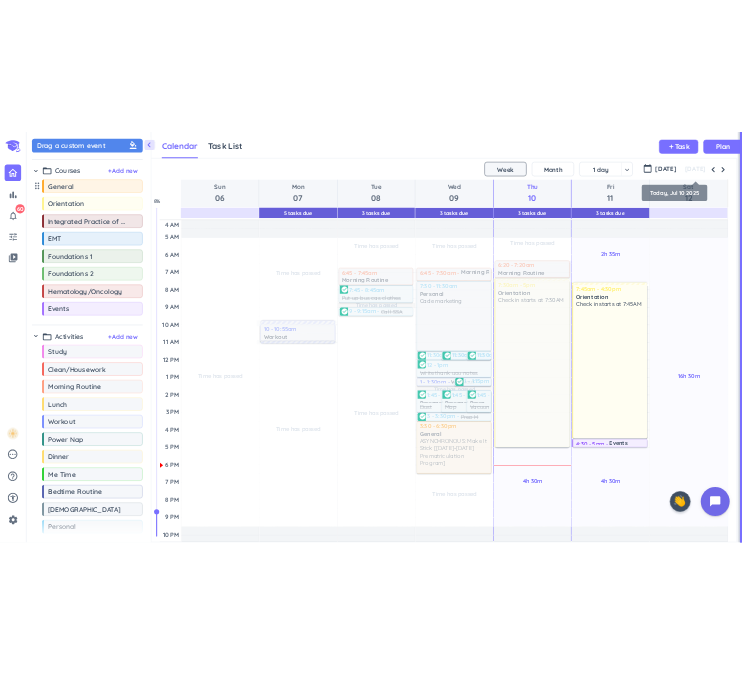 scroll, scrollTop: 52, scrollLeft: 0, axis: vertical 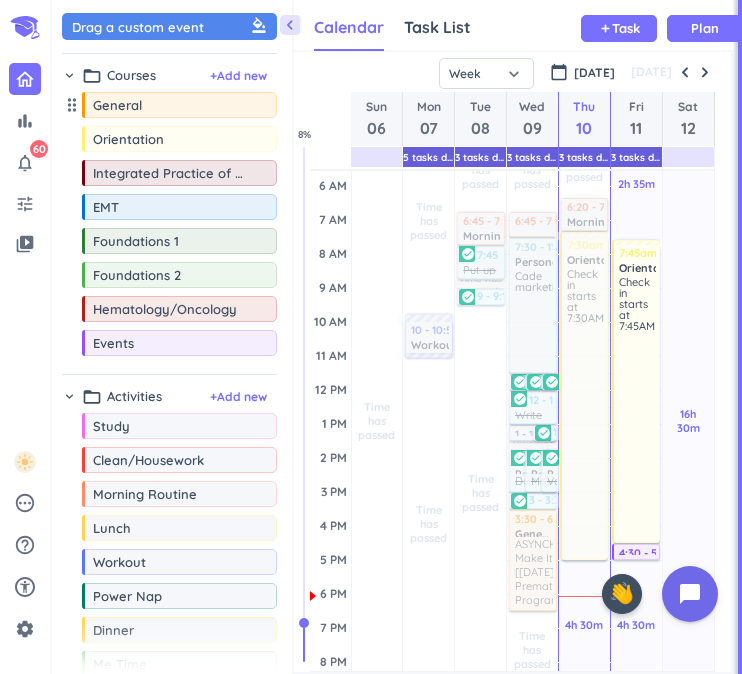 click on "chevron_left" at bounding box center (290, 25) 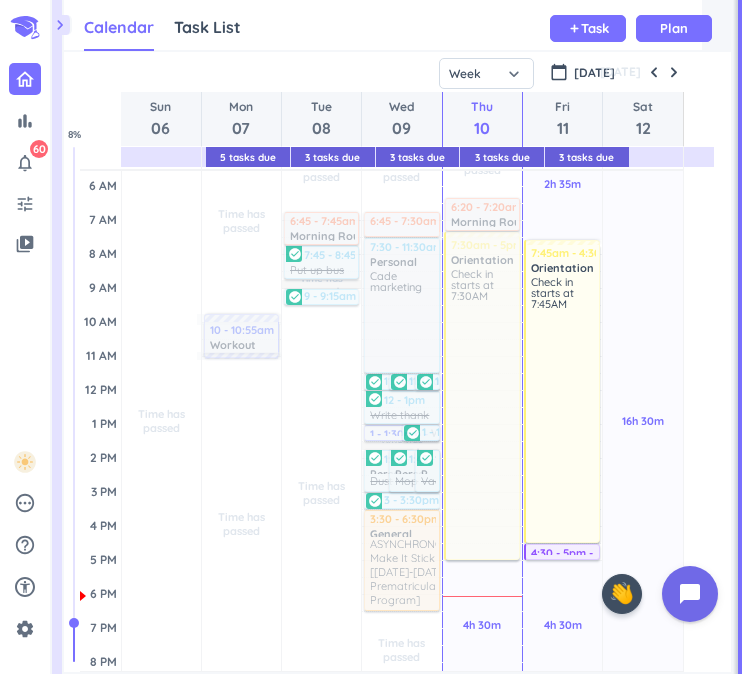 scroll, scrollTop: 1, scrollLeft: 1, axis: both 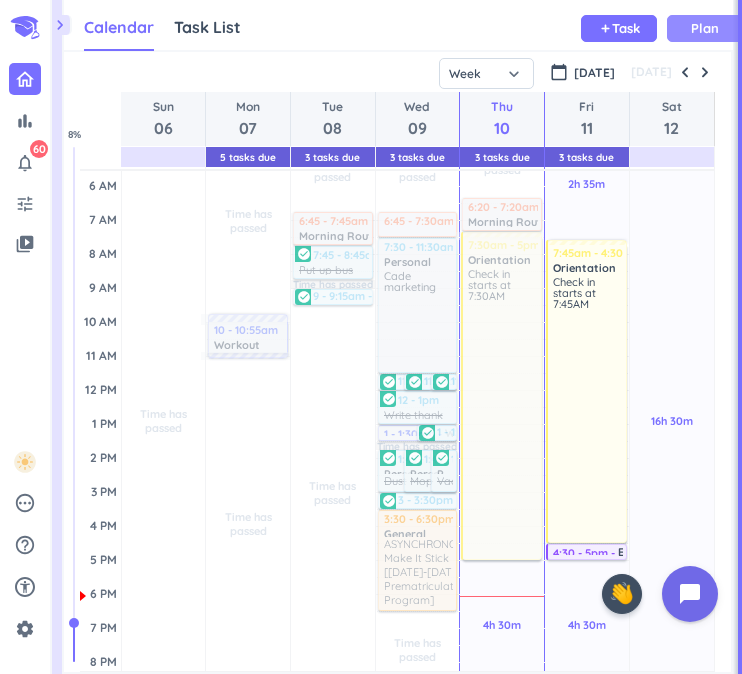 click on "Plan" at bounding box center [705, 28] 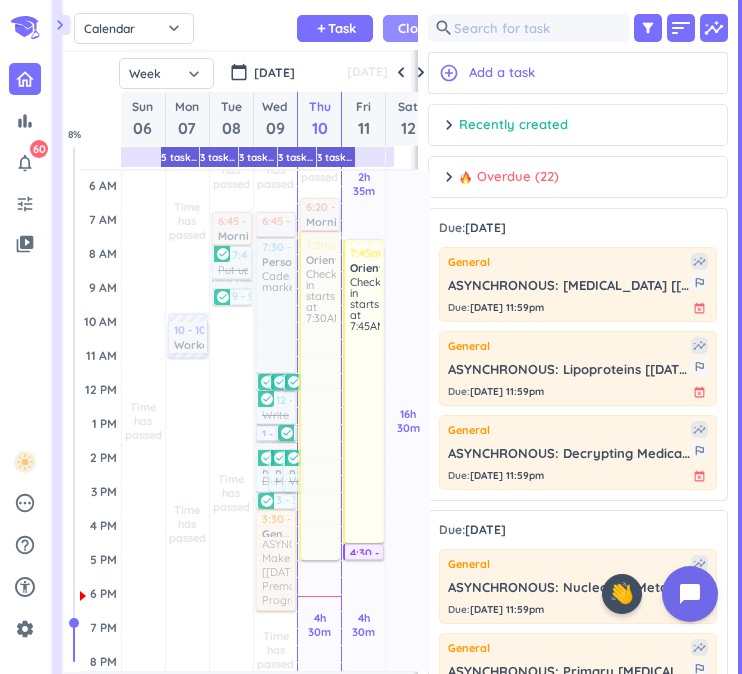 scroll, scrollTop: 50, scrollLeft: 349, axis: both 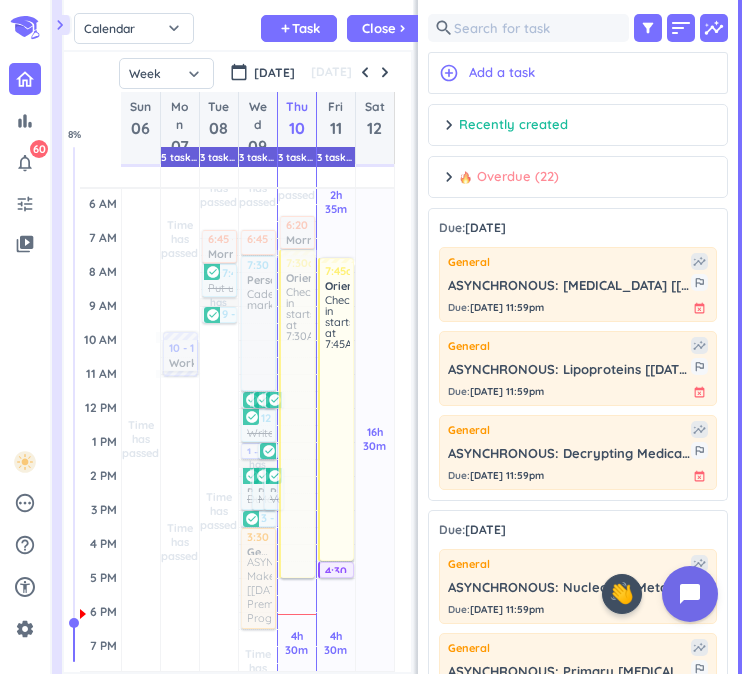click on "chevron_right Overdue (22) done [PERSON_NAME] all complete" at bounding box center (578, 182) 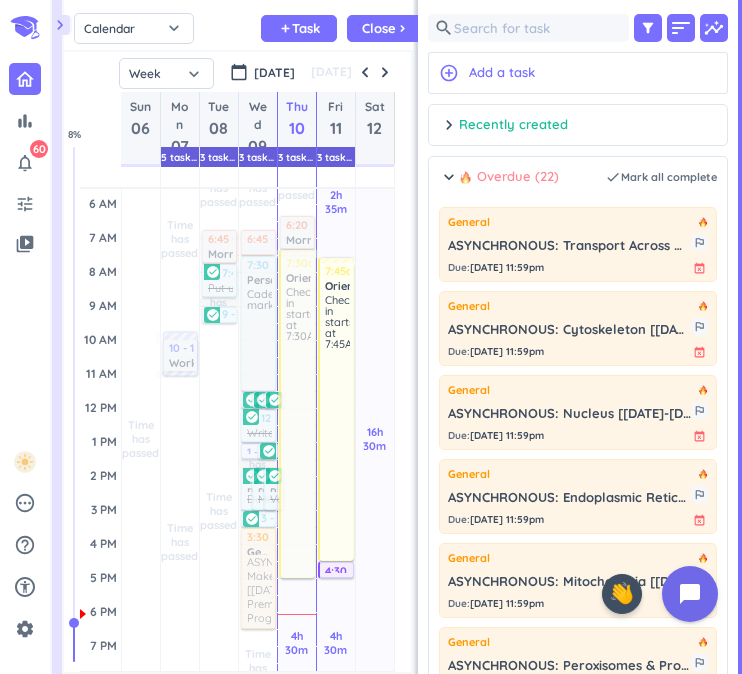 click on "chevron_right Overdue (22) done [PERSON_NAME] all complete" at bounding box center (578, 187) 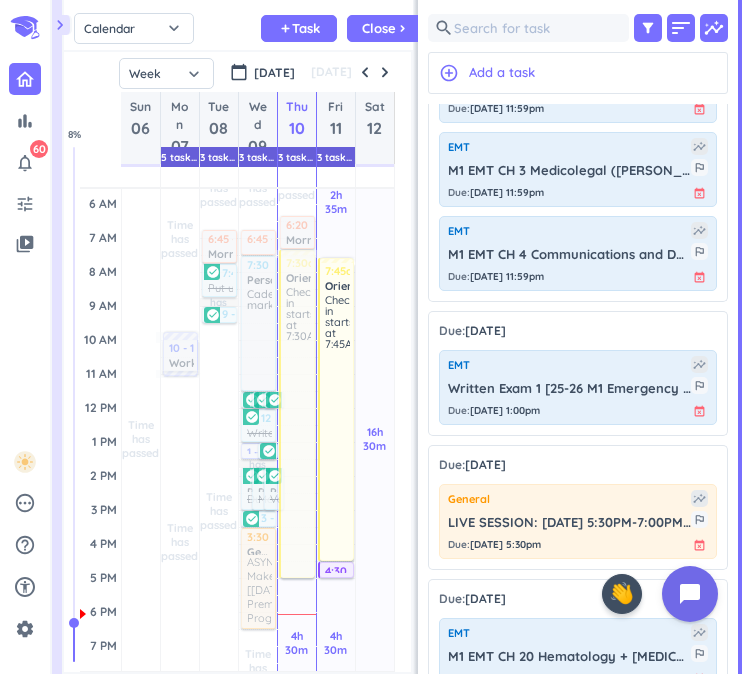 scroll, scrollTop: 2868, scrollLeft: 0, axis: vertical 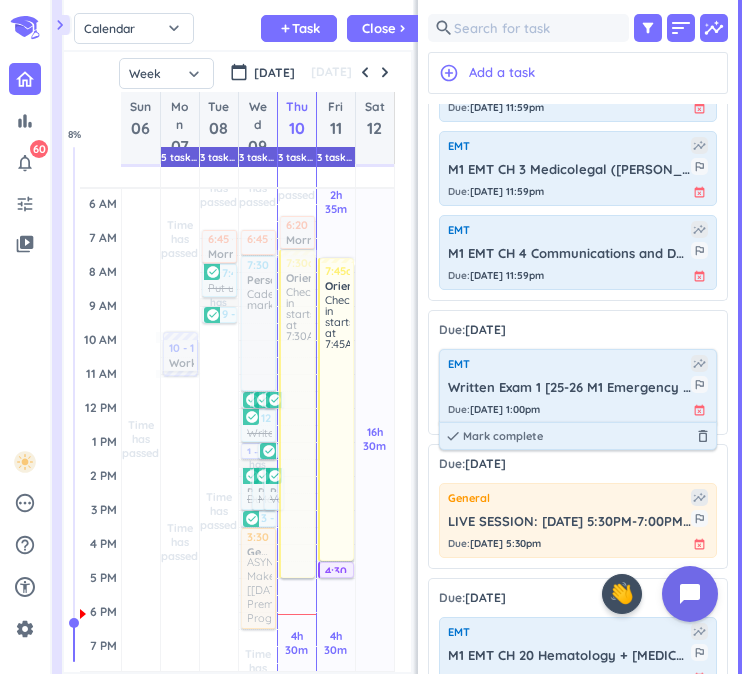 click on "EMT" at bounding box center [569, 364] 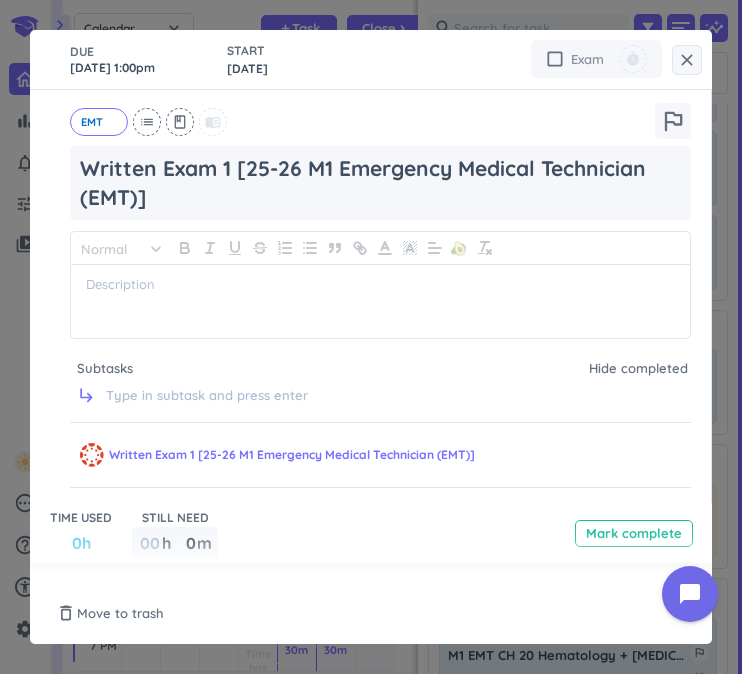 click on "check_box_outline_blank" at bounding box center [555, 59] 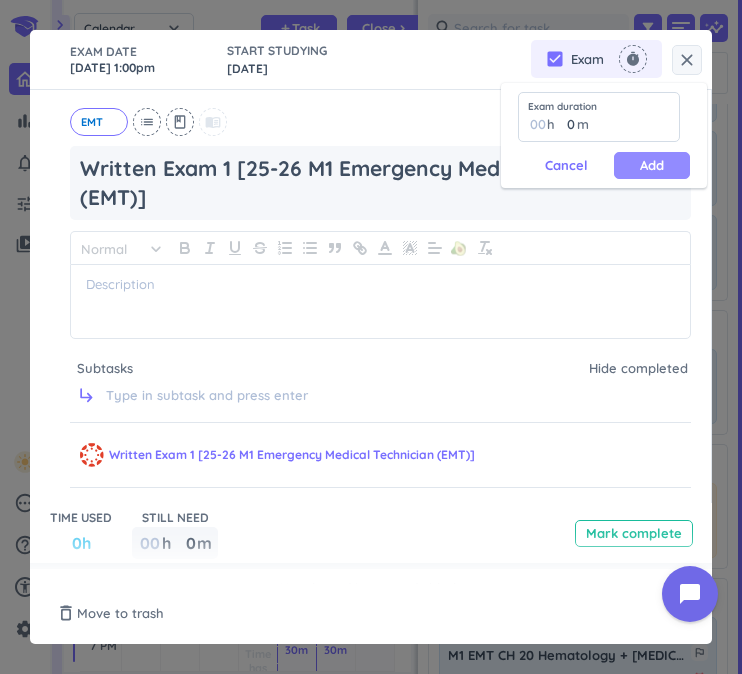 click on "Add" at bounding box center (652, 165) 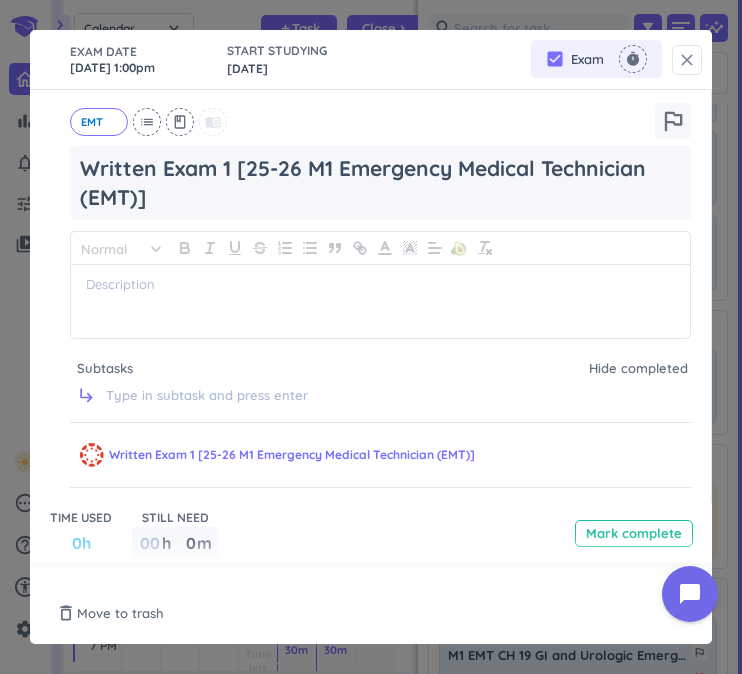 click on "close" at bounding box center [687, 60] 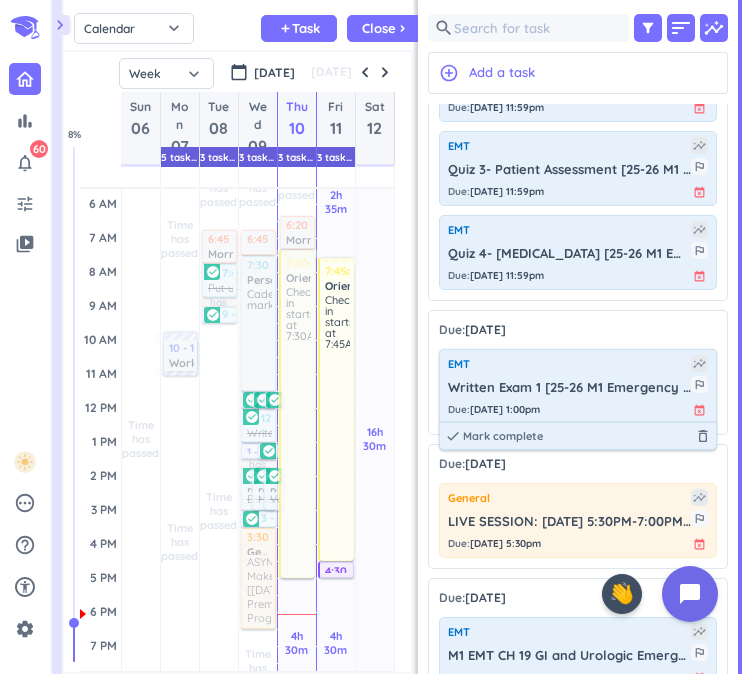 click on "EMT" at bounding box center [569, 364] 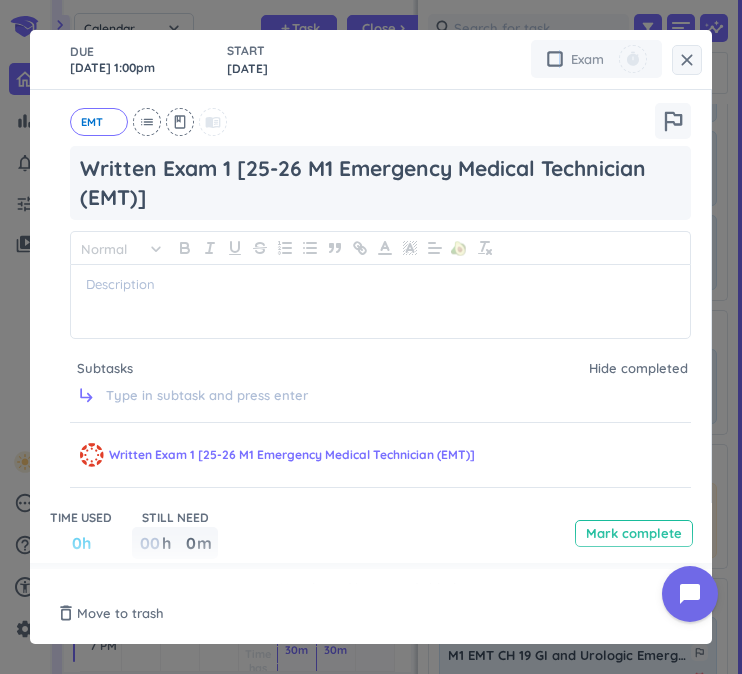 click on "check_box_outline_blank" at bounding box center [555, 59] 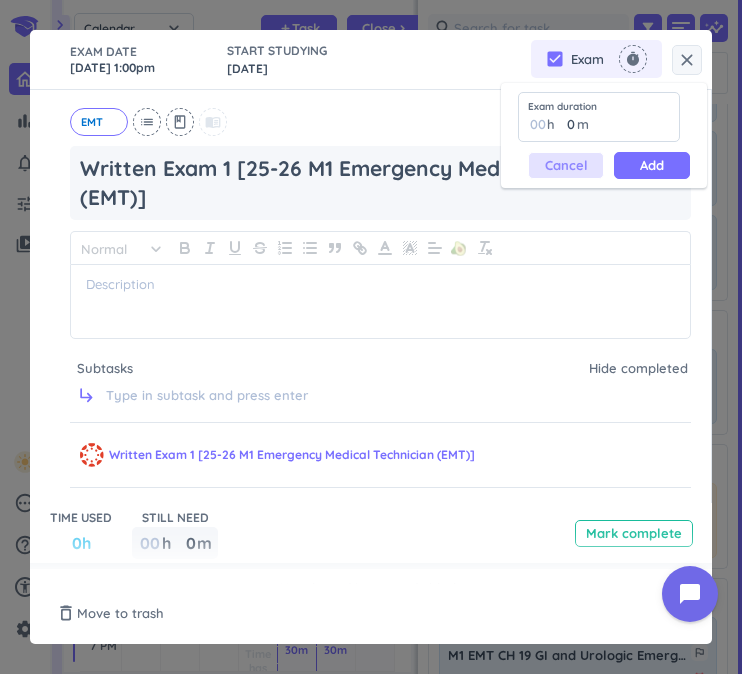 click on "Cancel" at bounding box center (566, 165) 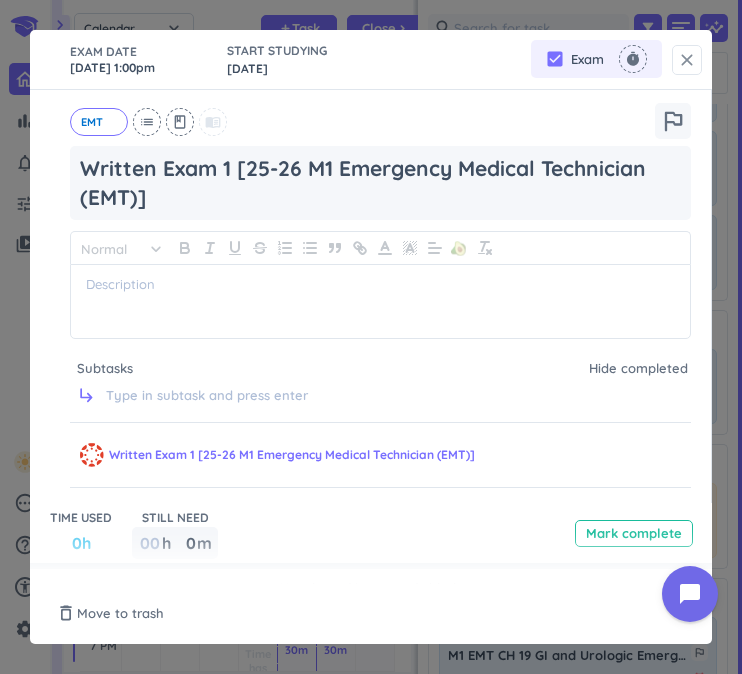 click on "close" at bounding box center [687, 60] 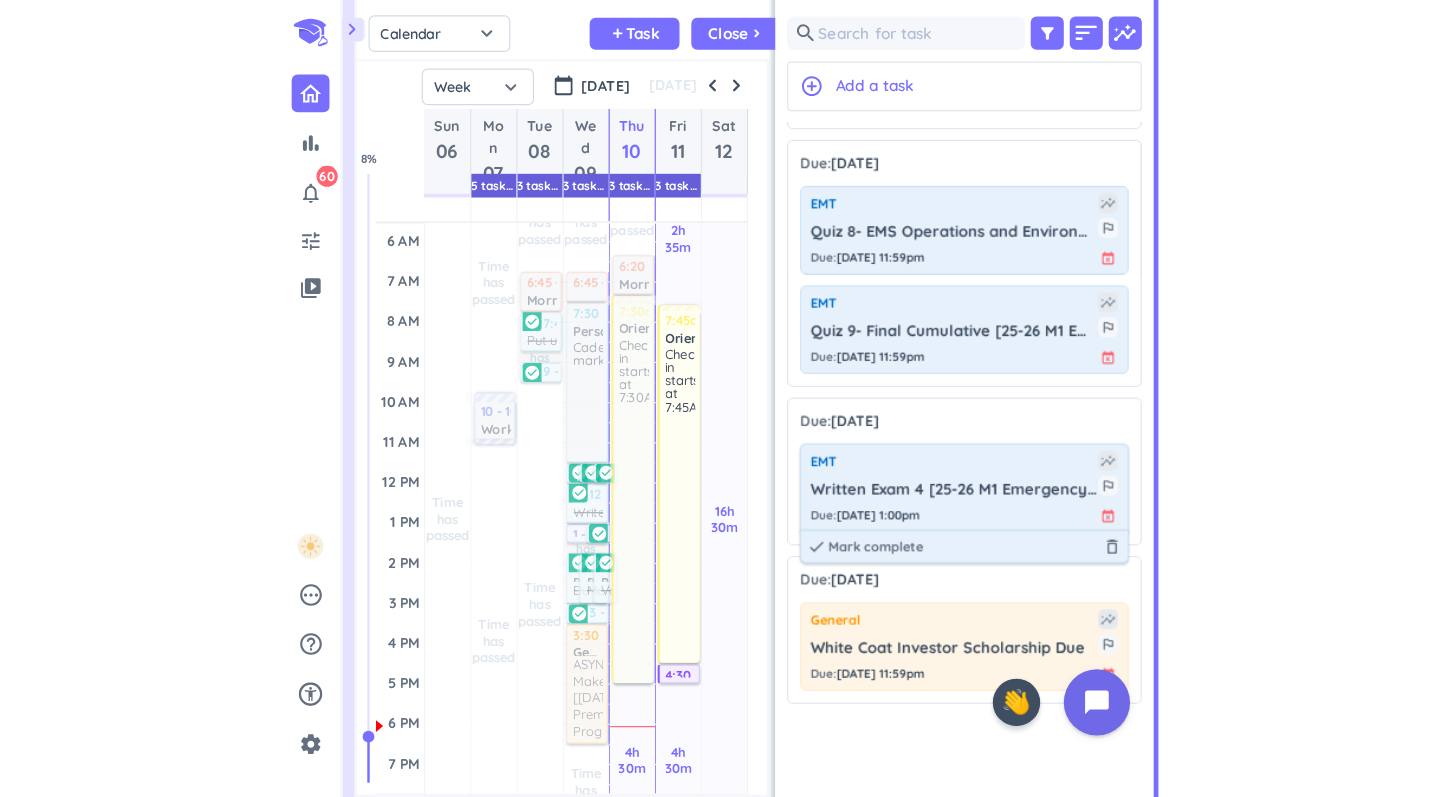 scroll, scrollTop: 4922, scrollLeft: 0, axis: vertical 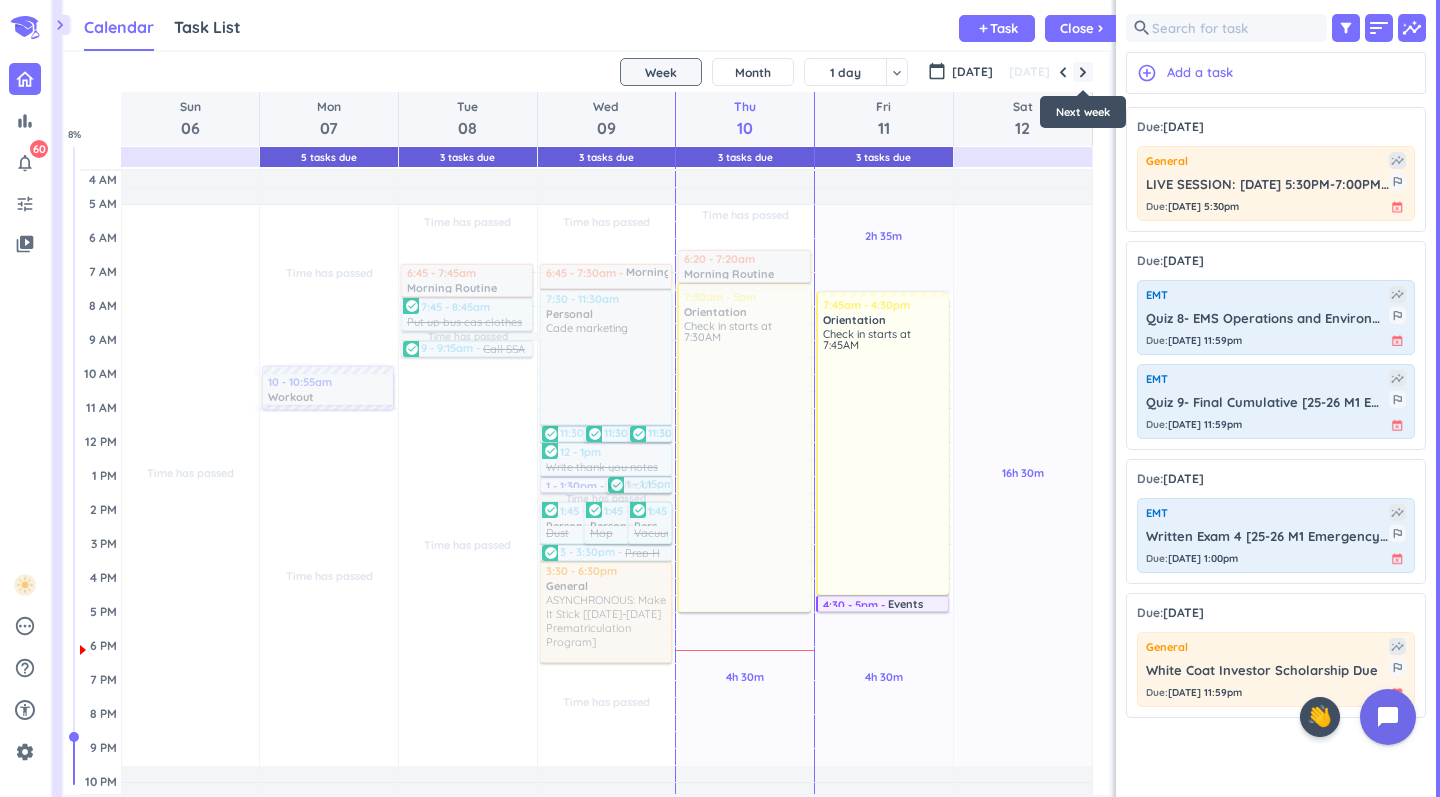 click at bounding box center [1083, 72] 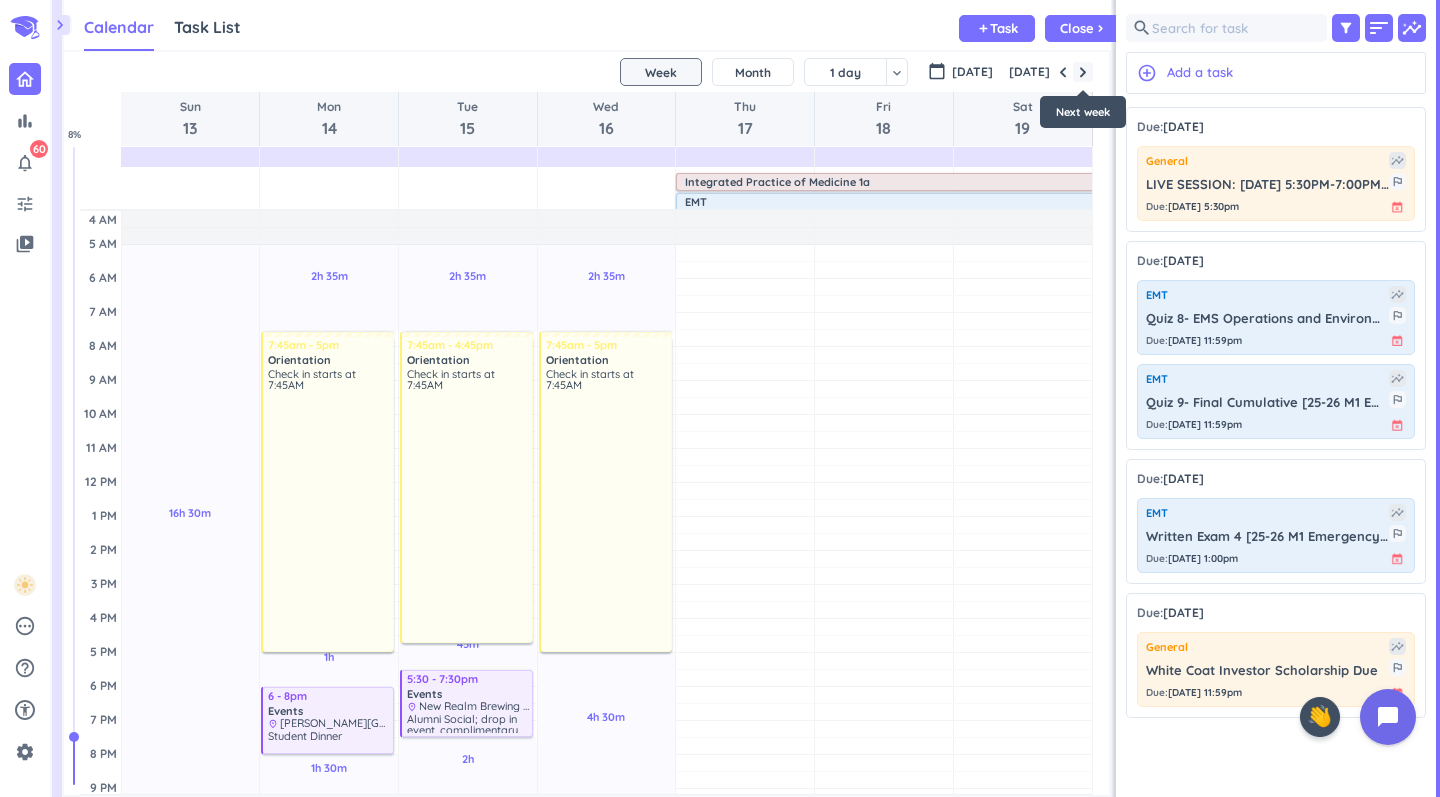 scroll, scrollTop: 52, scrollLeft: 0, axis: vertical 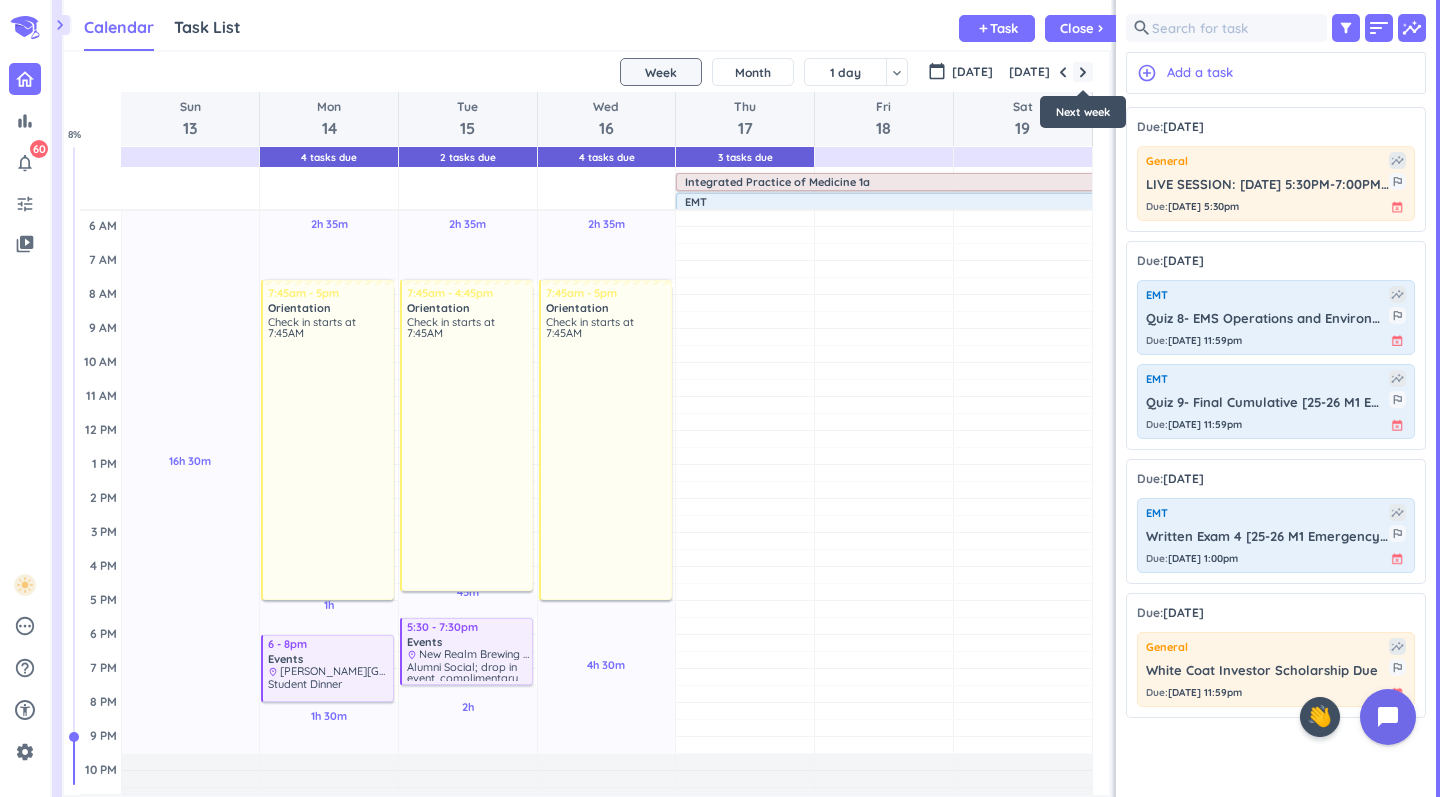 click at bounding box center [1083, 72] 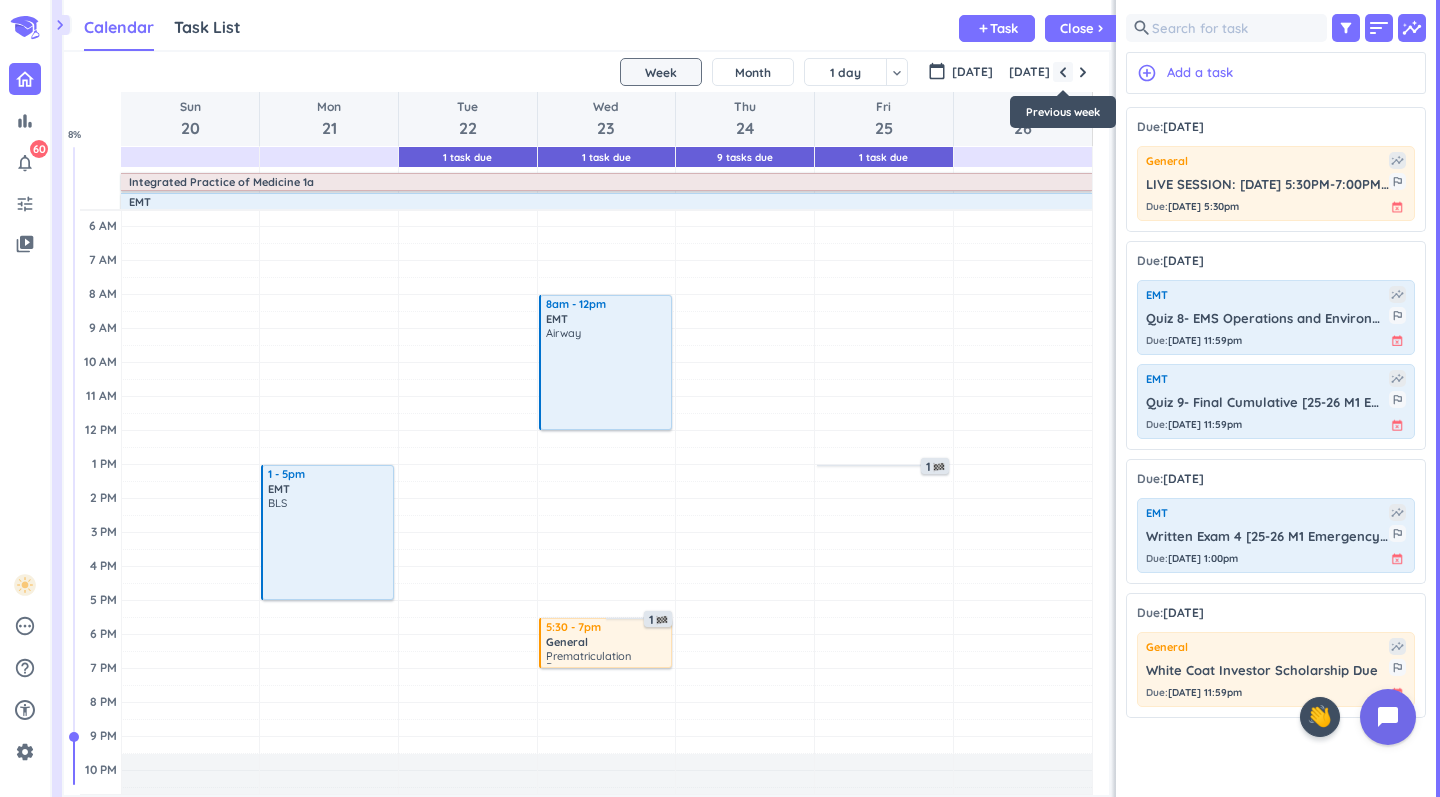 click at bounding box center (1063, 72) 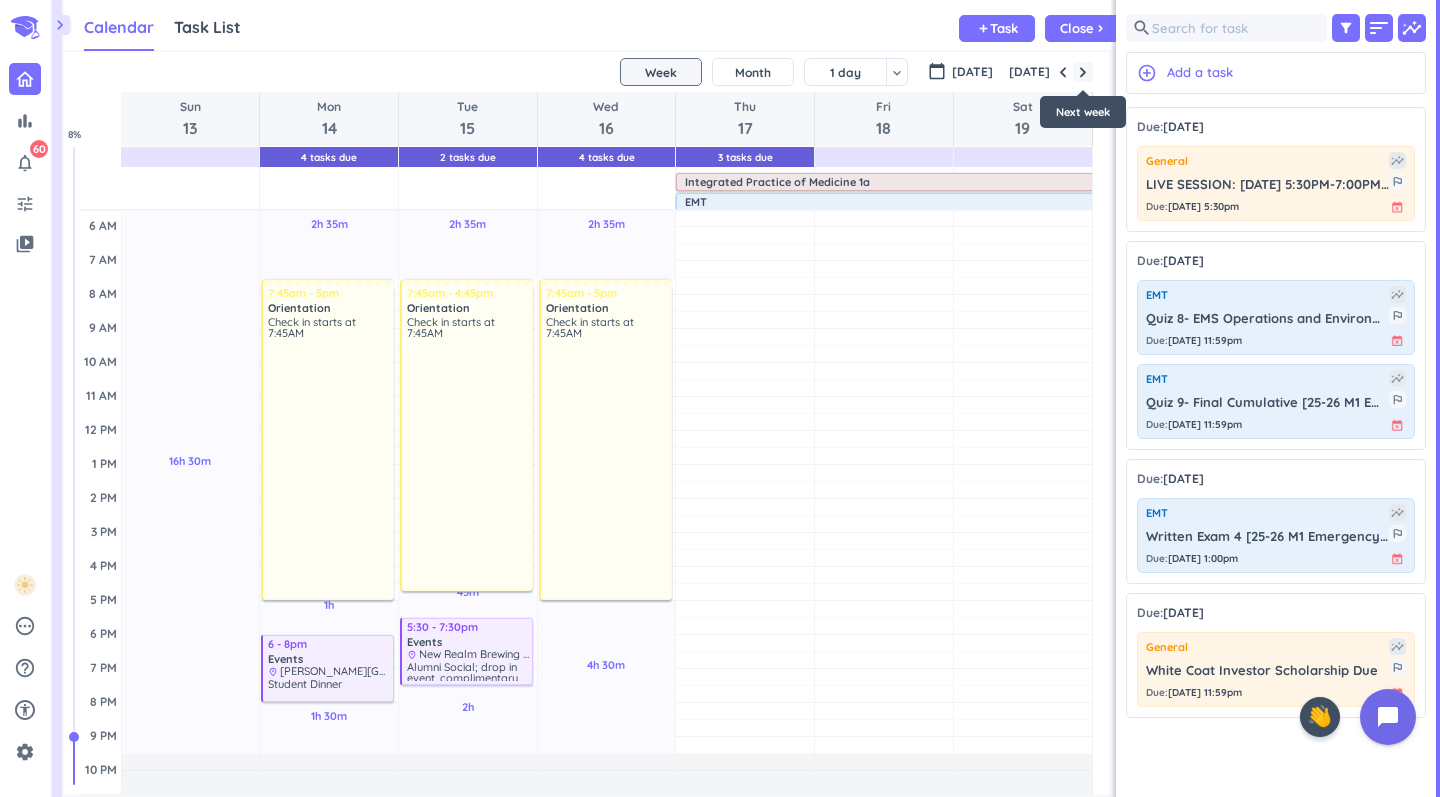 click at bounding box center [1083, 72] 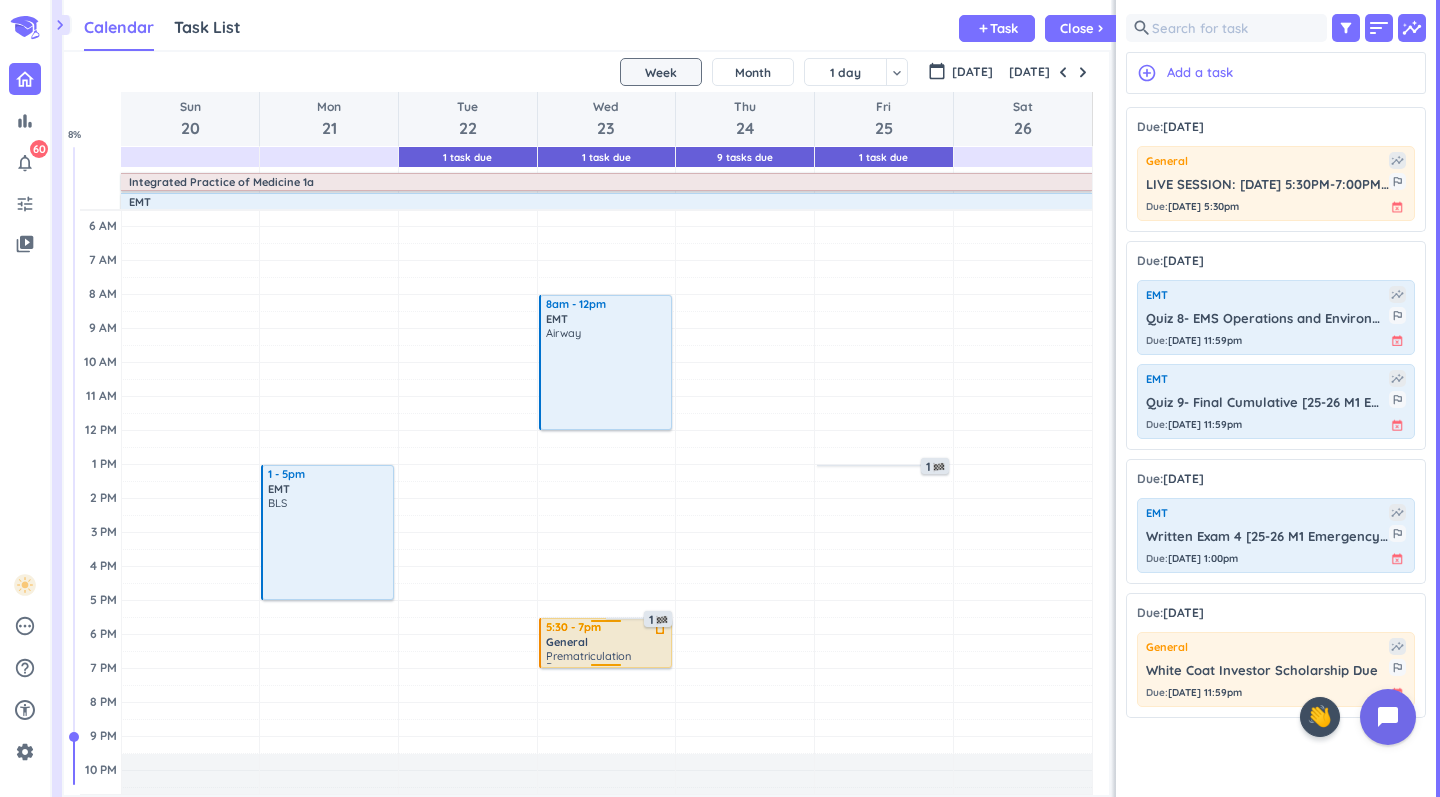click on "Prematriculation Program" at bounding box center (588, 661) 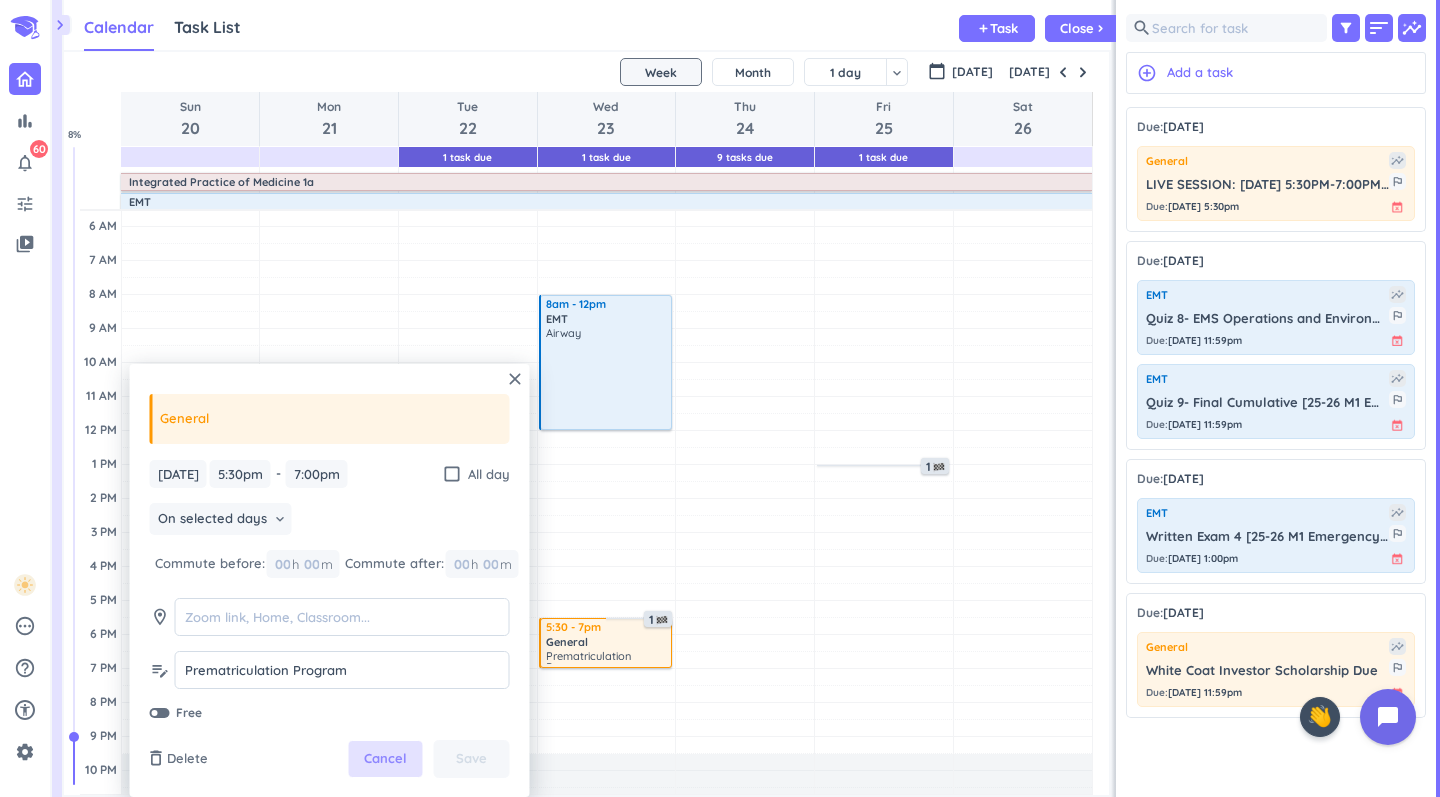 click on "Cancel" at bounding box center [385, 759] 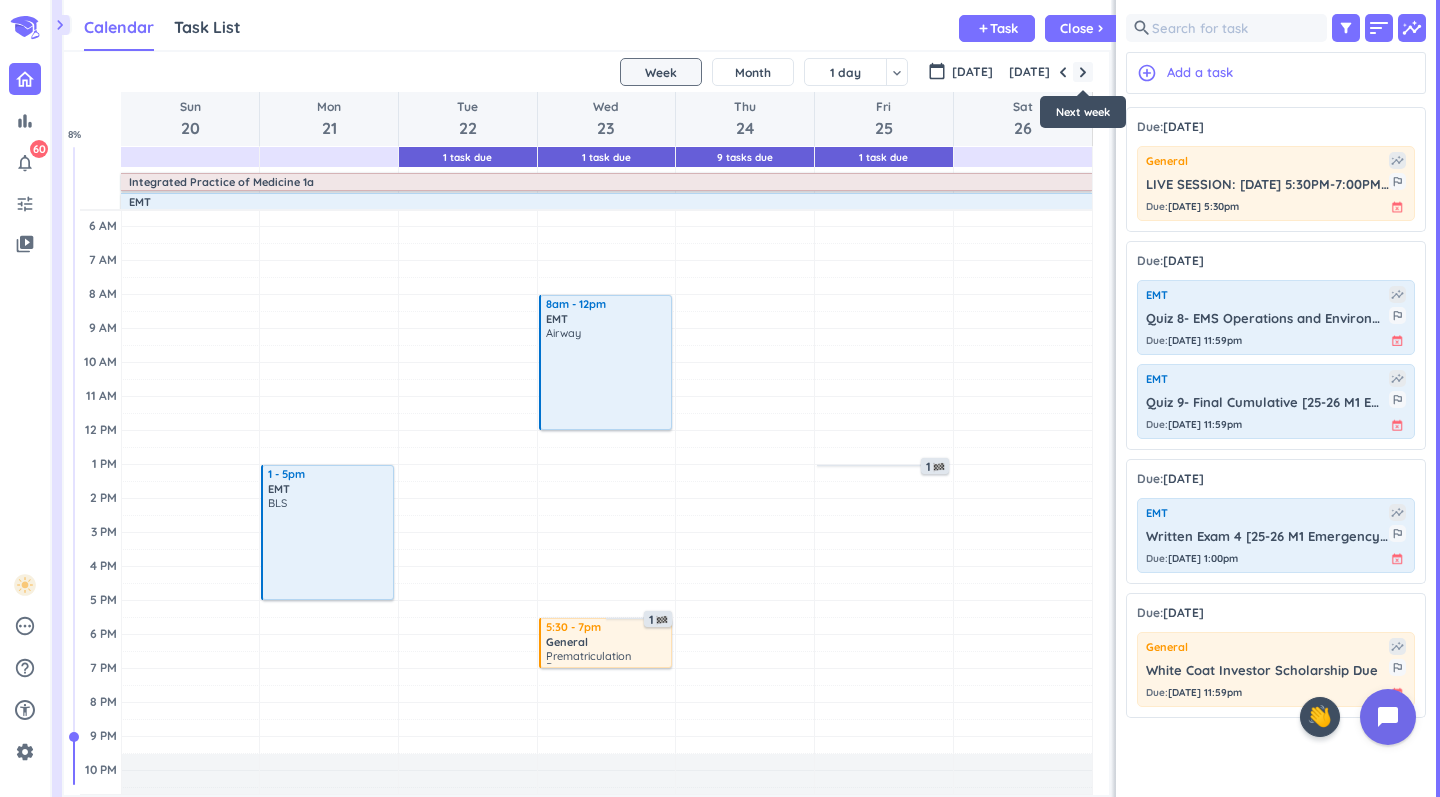 click at bounding box center [1083, 72] 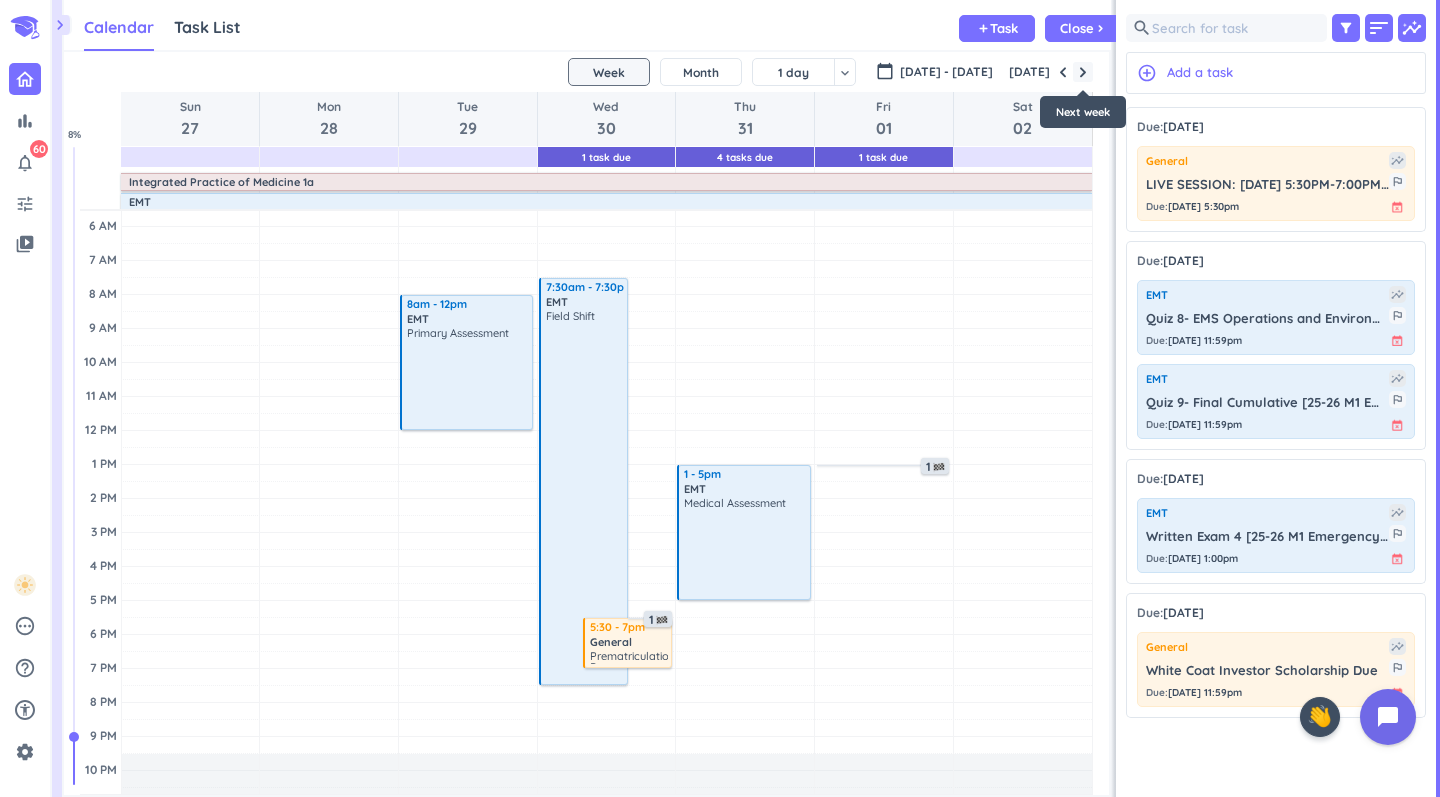 click at bounding box center [1083, 72] 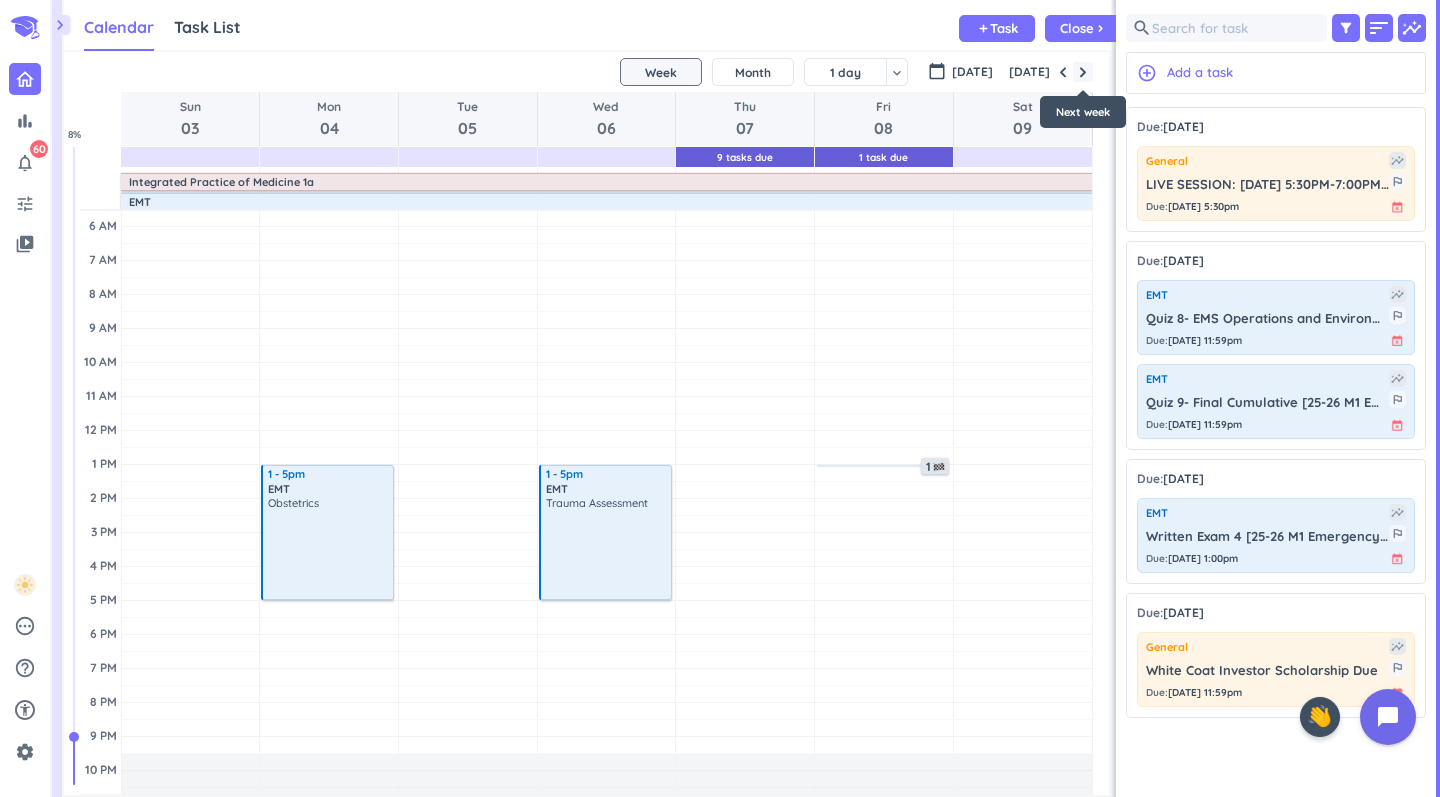 click at bounding box center (1083, 72) 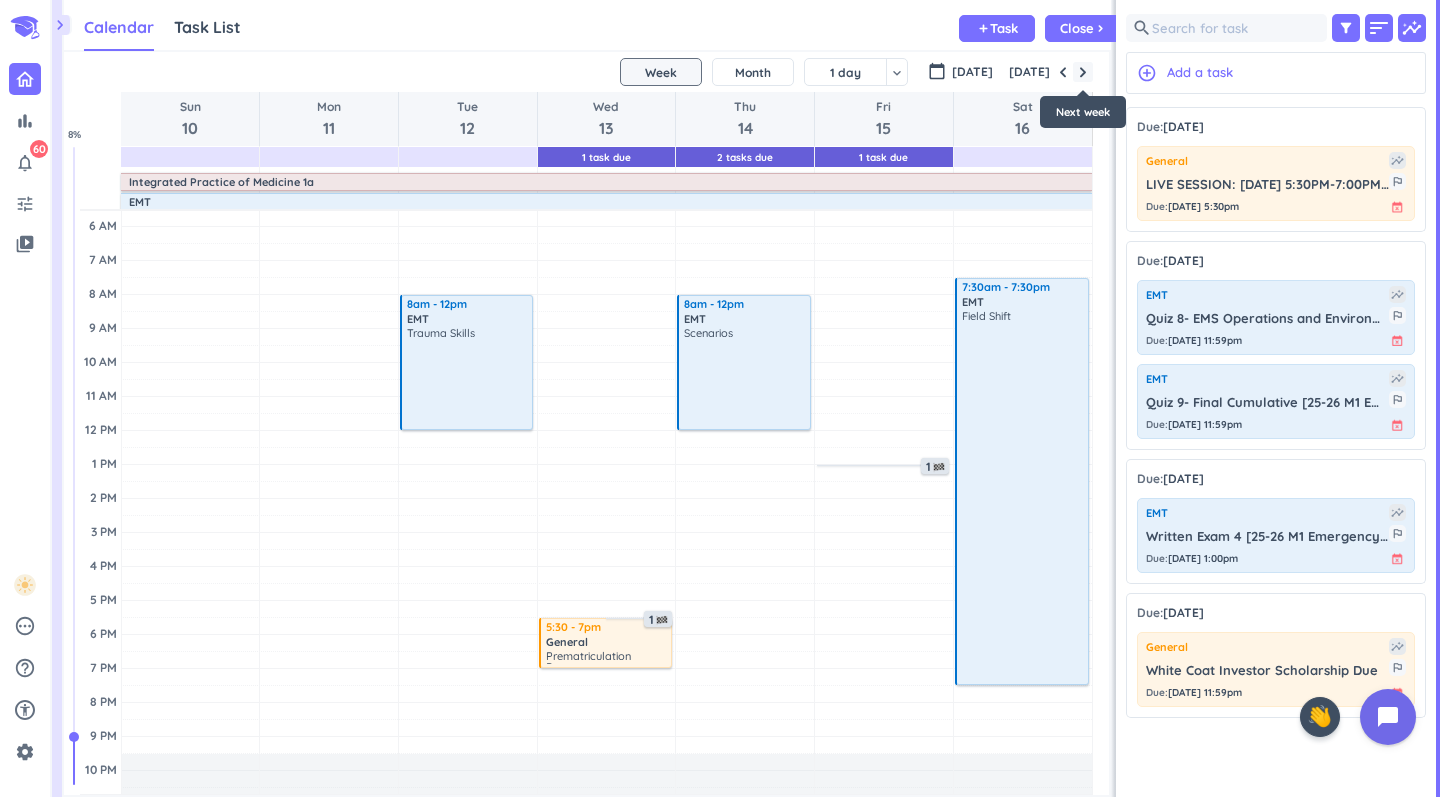 click at bounding box center (1083, 72) 